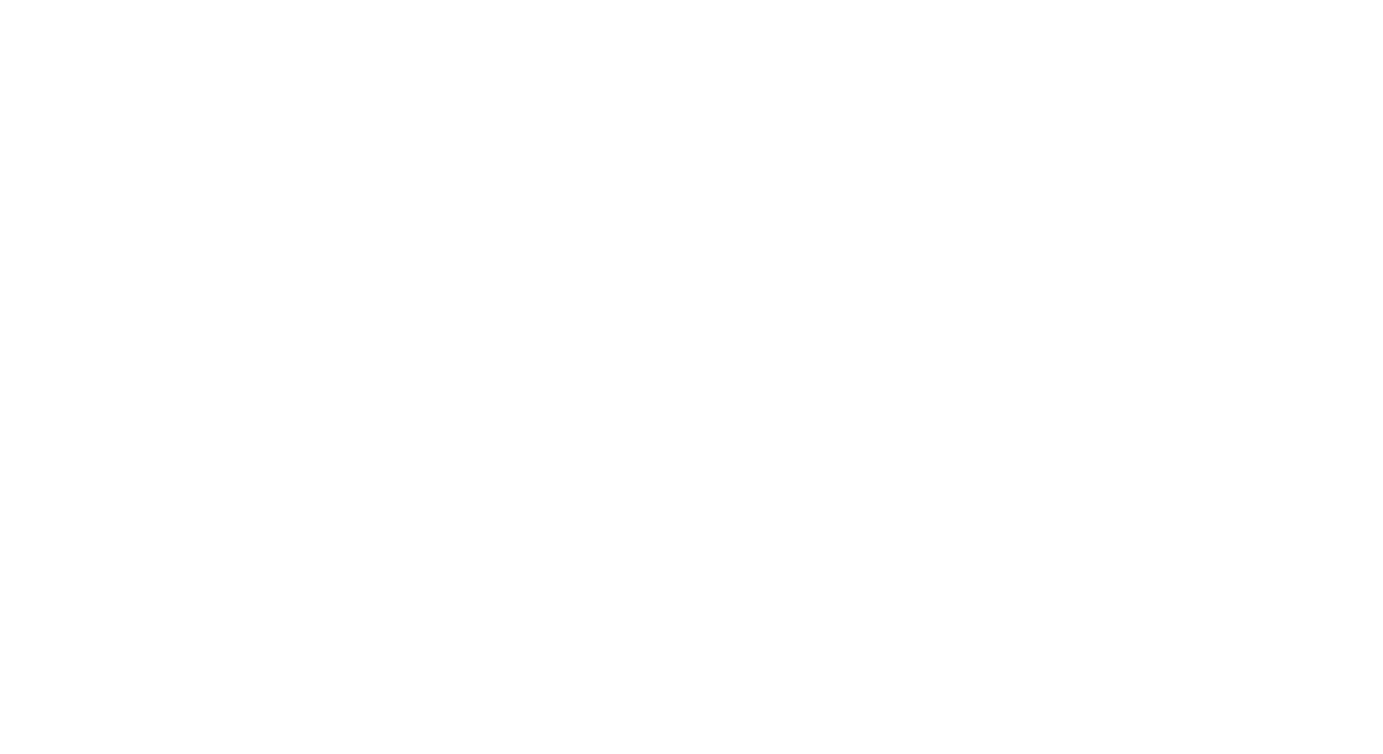 scroll, scrollTop: 0, scrollLeft: 0, axis: both 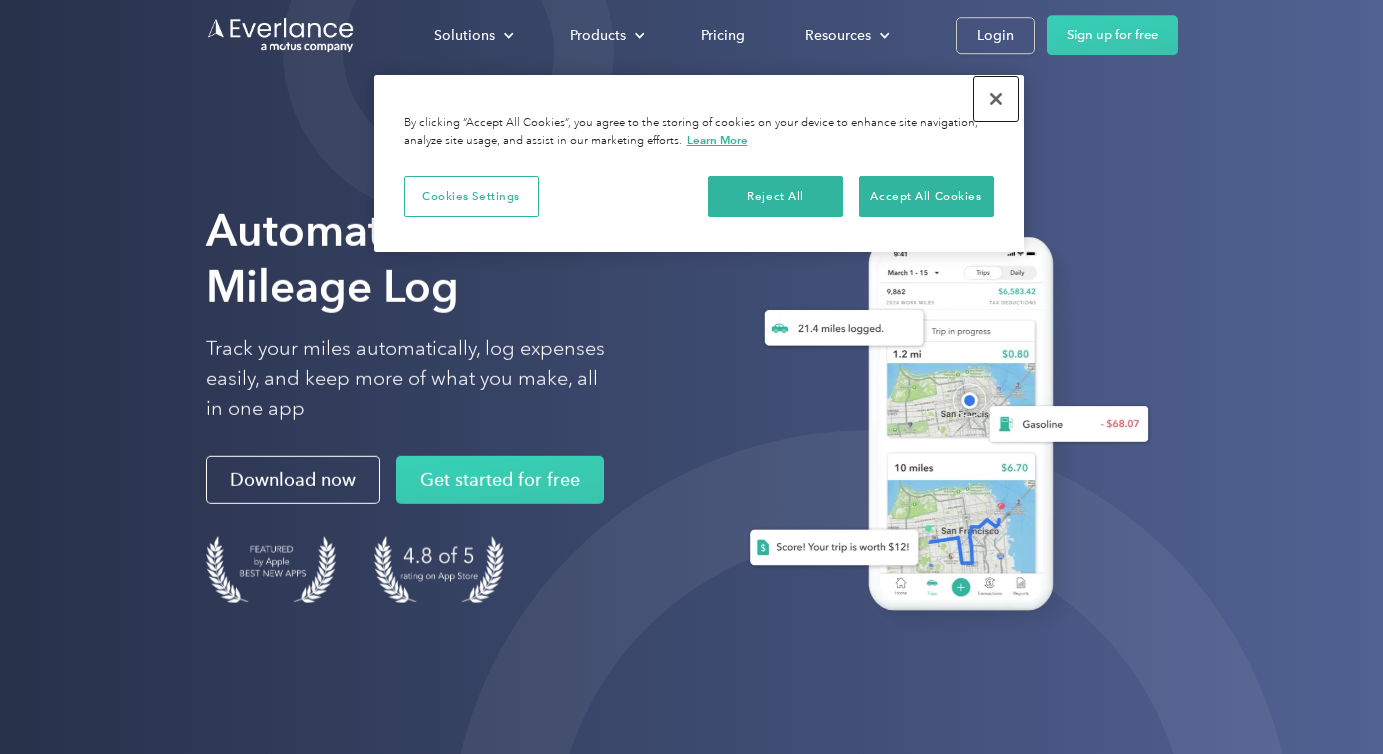 click at bounding box center [996, 99] 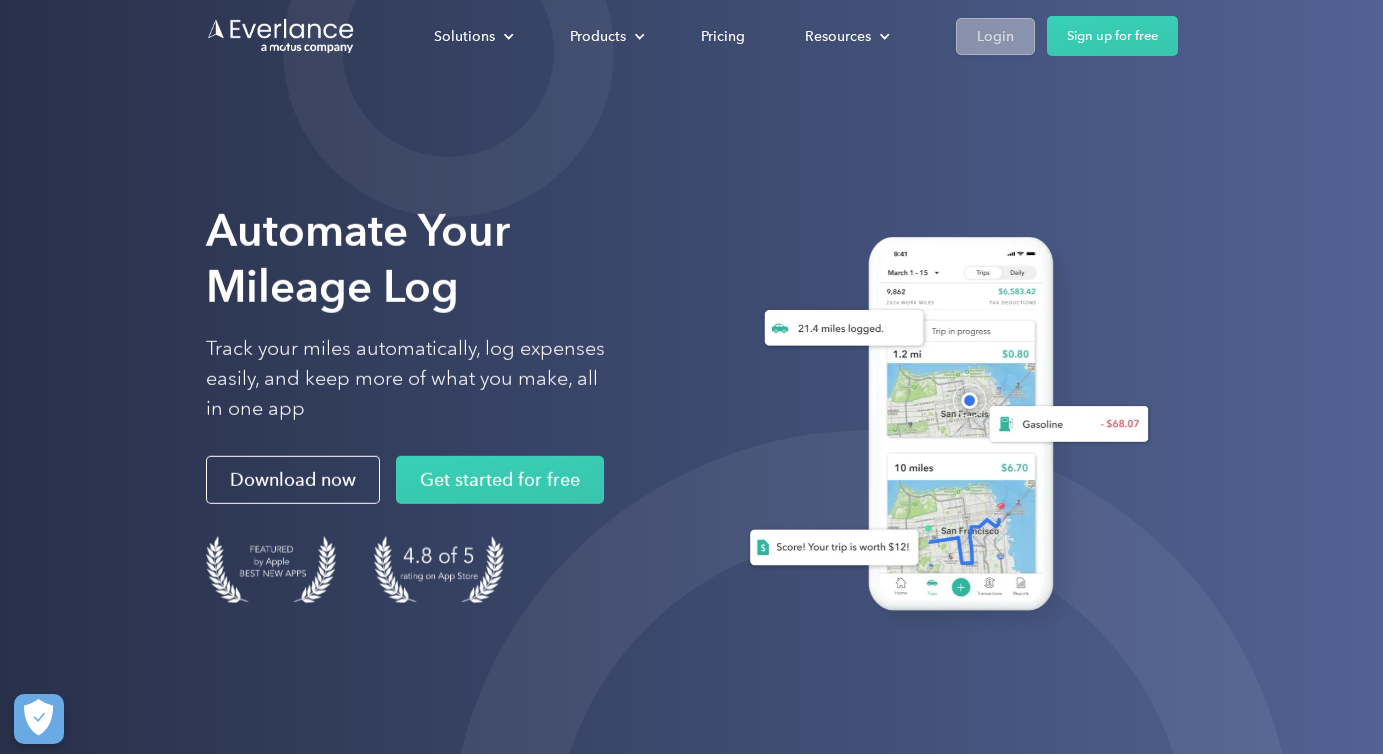 click on "Login" at bounding box center [995, 36] 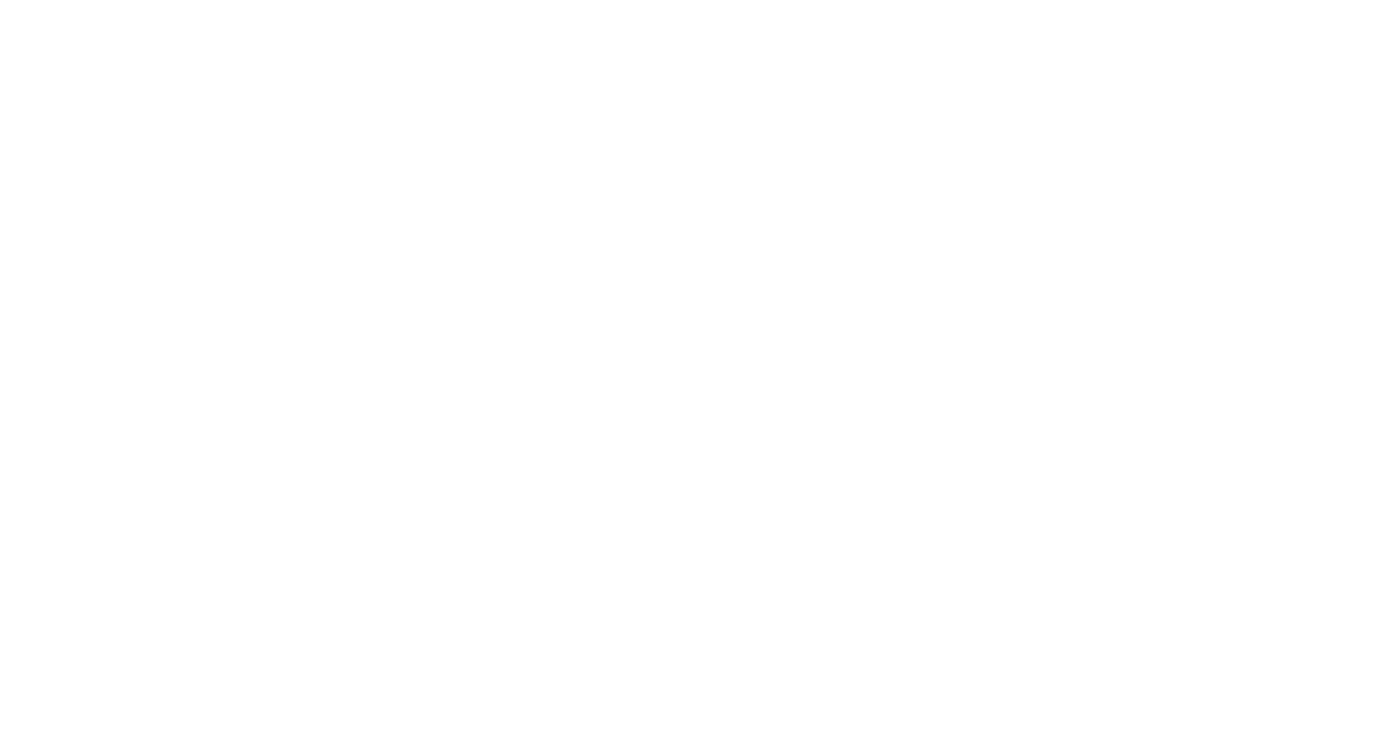 scroll, scrollTop: 0, scrollLeft: 0, axis: both 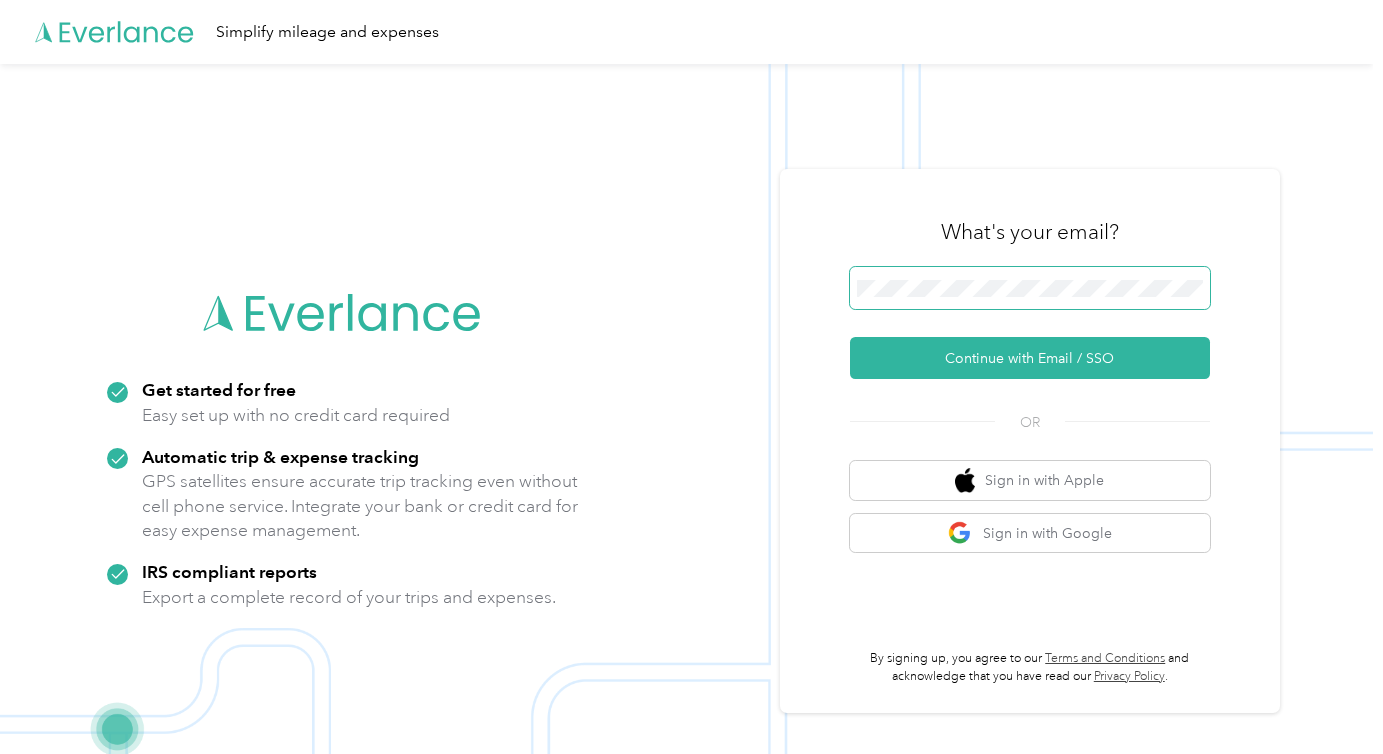 click at bounding box center [1030, 288] 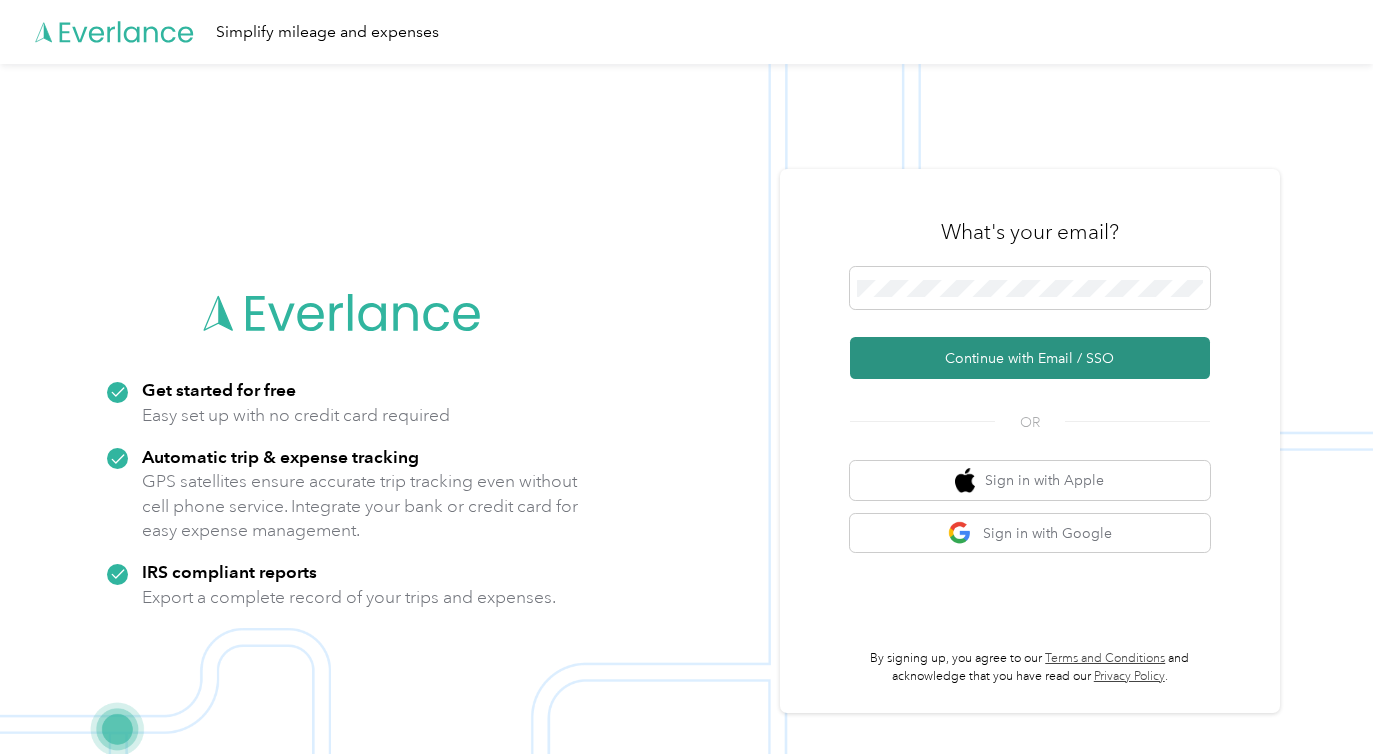 click on "Continue with Email / SSO" at bounding box center [1030, 358] 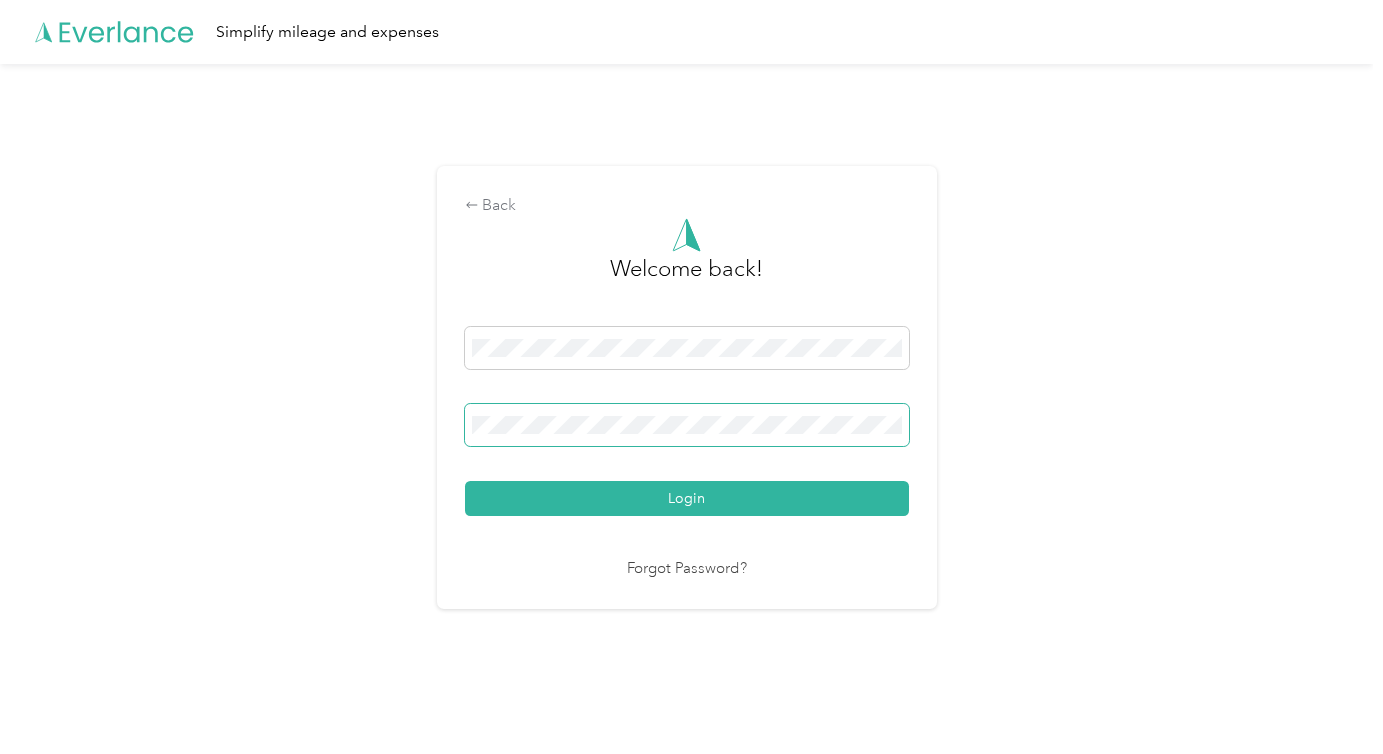 click on "Login" at bounding box center [687, 498] 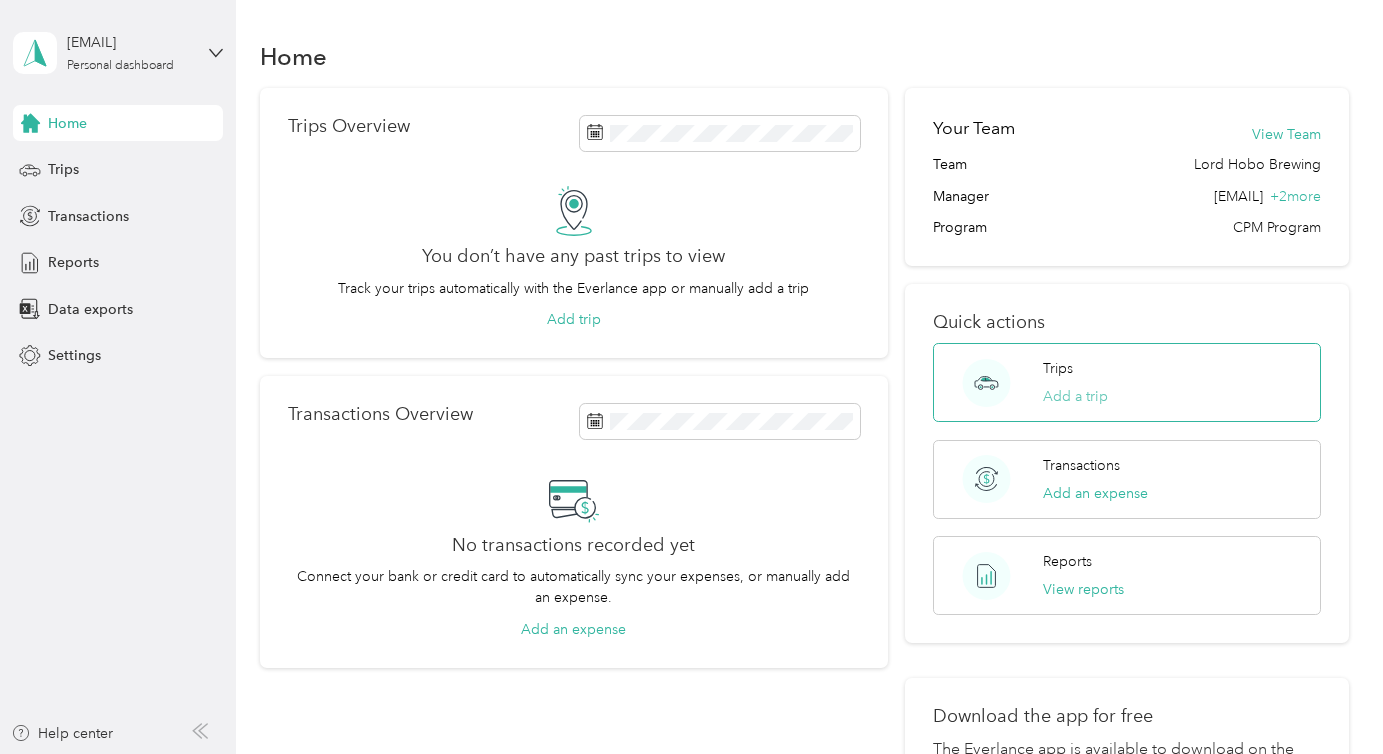 click on "Add a trip" at bounding box center (1075, 396) 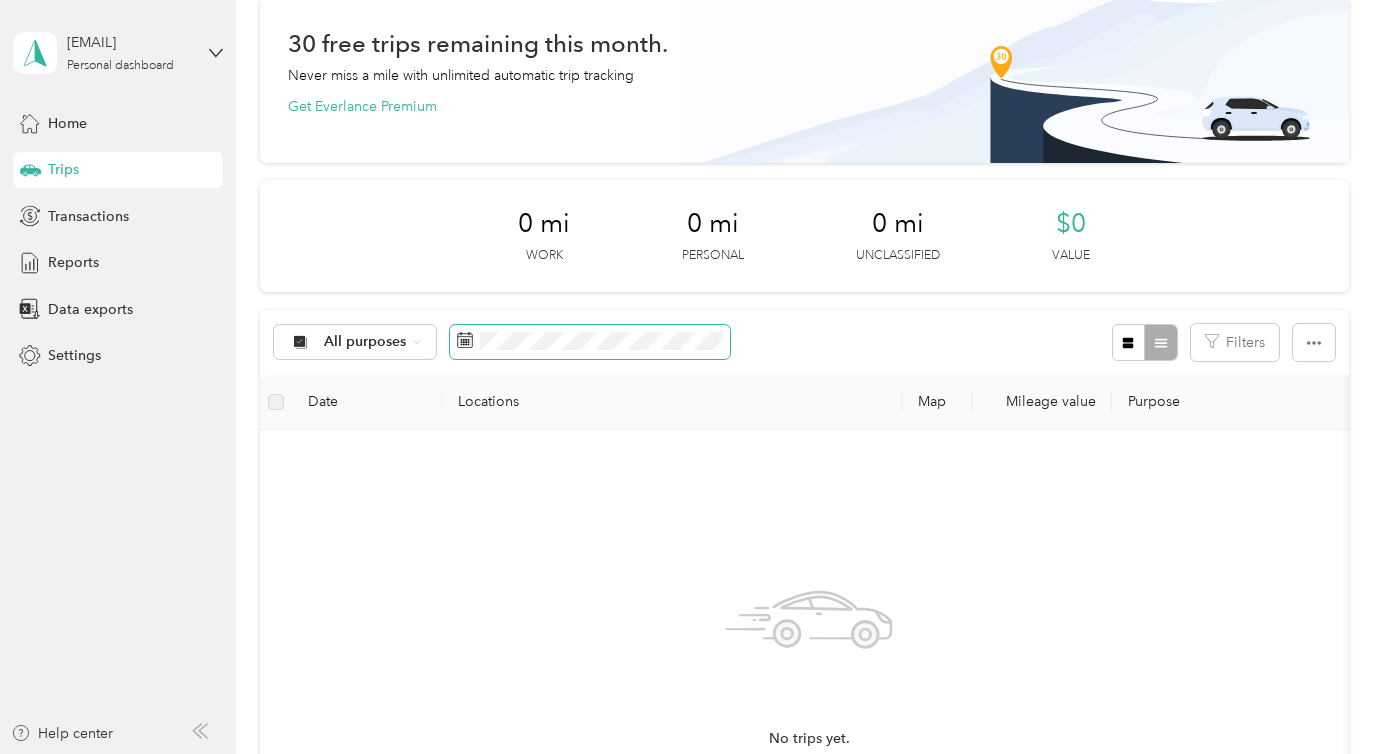 scroll, scrollTop: 112, scrollLeft: 0, axis: vertical 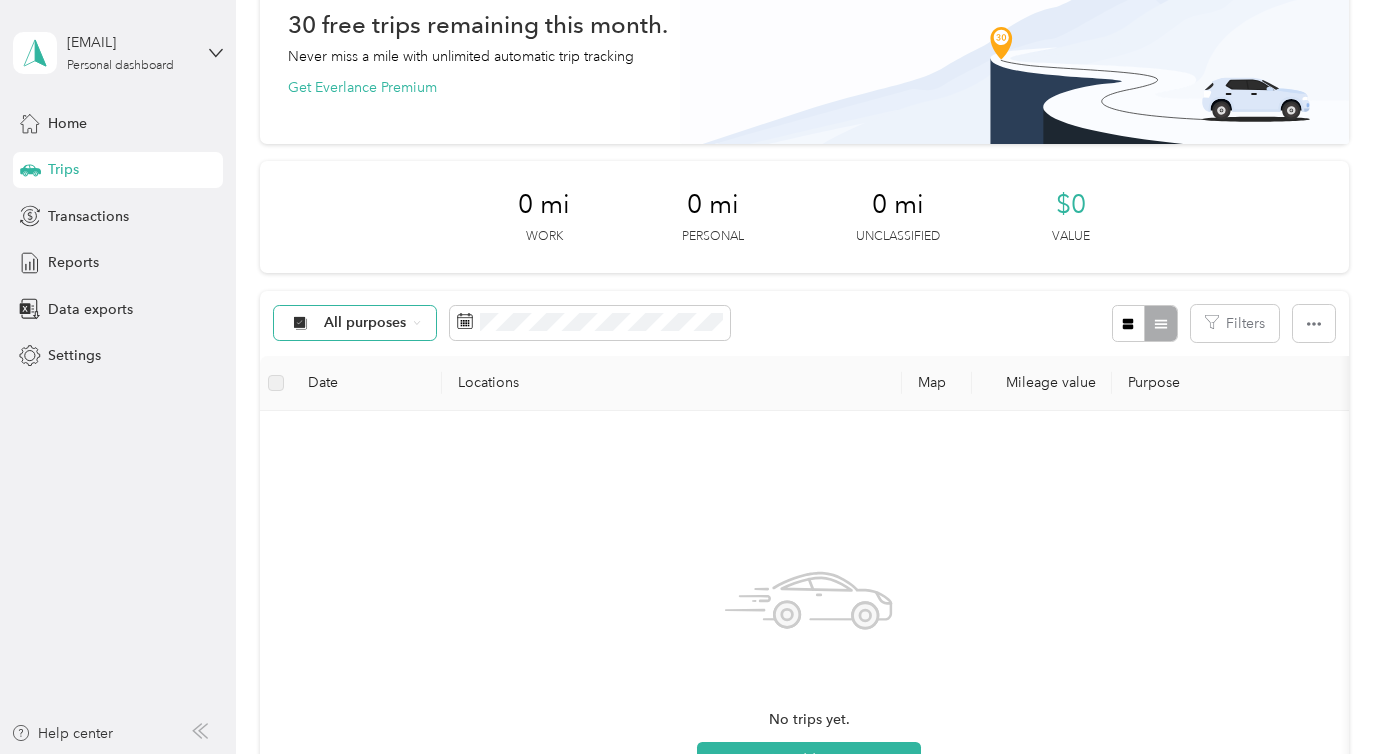 click 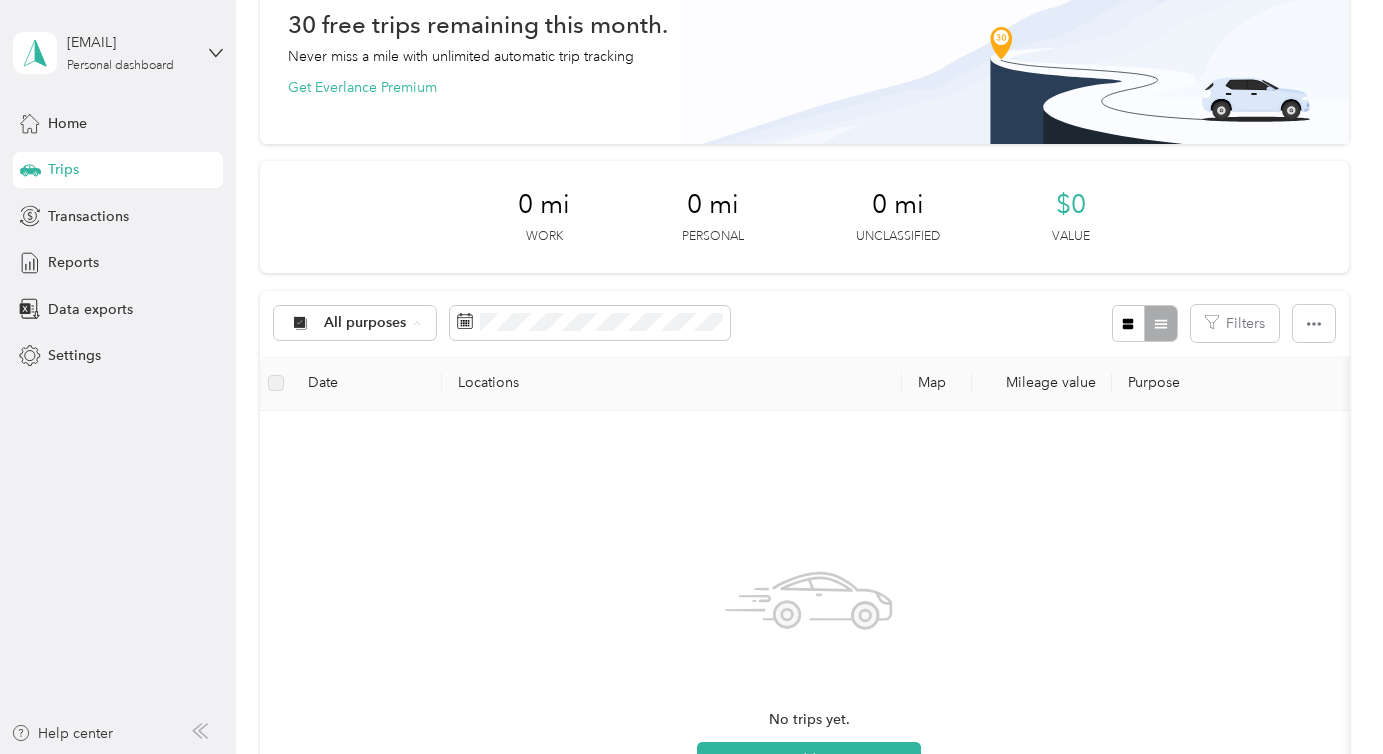 click on "Lord Hobo Brewing" at bounding box center (388, 429) 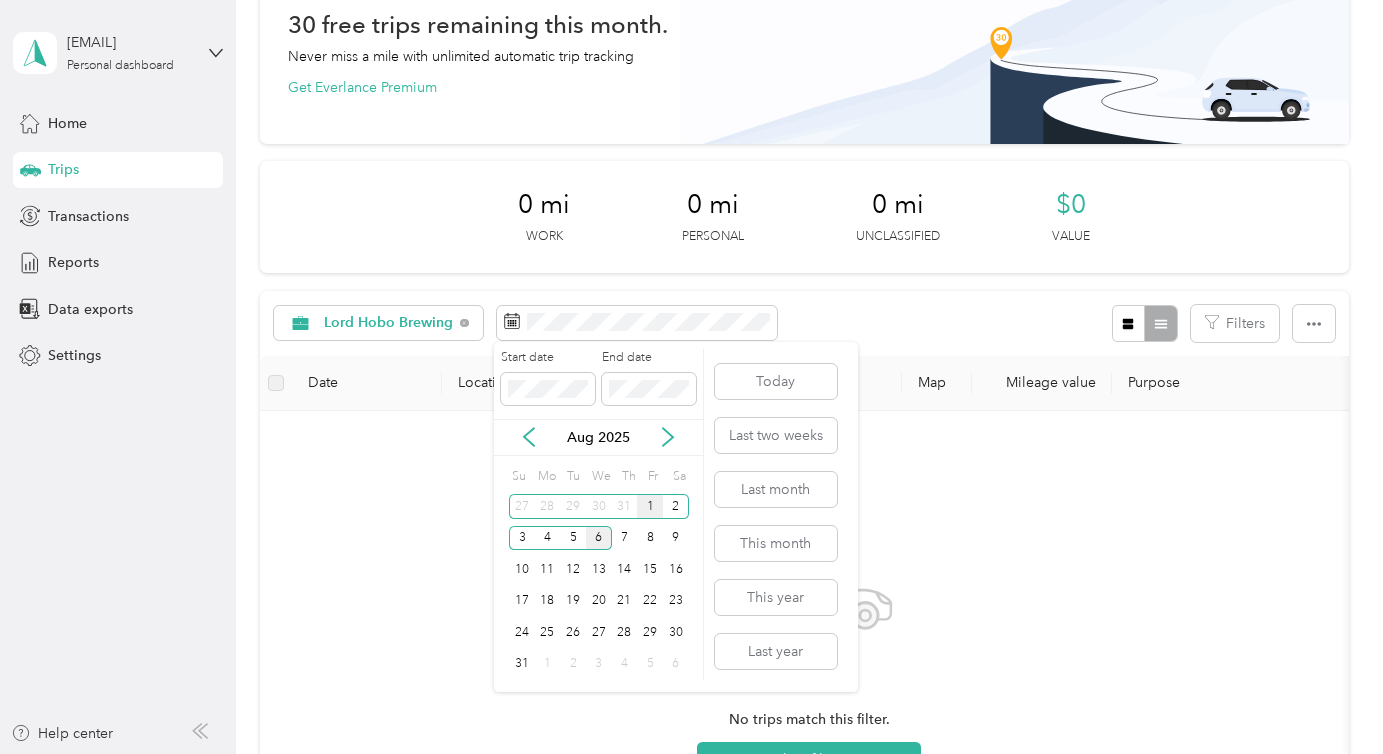 click on "1" at bounding box center [650, 506] 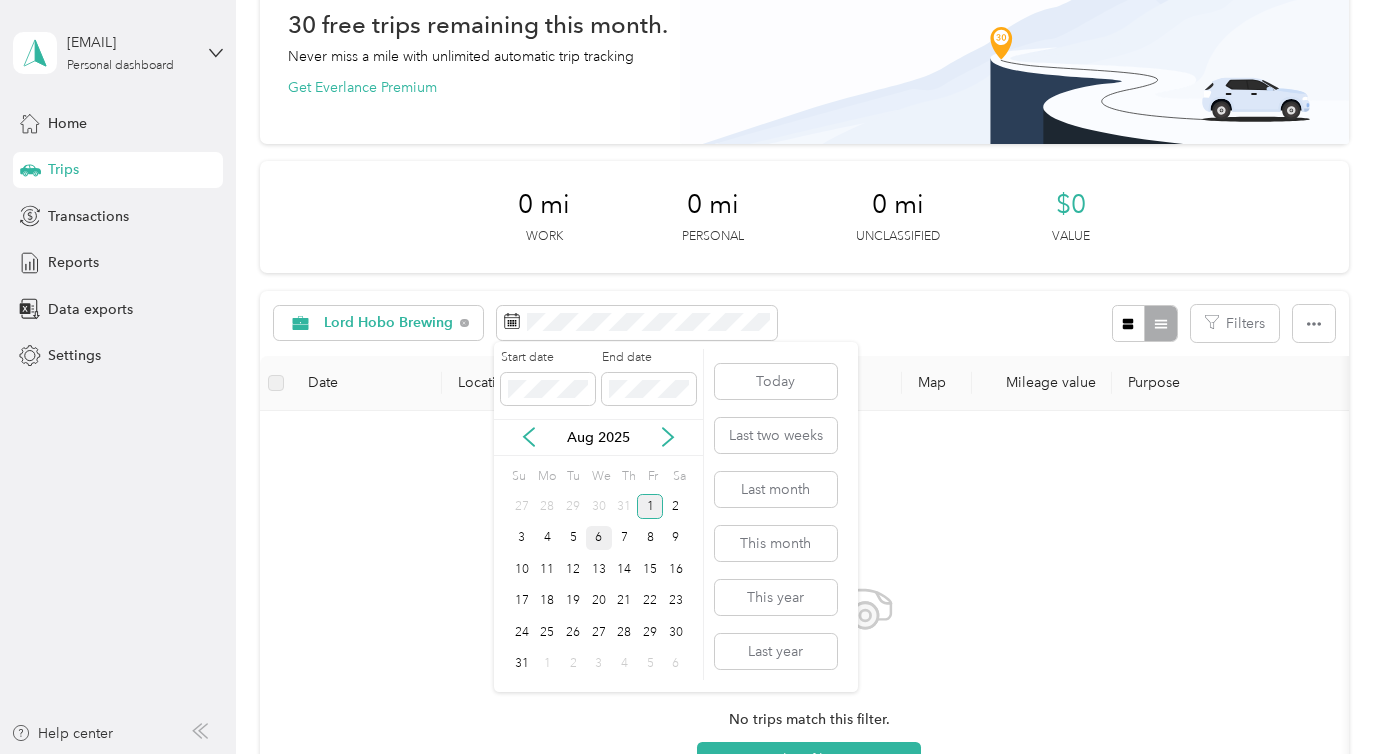 click on "1" at bounding box center (650, 506) 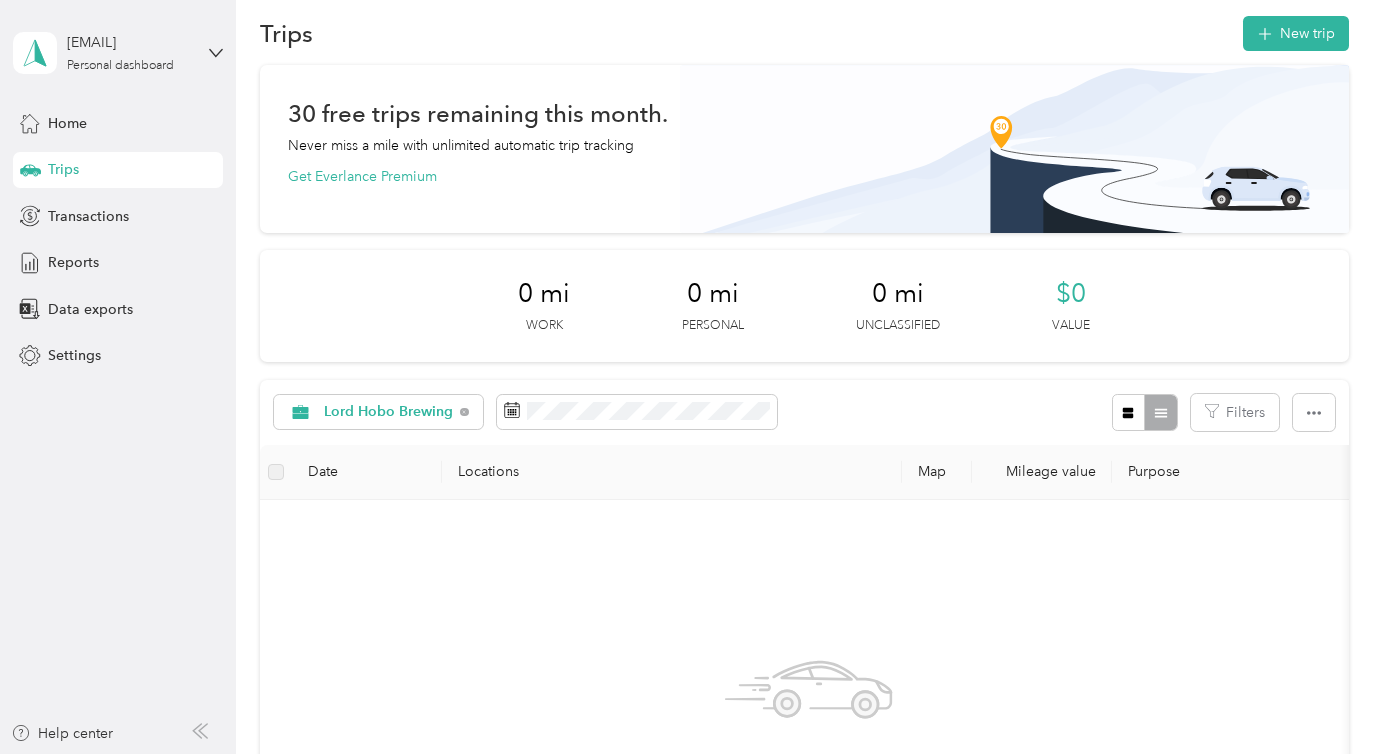 scroll, scrollTop: 0, scrollLeft: 0, axis: both 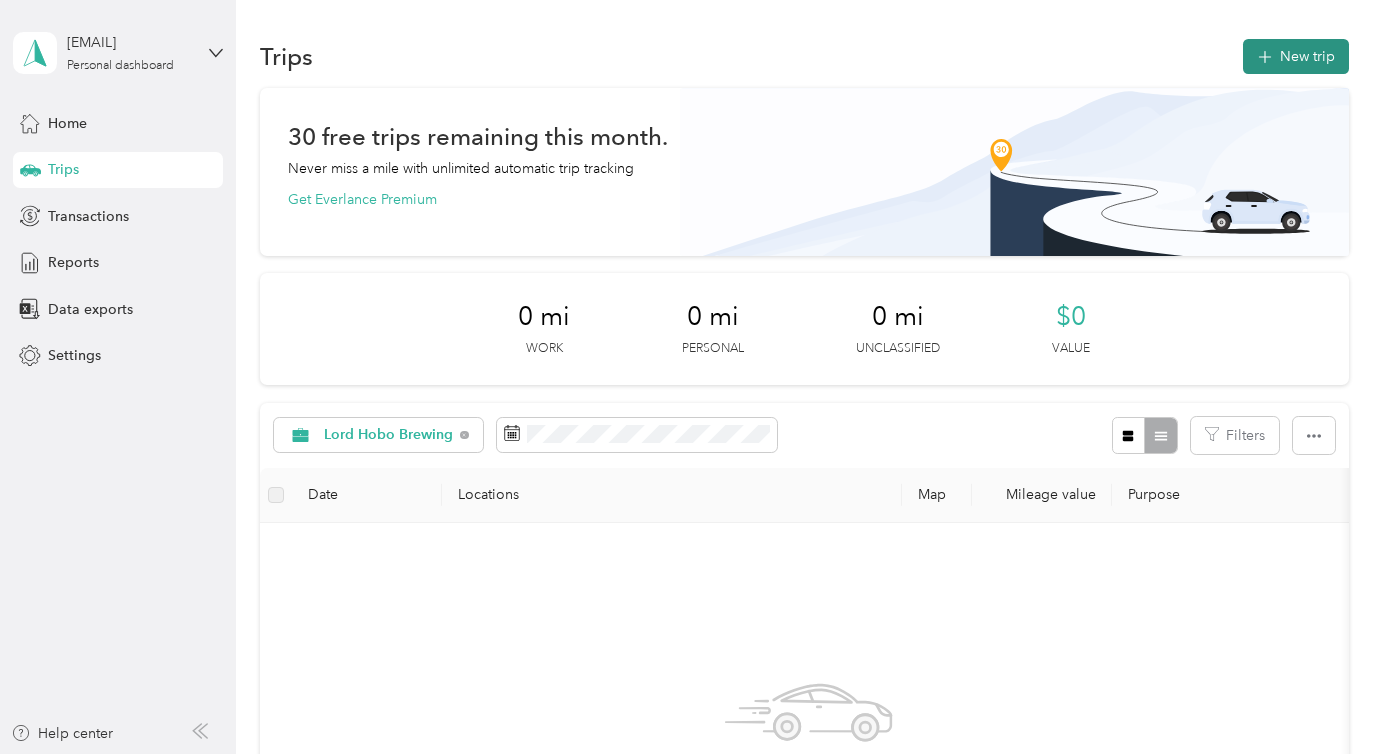 click on "New trip" at bounding box center (1296, 56) 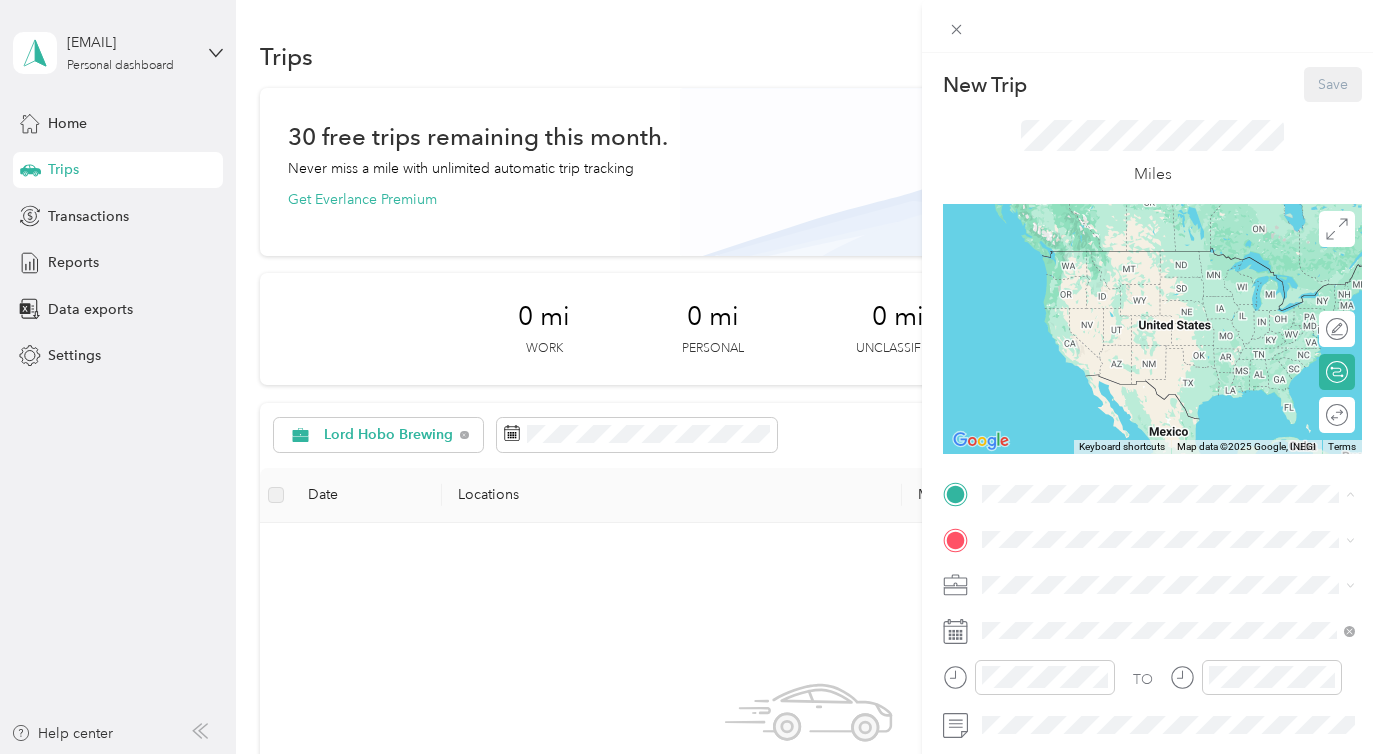 click on "Lord Hobo Brewery HQ - Work" at bounding box center [1189, 577] 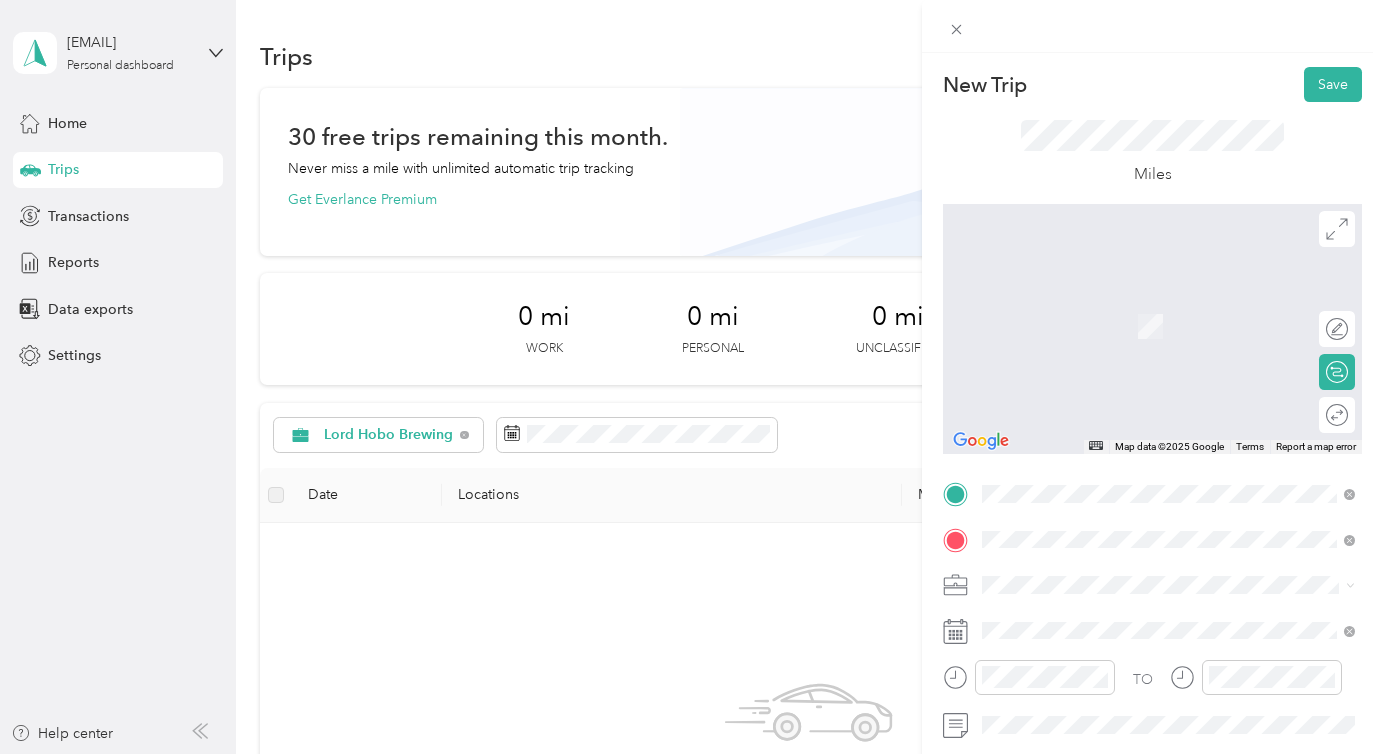 click on "[CITY]
[STATE], [COUNTRY]" at bounding box center [1085, 620] 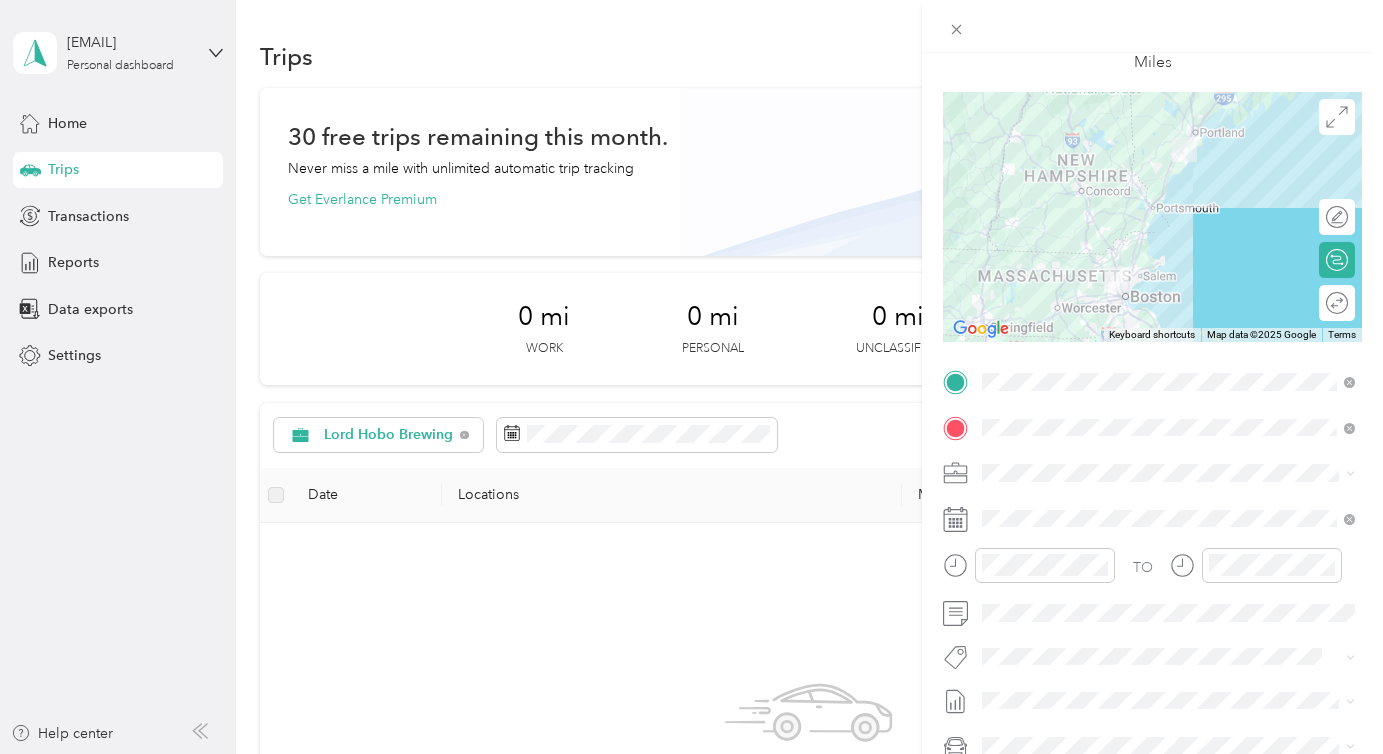 scroll, scrollTop: 280, scrollLeft: 0, axis: vertical 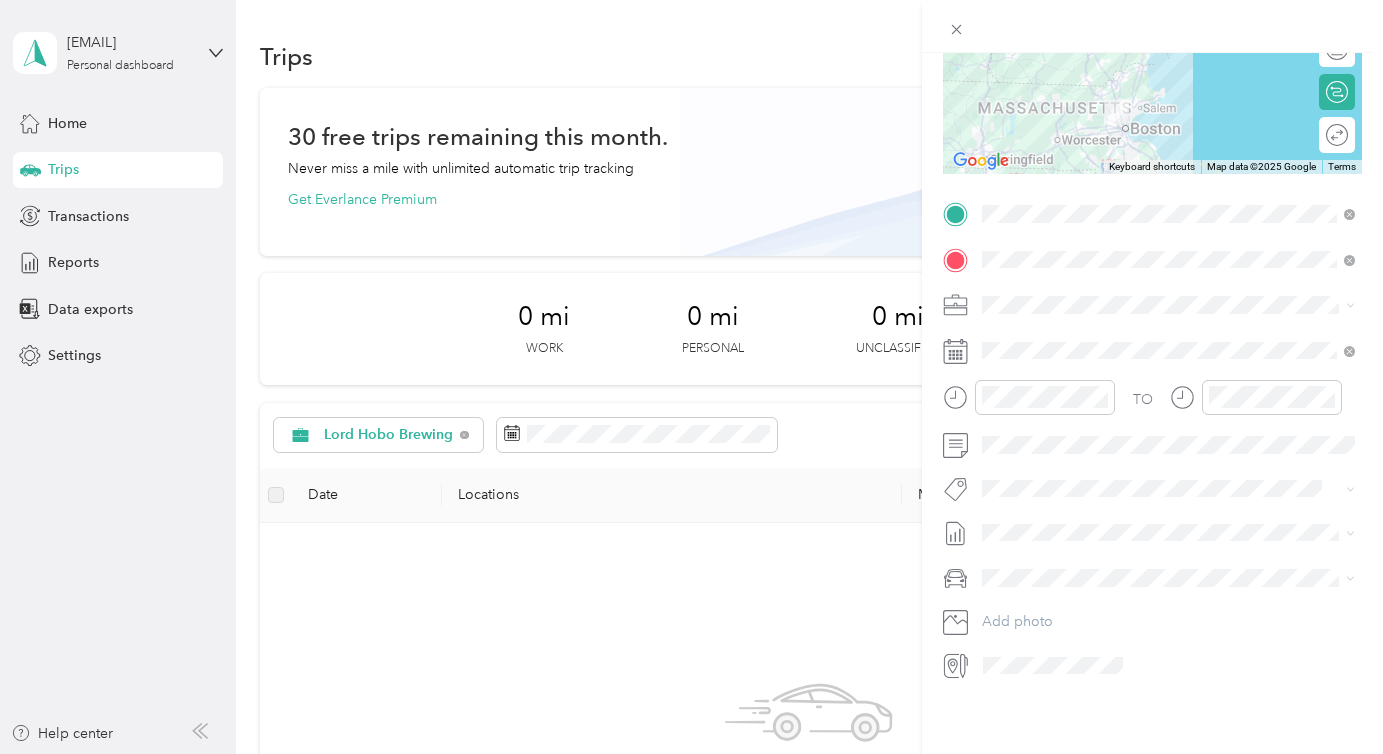 click 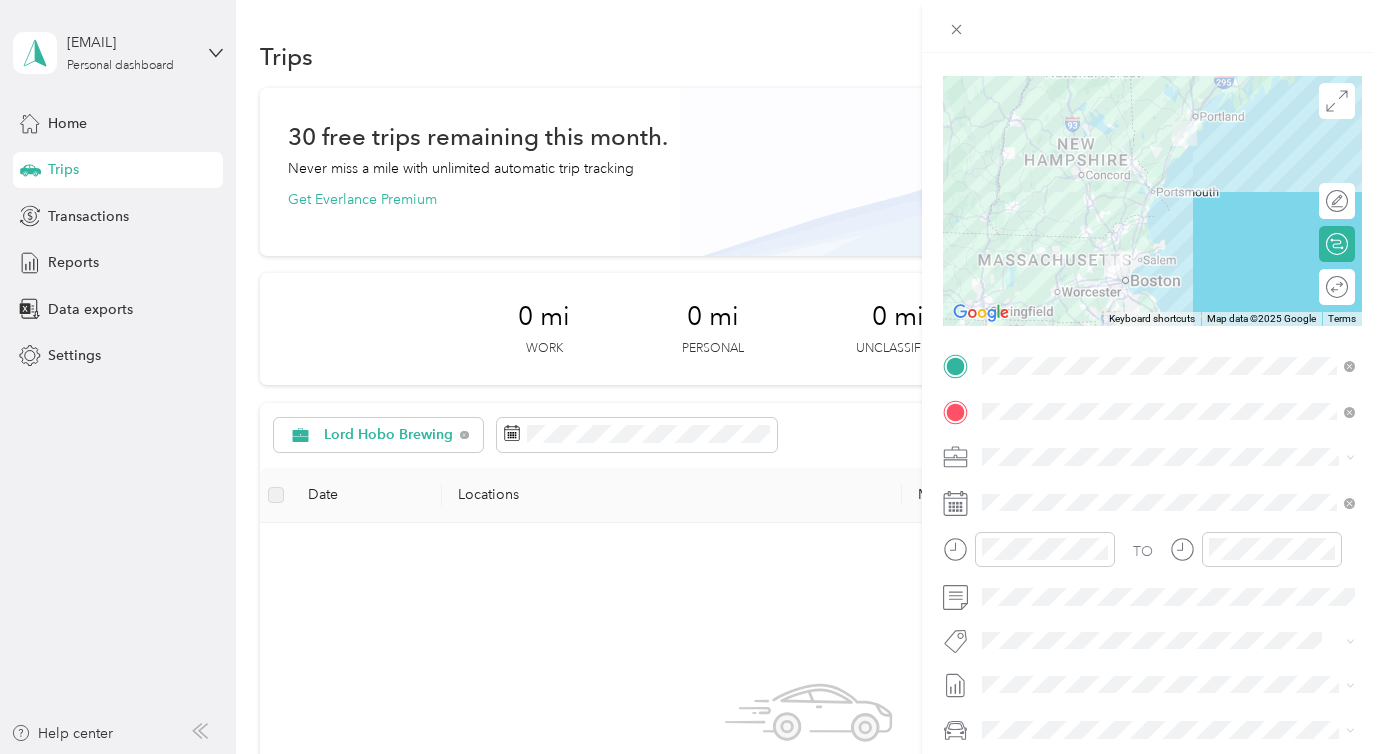 scroll, scrollTop: 0, scrollLeft: 0, axis: both 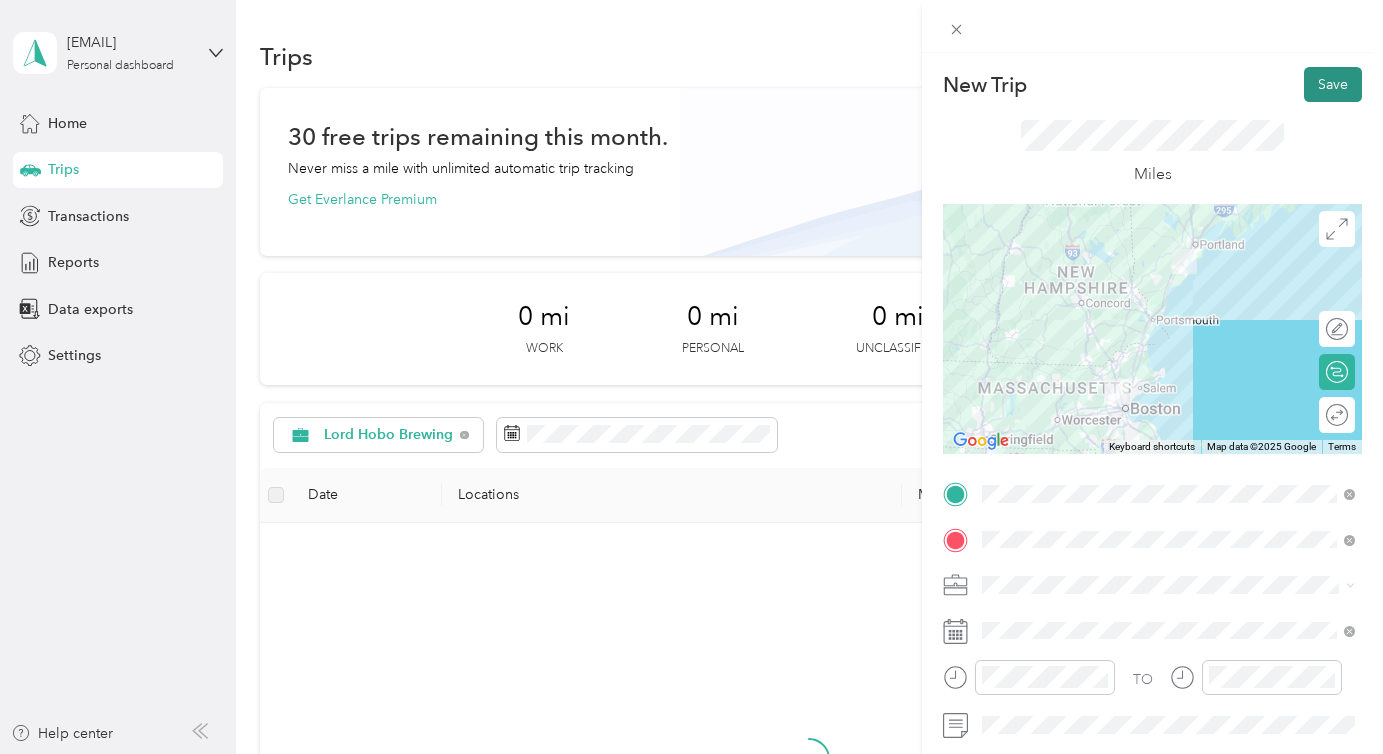 click on "Save" at bounding box center (1333, 84) 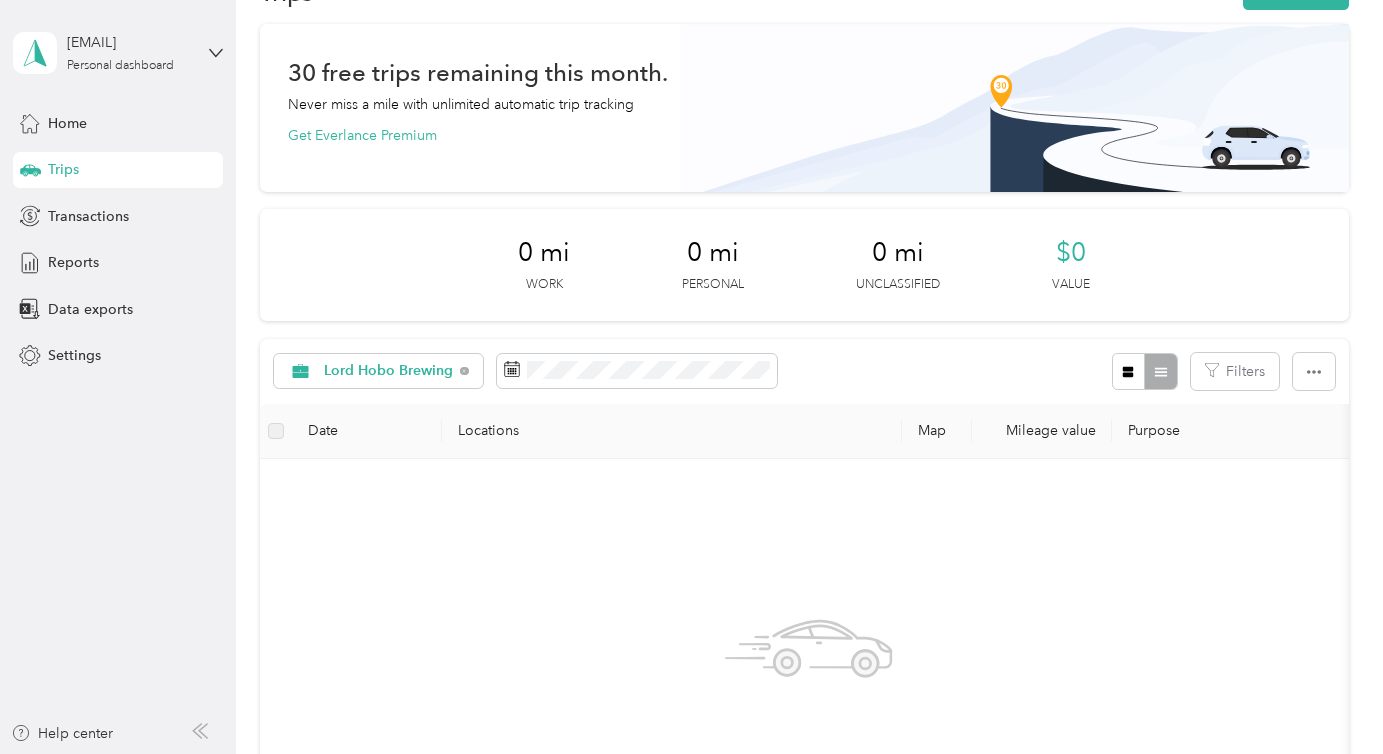 scroll, scrollTop: 0, scrollLeft: 0, axis: both 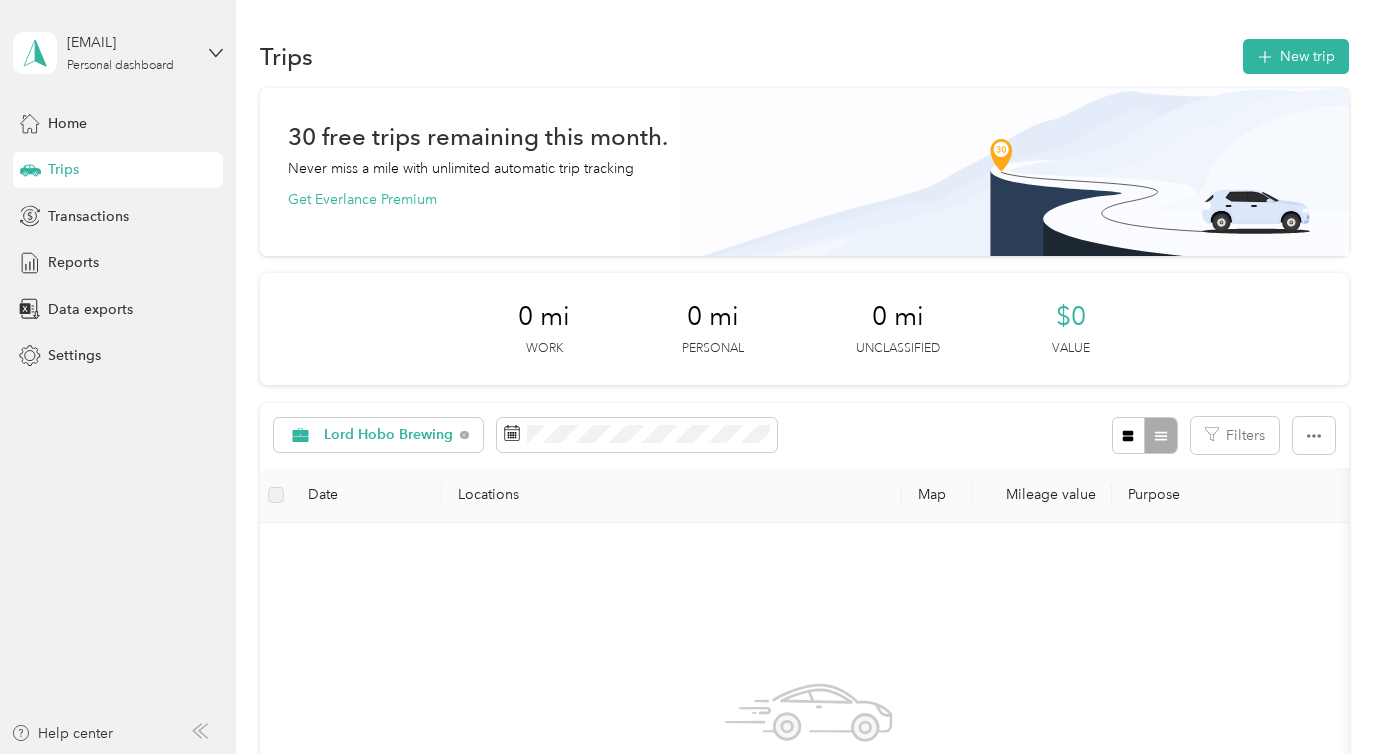 click on "Trips" at bounding box center (63, 169) 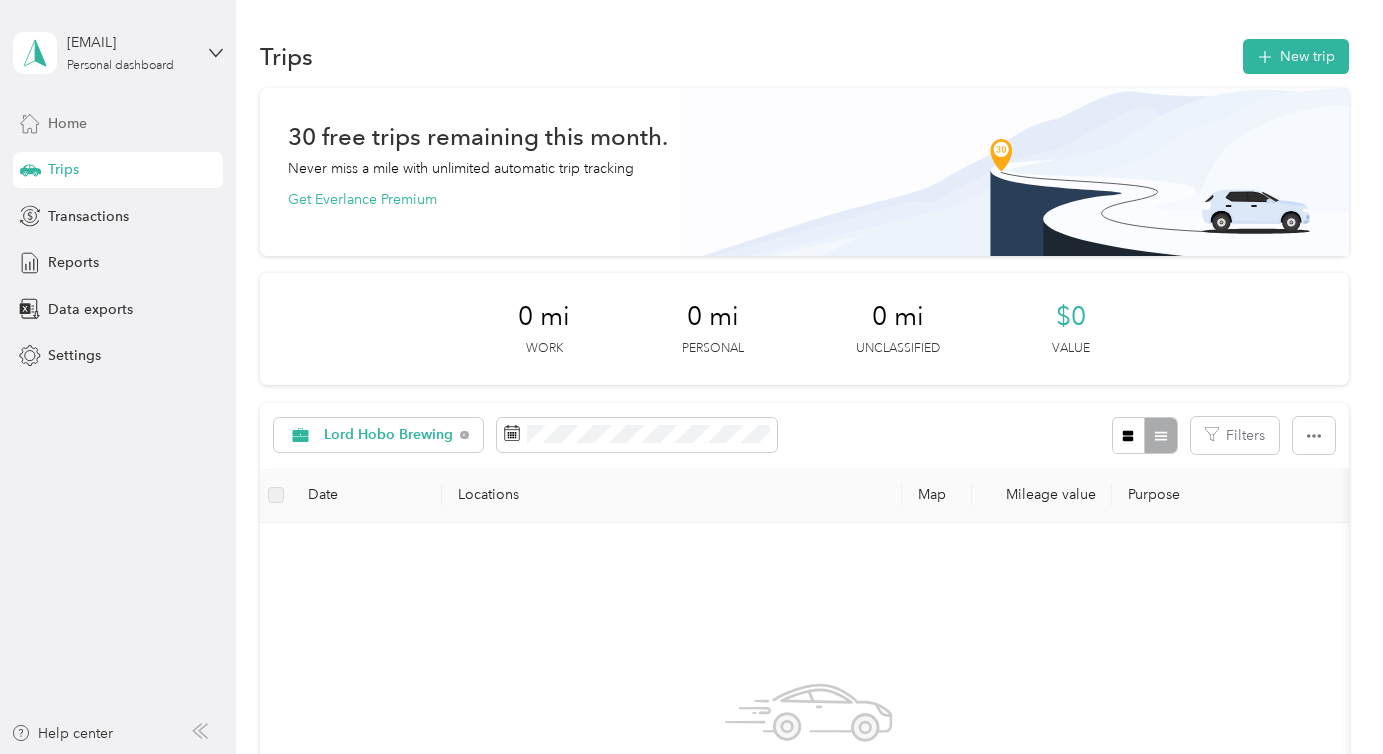 click on "Home" at bounding box center [67, 123] 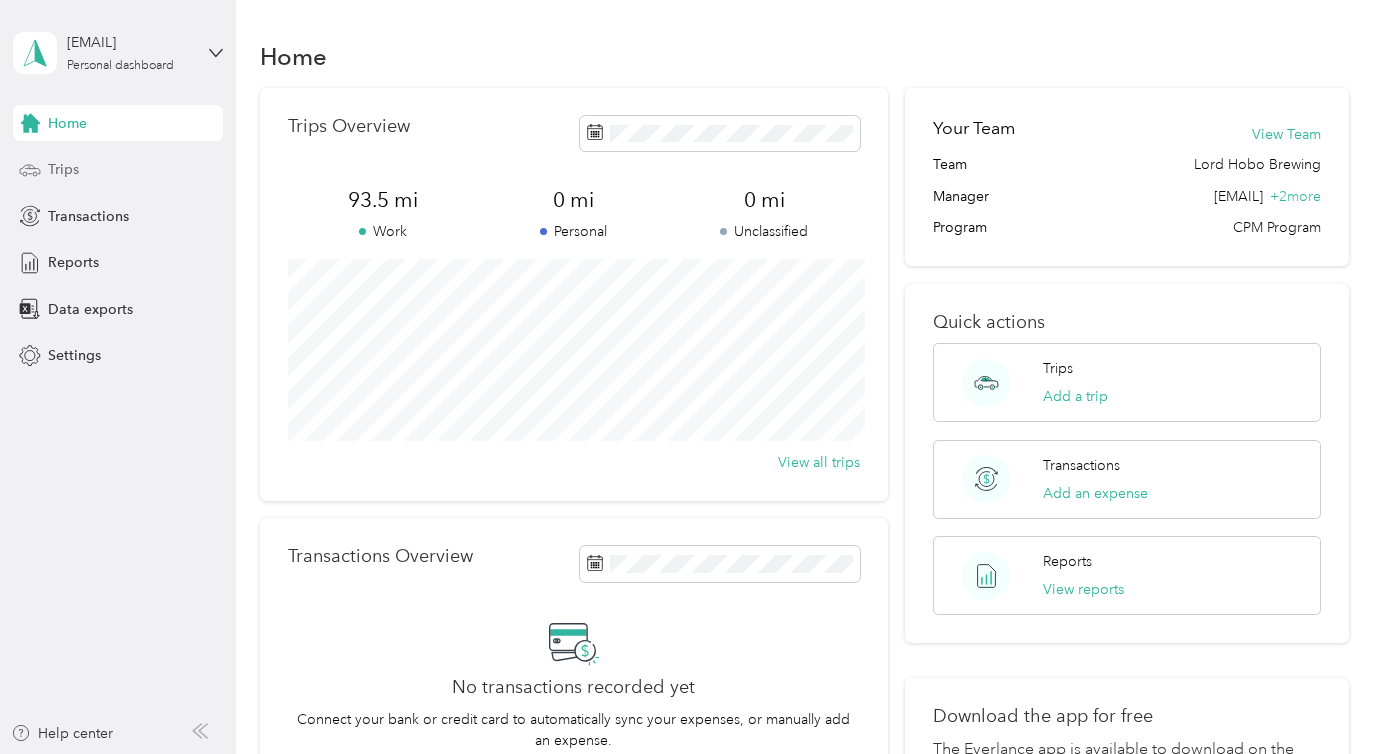 click on "Trips" at bounding box center (118, 170) 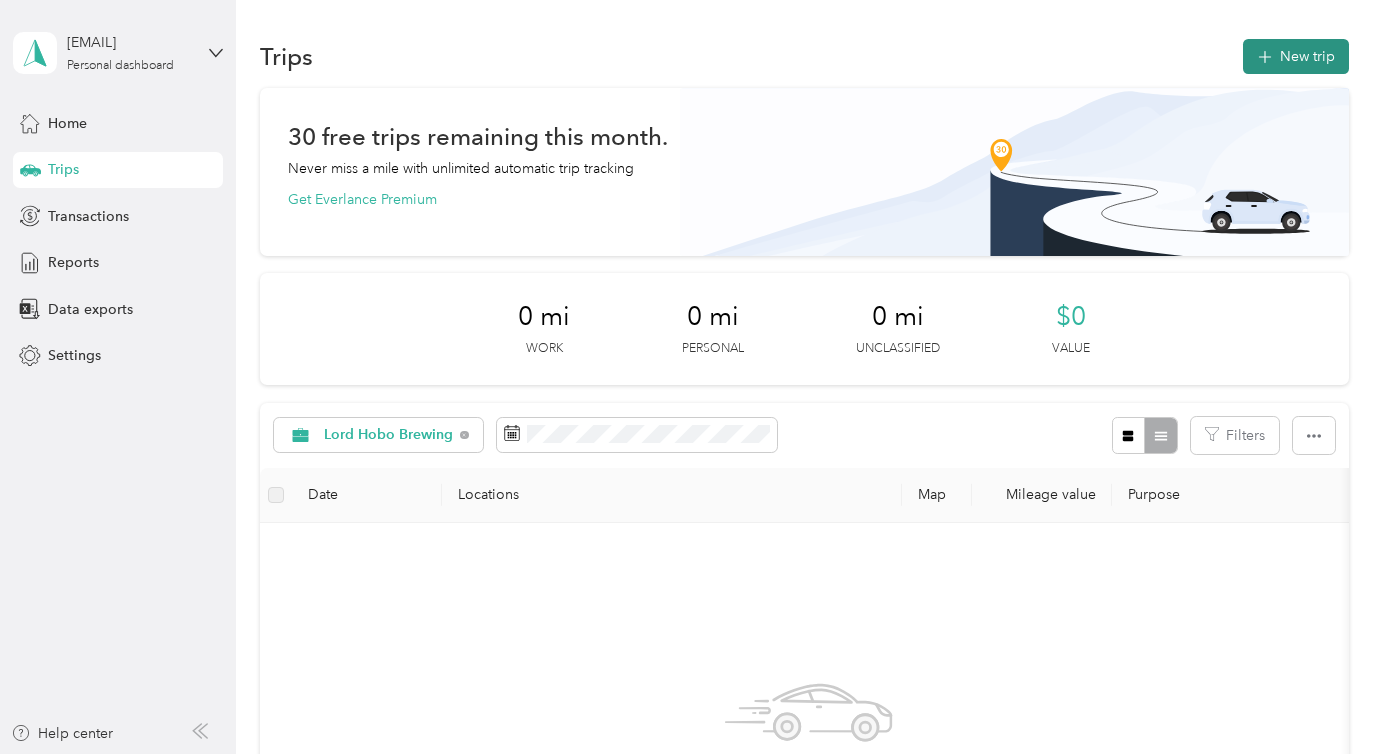 click on "New trip" at bounding box center (1296, 56) 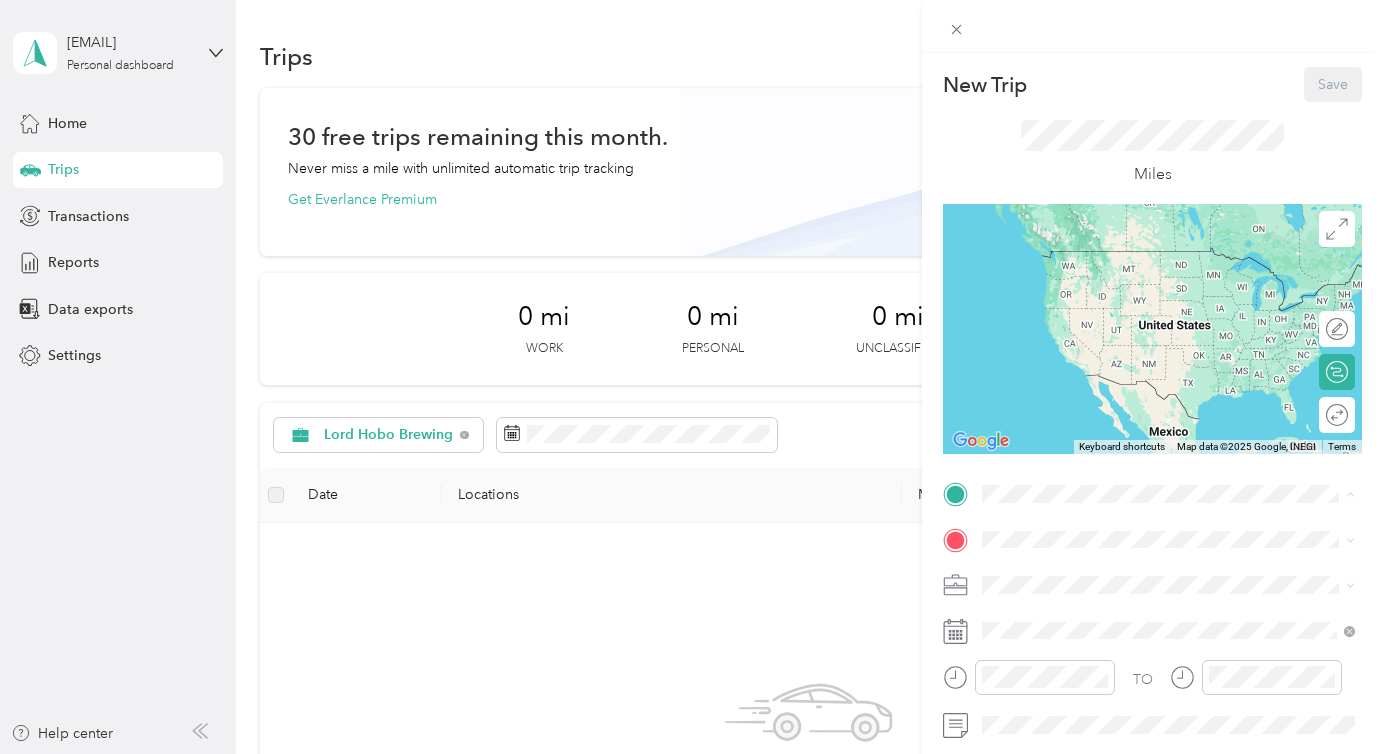 click on "[STREET], [POSTAL_CODE], [CITY], [STATE], [COUNTRY]" at bounding box center (1159, 613) 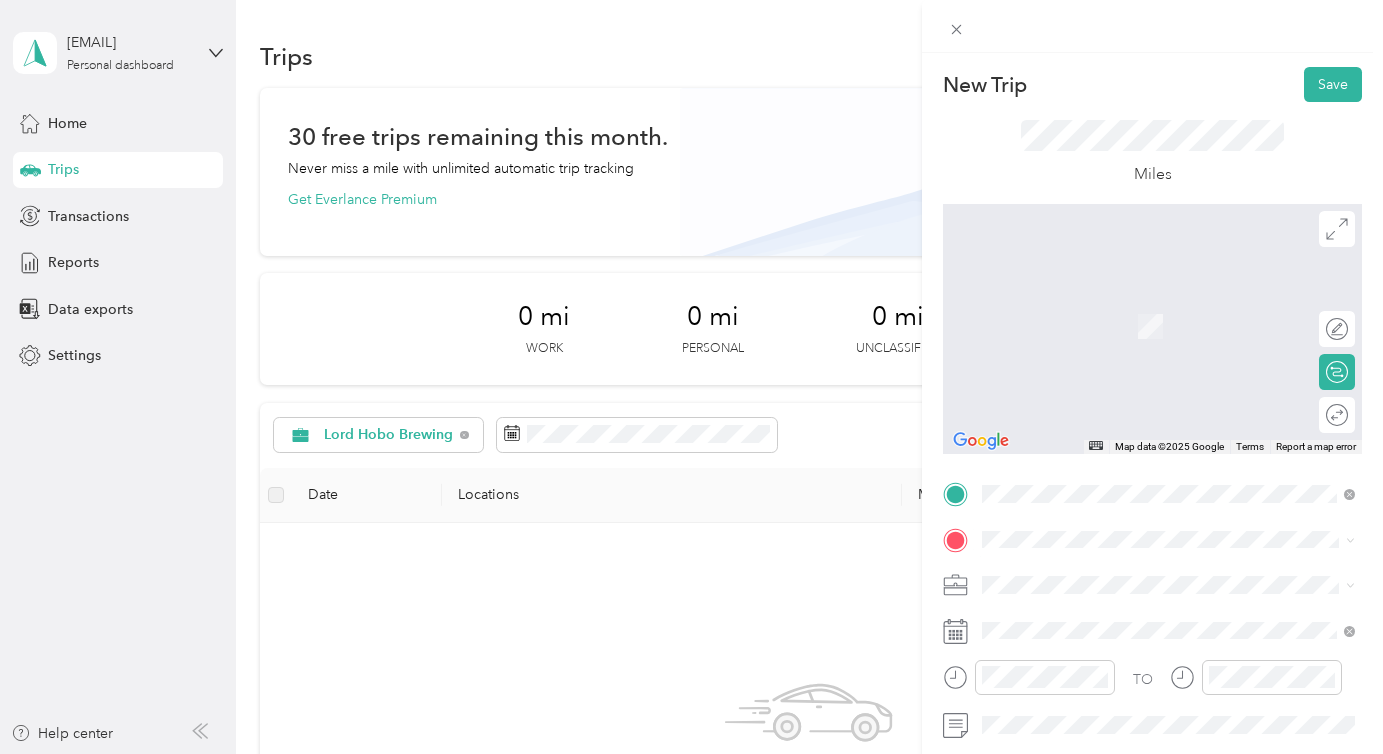 scroll, scrollTop: 189, scrollLeft: 0, axis: vertical 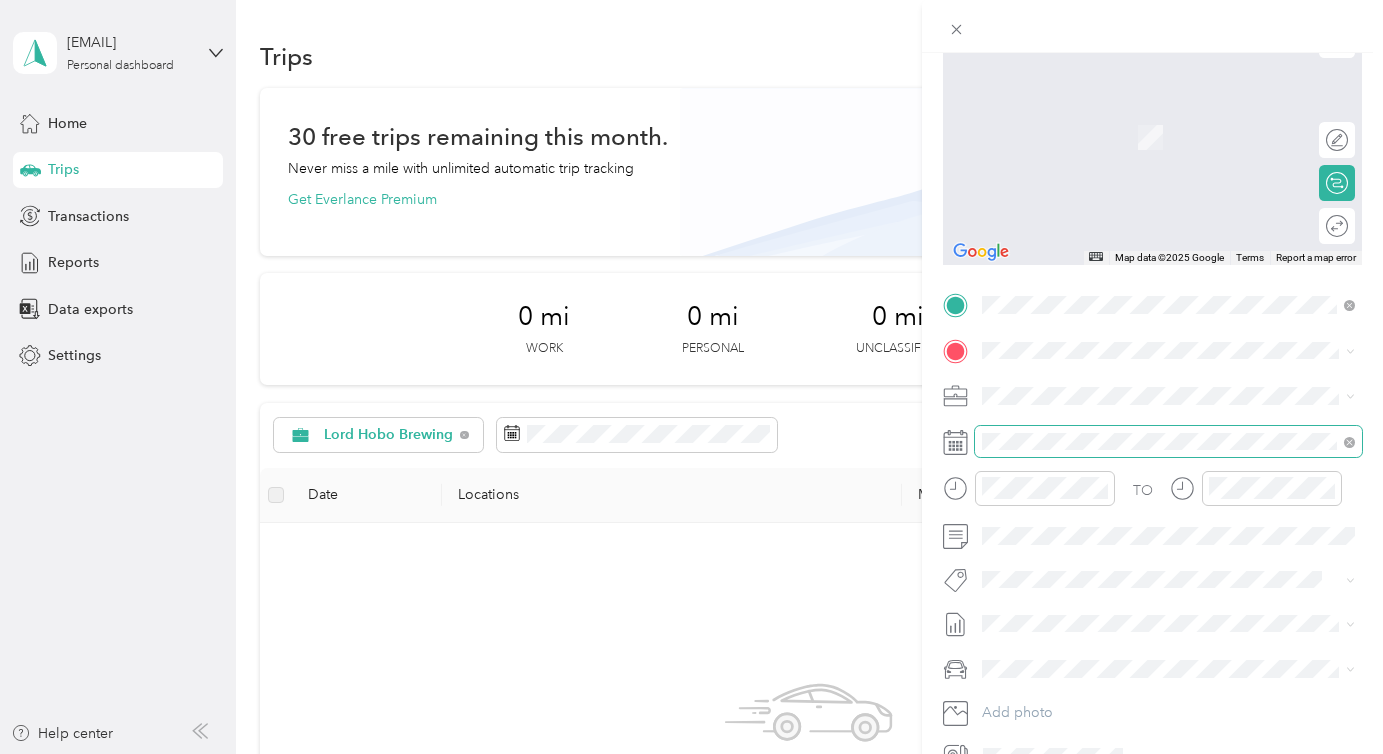 click at bounding box center (1168, 442) 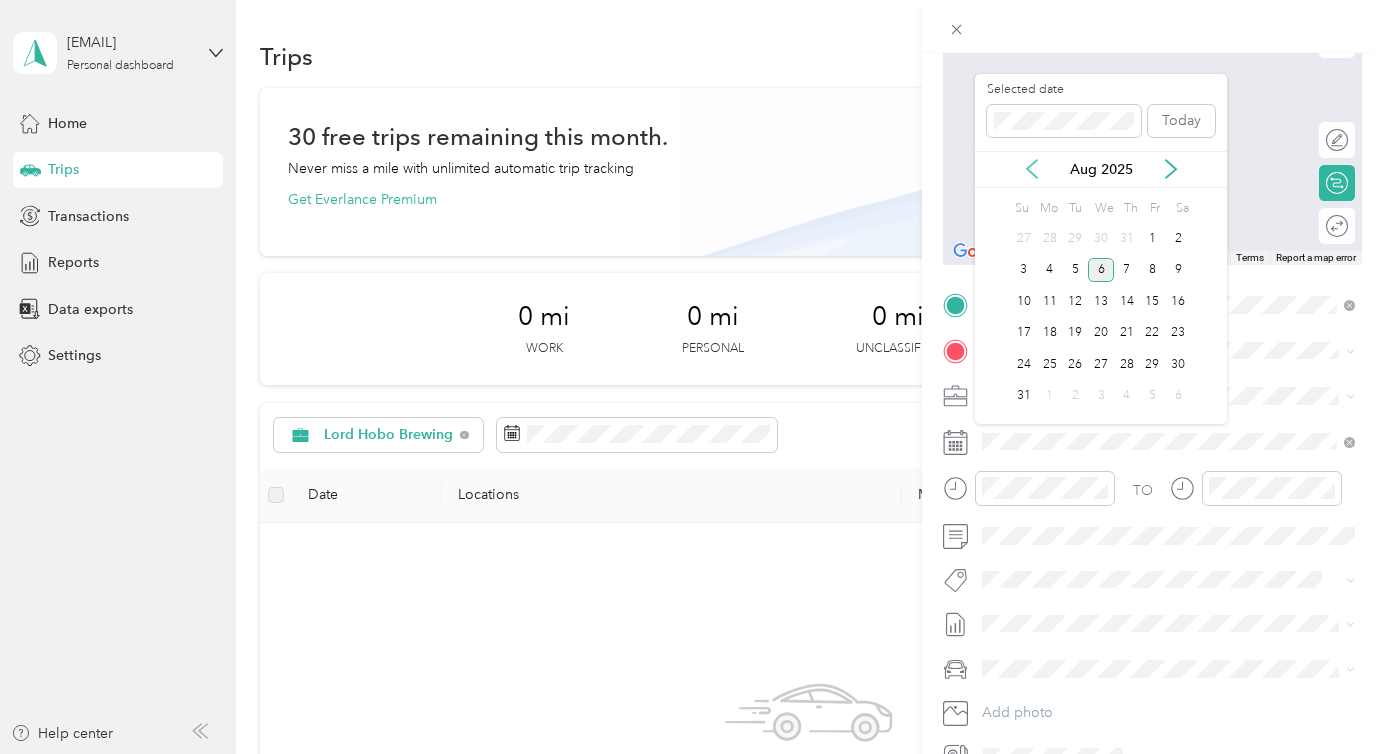 click 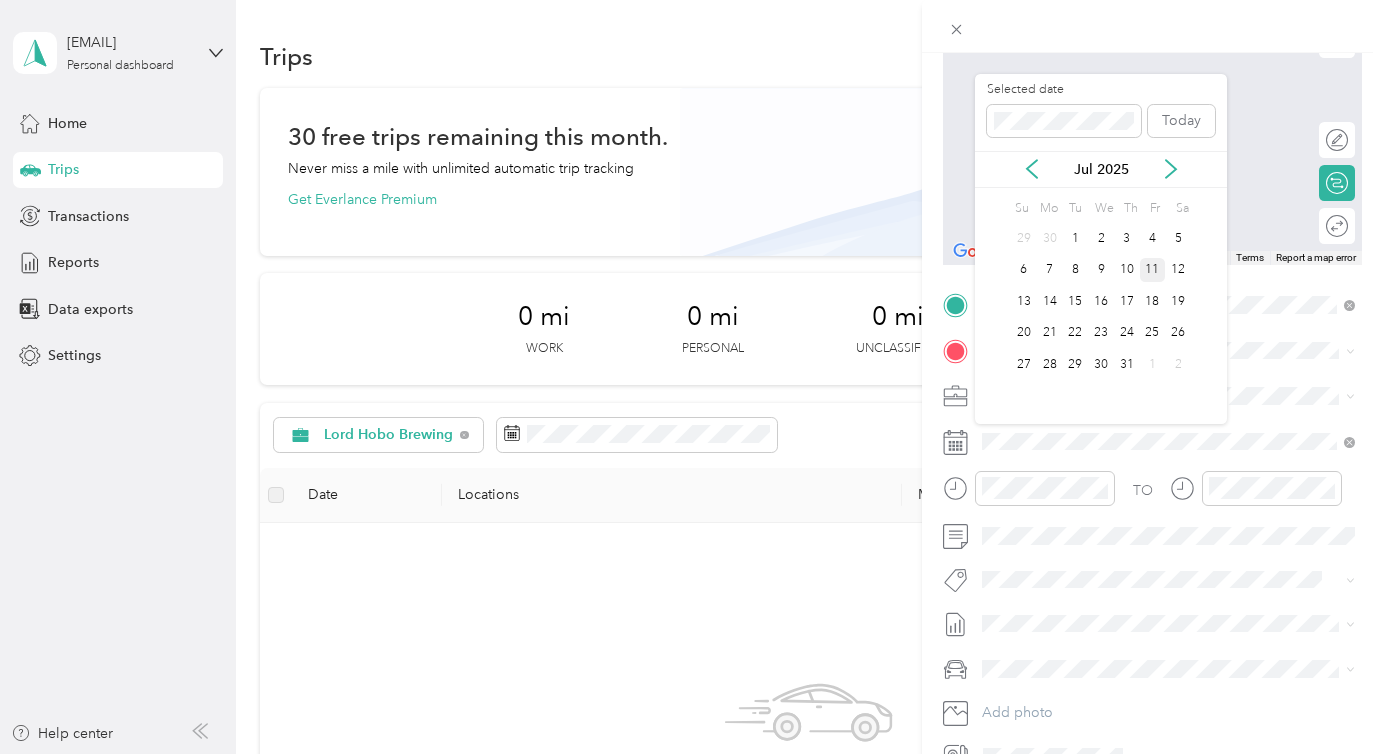 click on "11" at bounding box center (1153, 270) 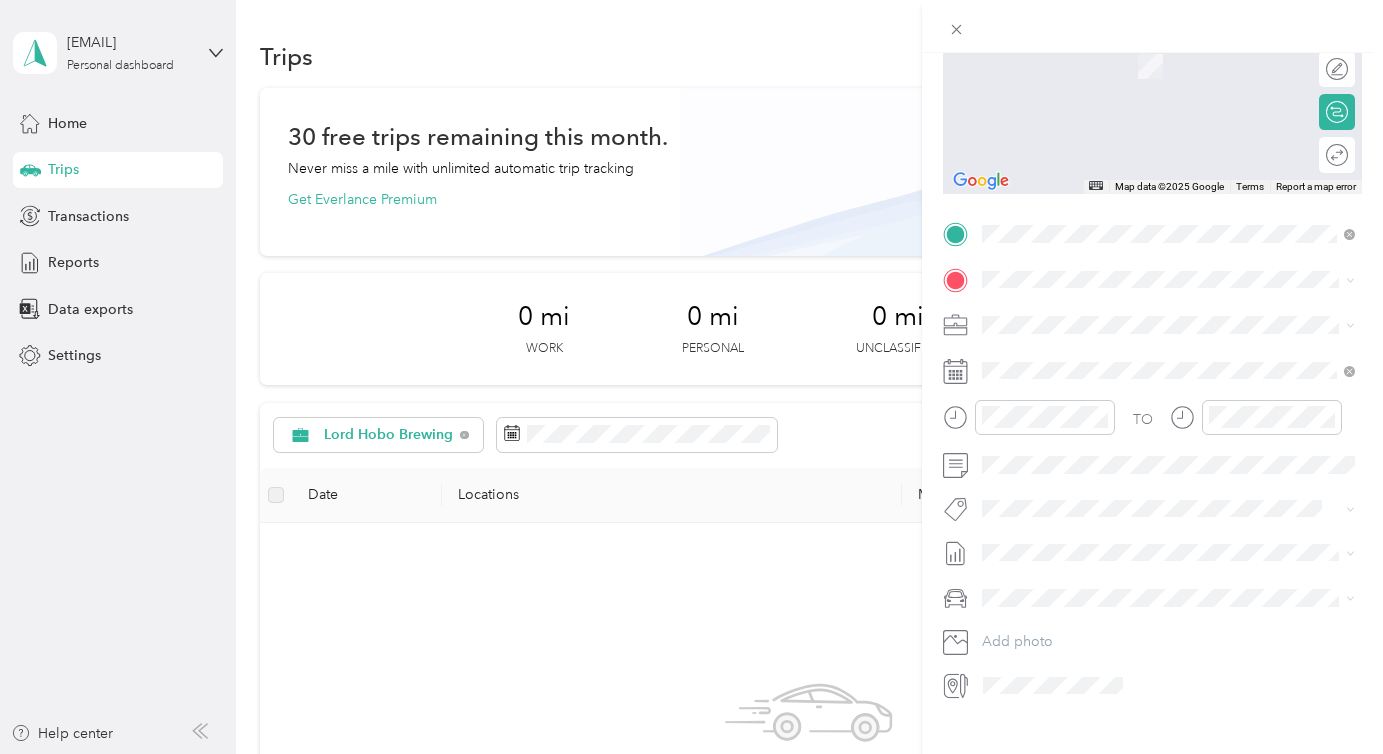 scroll, scrollTop: 280, scrollLeft: 0, axis: vertical 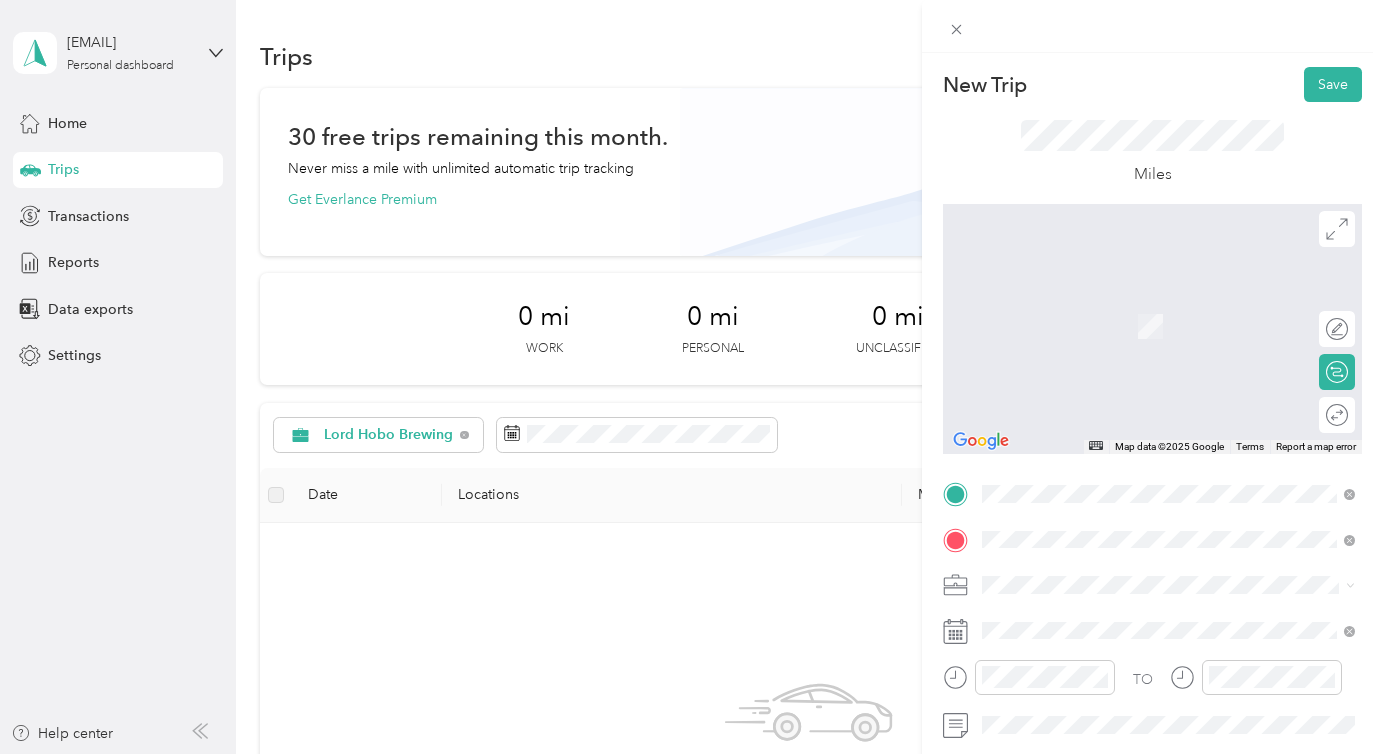 click on "[NUMBER] [STREET]
[CITY], [STATE] [POSTAL_CODE], [COUNTRY]" at bounding box center [1164, 304] 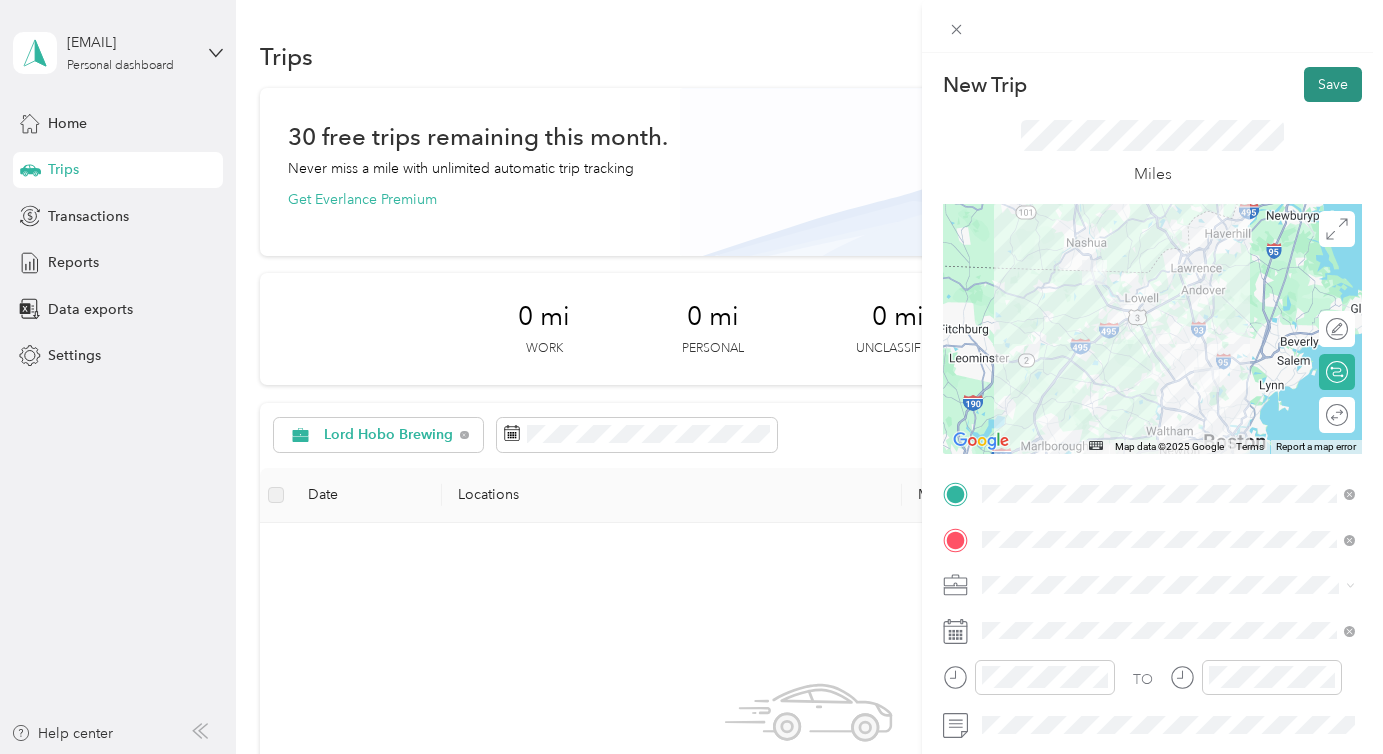 click on "Save" at bounding box center (1333, 84) 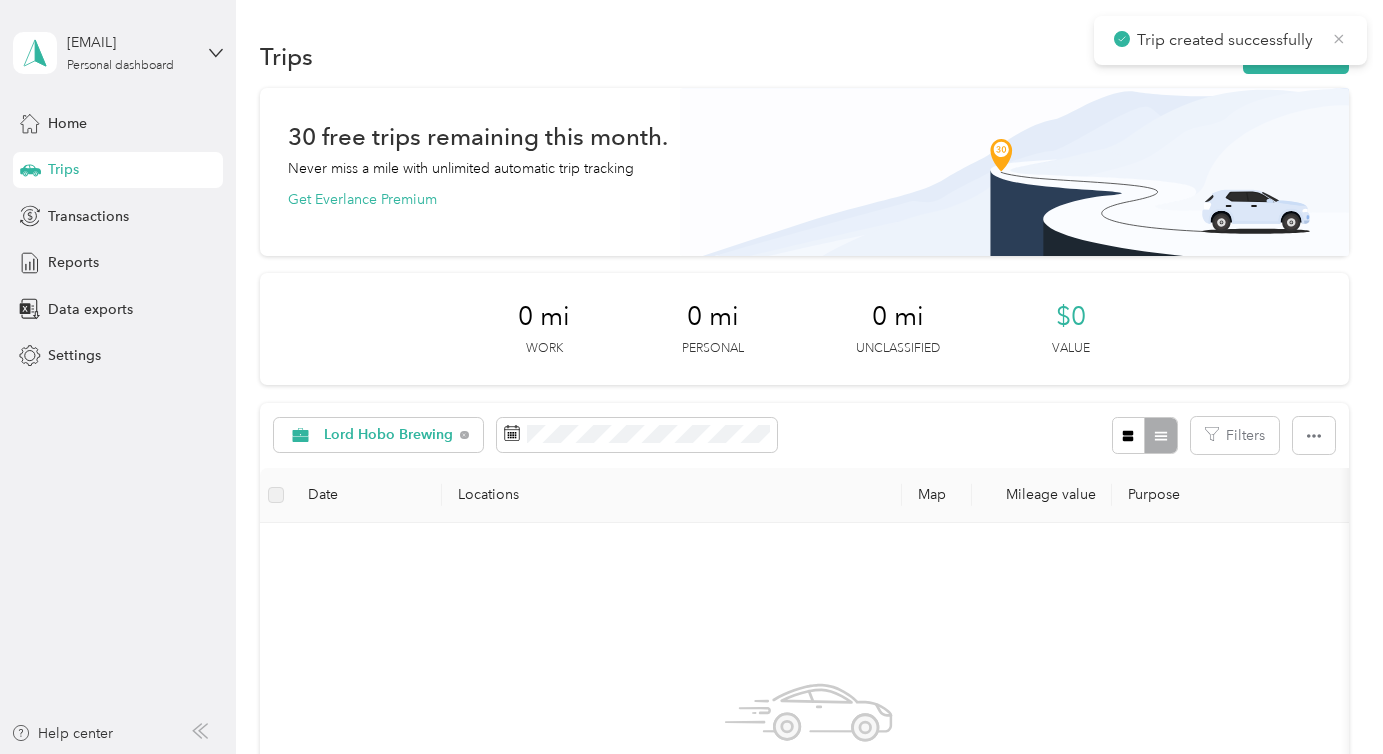 click 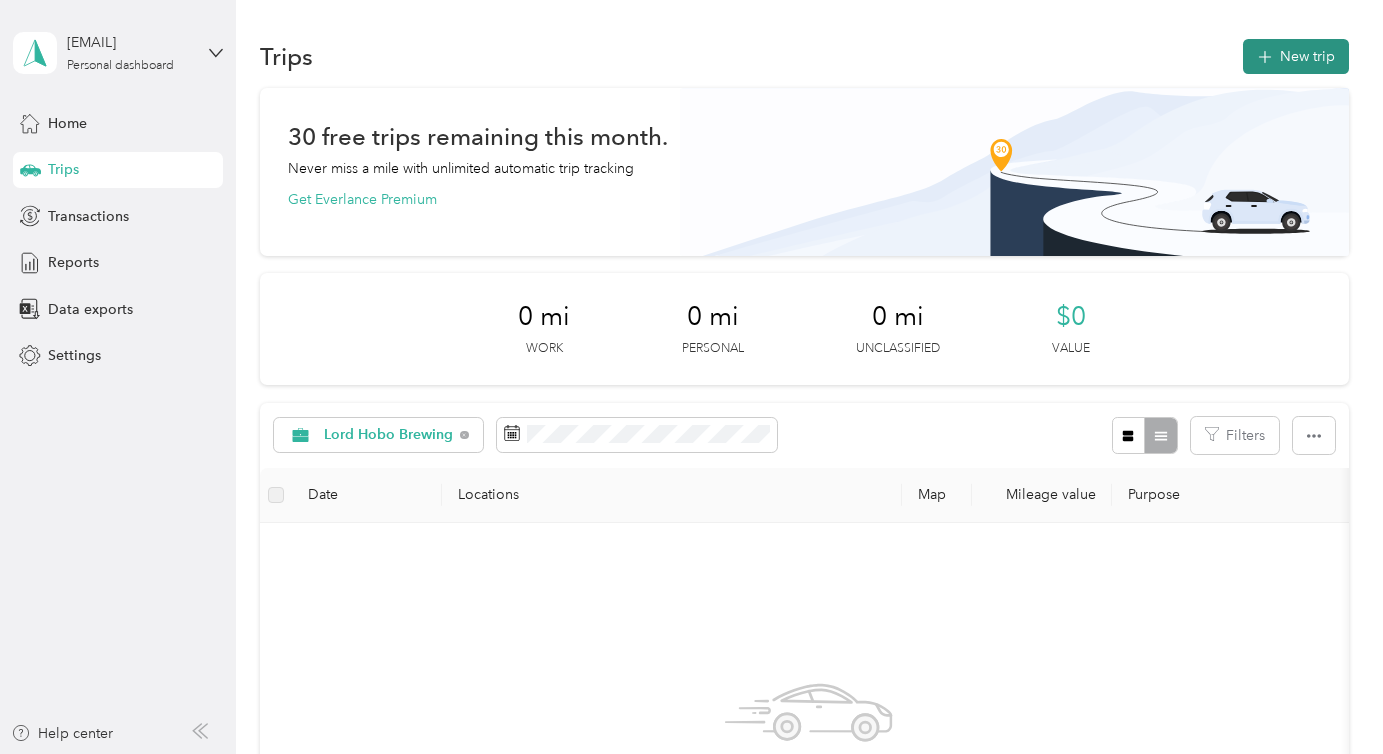 click on "New trip" at bounding box center (1296, 56) 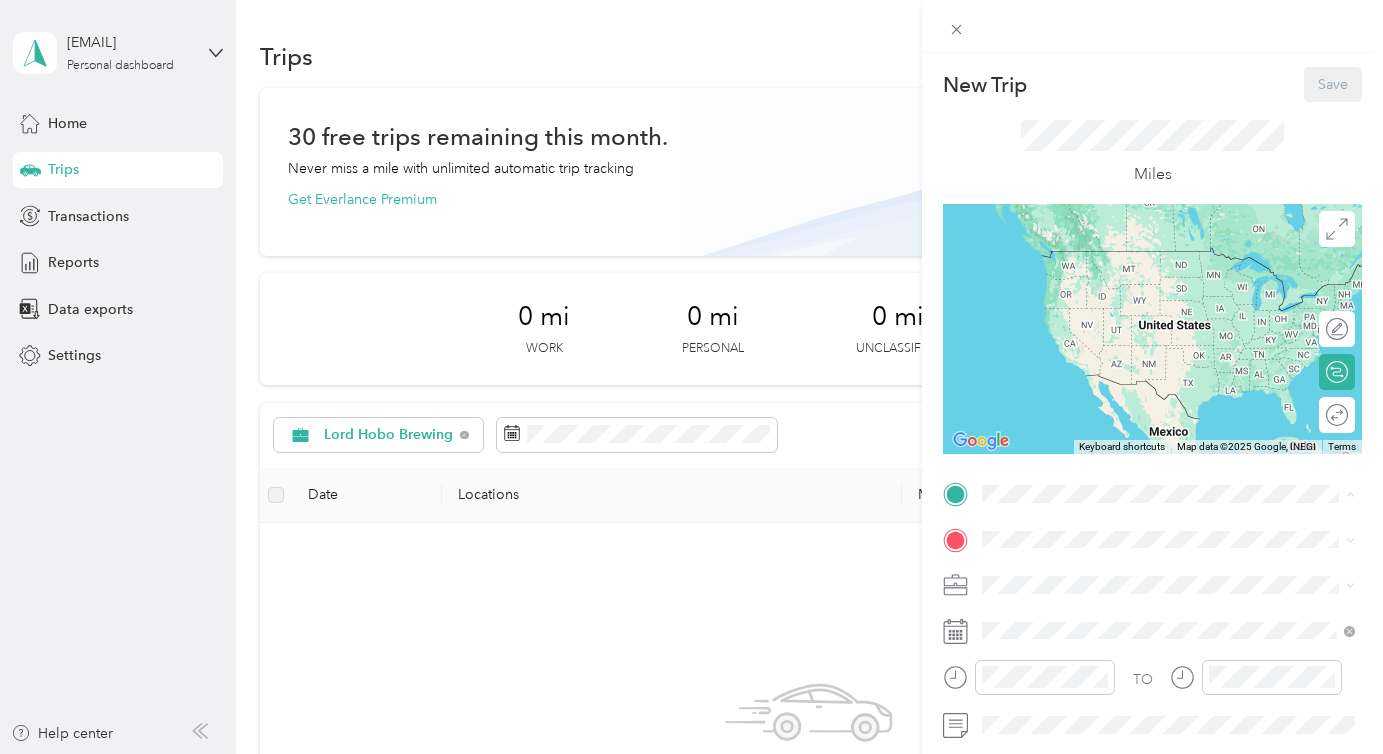 click on "[STREET], [POSTAL_CODE], [CITY], [STATE], [COUNTRY]" at bounding box center [1159, 613] 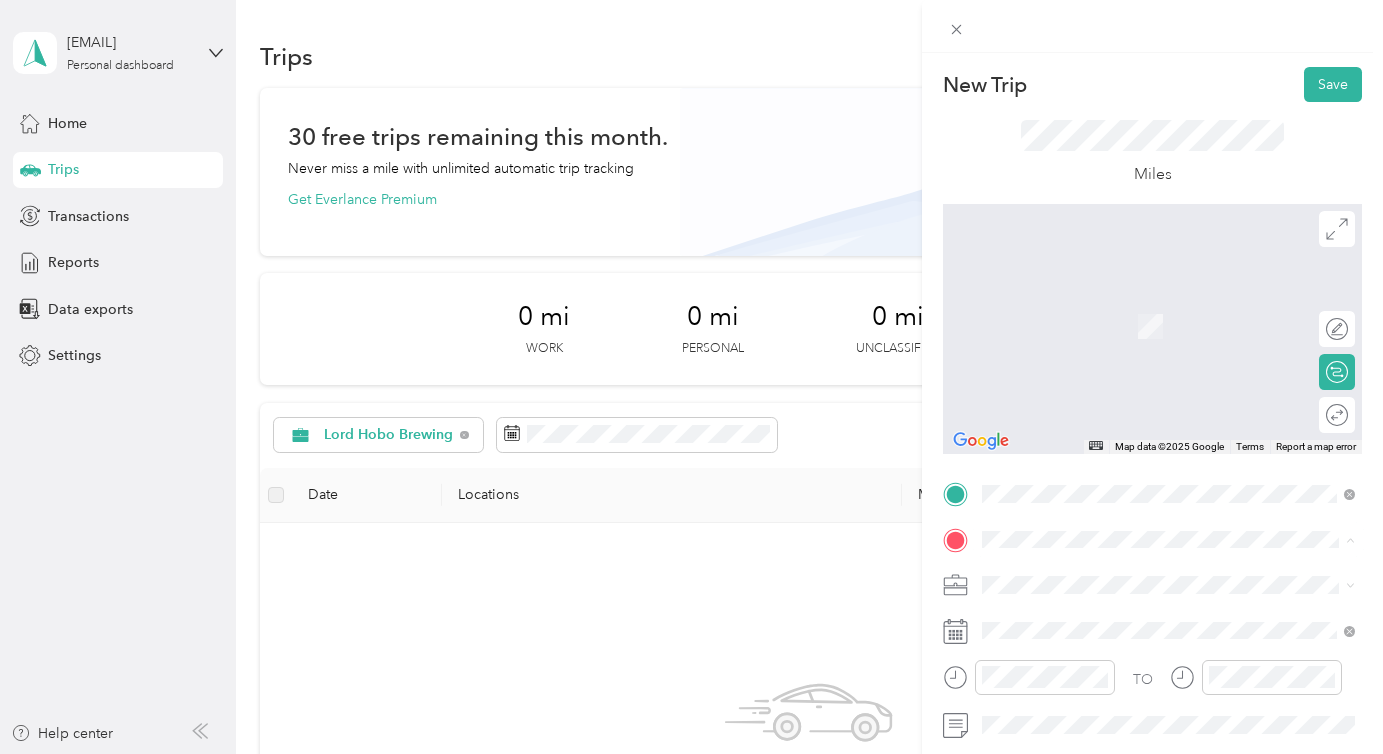 click on "[NUMBER] [STREET]
[CITY], [STATE] [POSTAL_CODE], [COUNTRY]" at bounding box center [1164, 304] 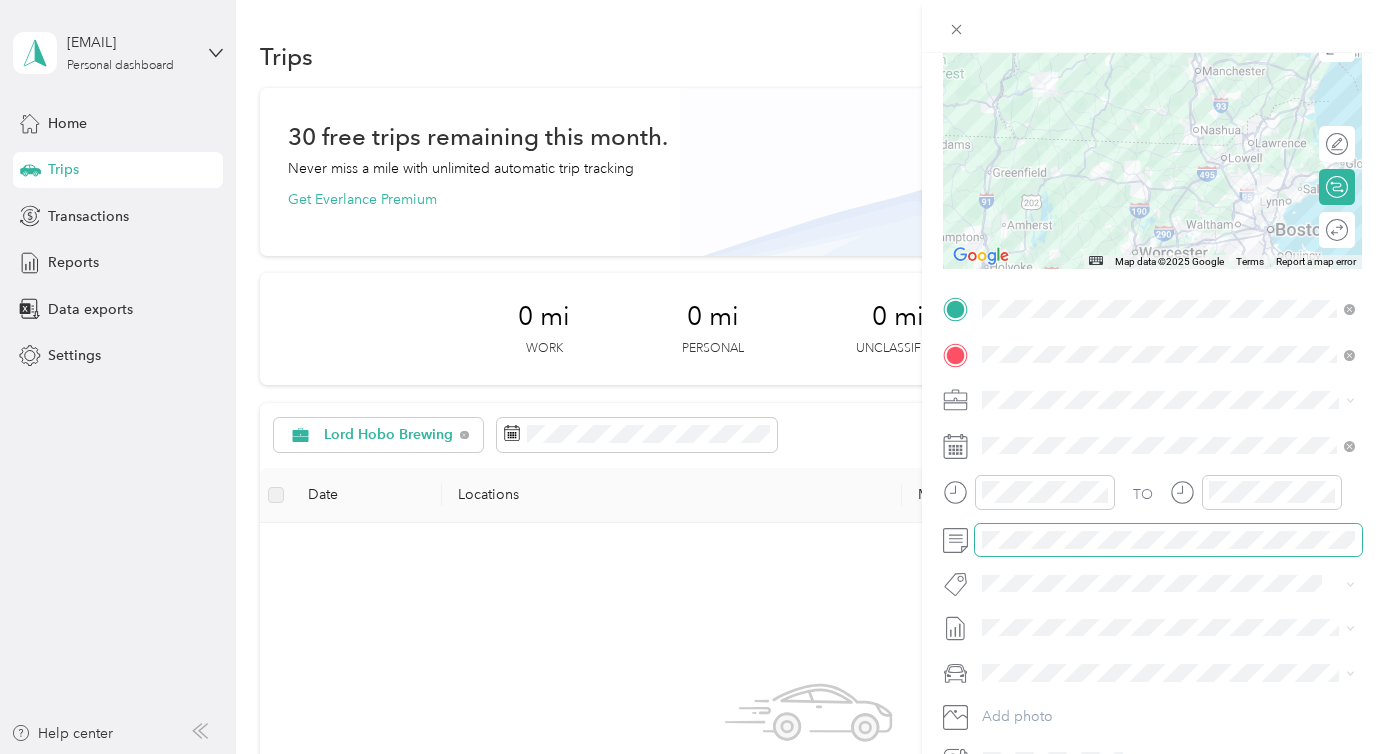 scroll, scrollTop: 186, scrollLeft: 0, axis: vertical 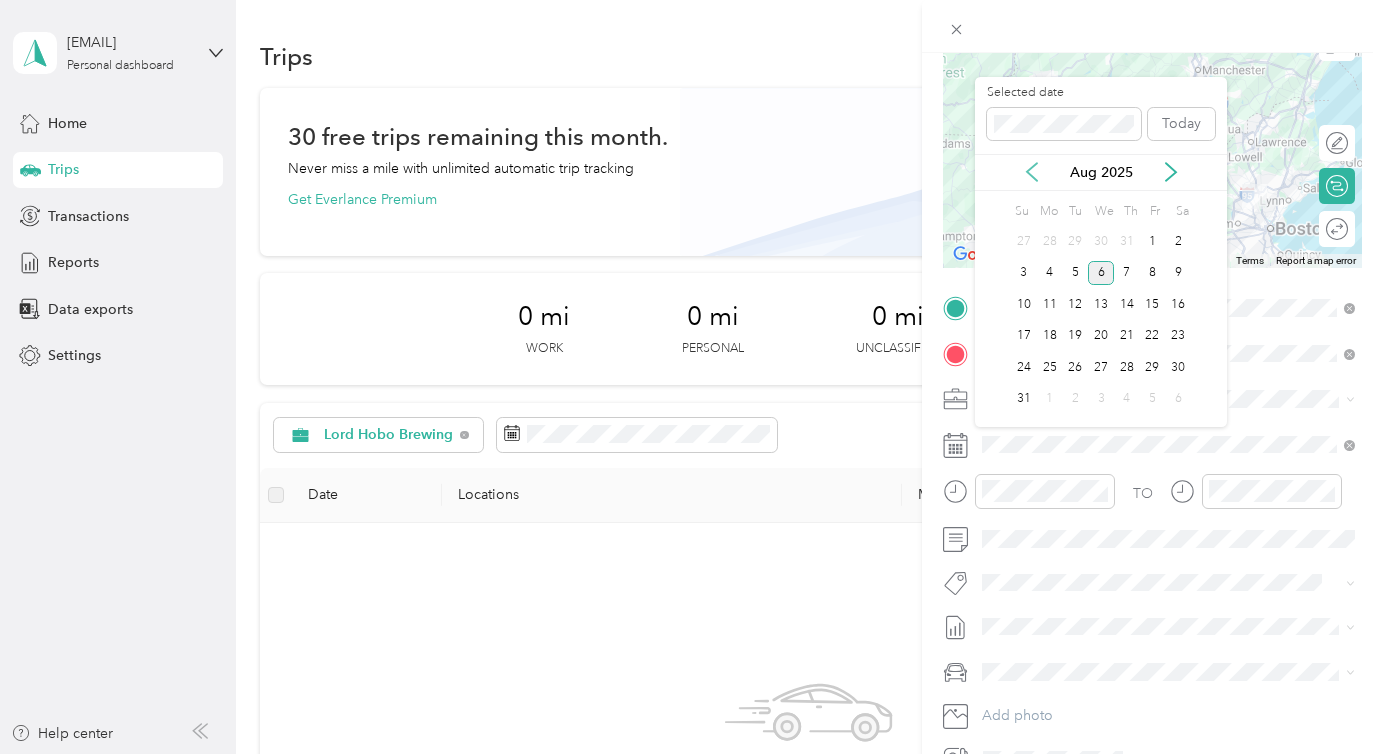 click 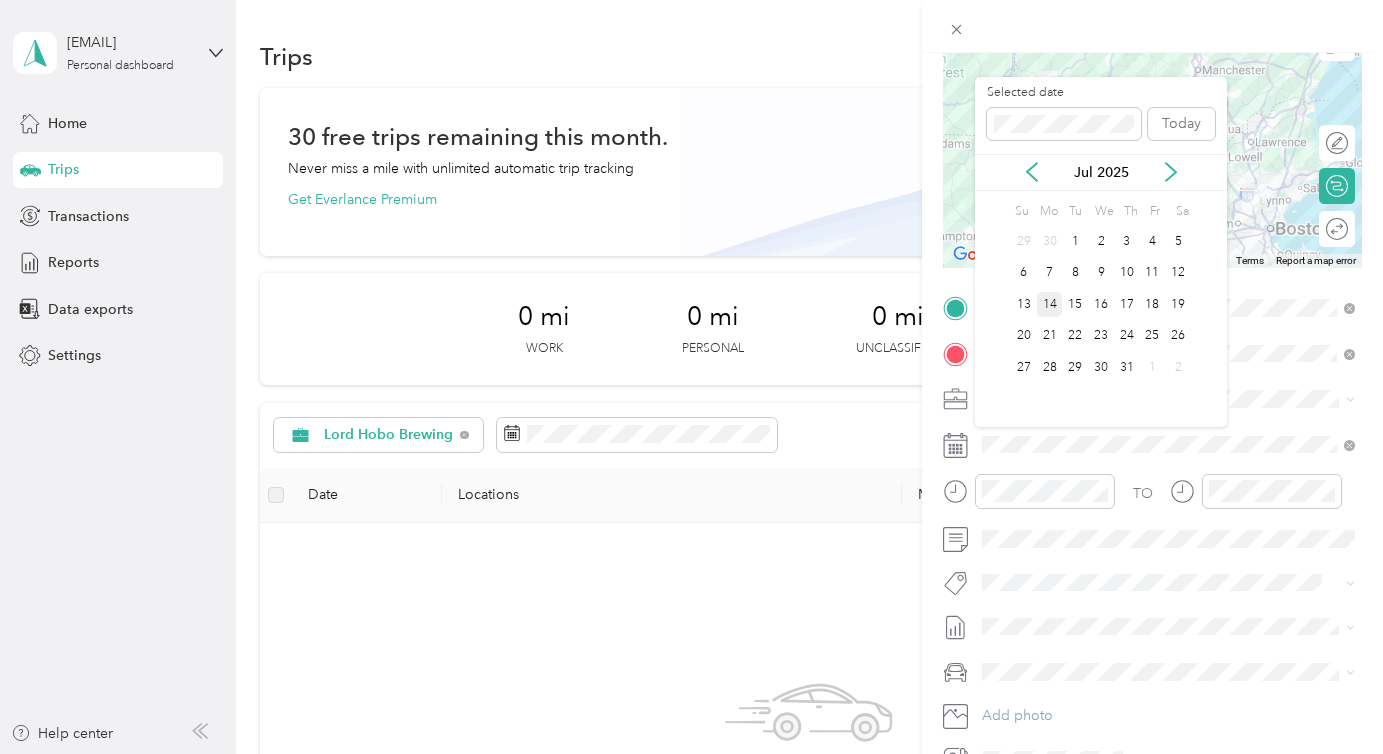 click on "14" at bounding box center (1050, 304) 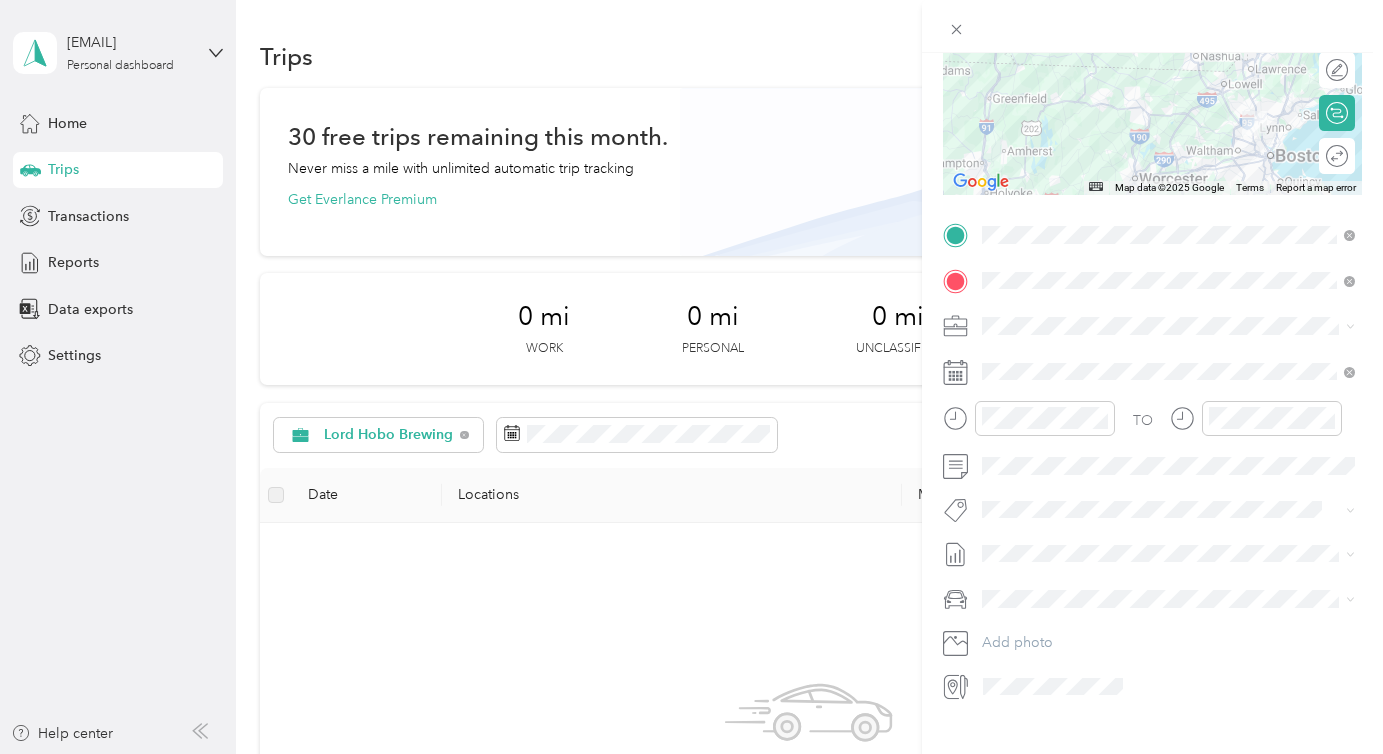 scroll, scrollTop: 267, scrollLeft: 0, axis: vertical 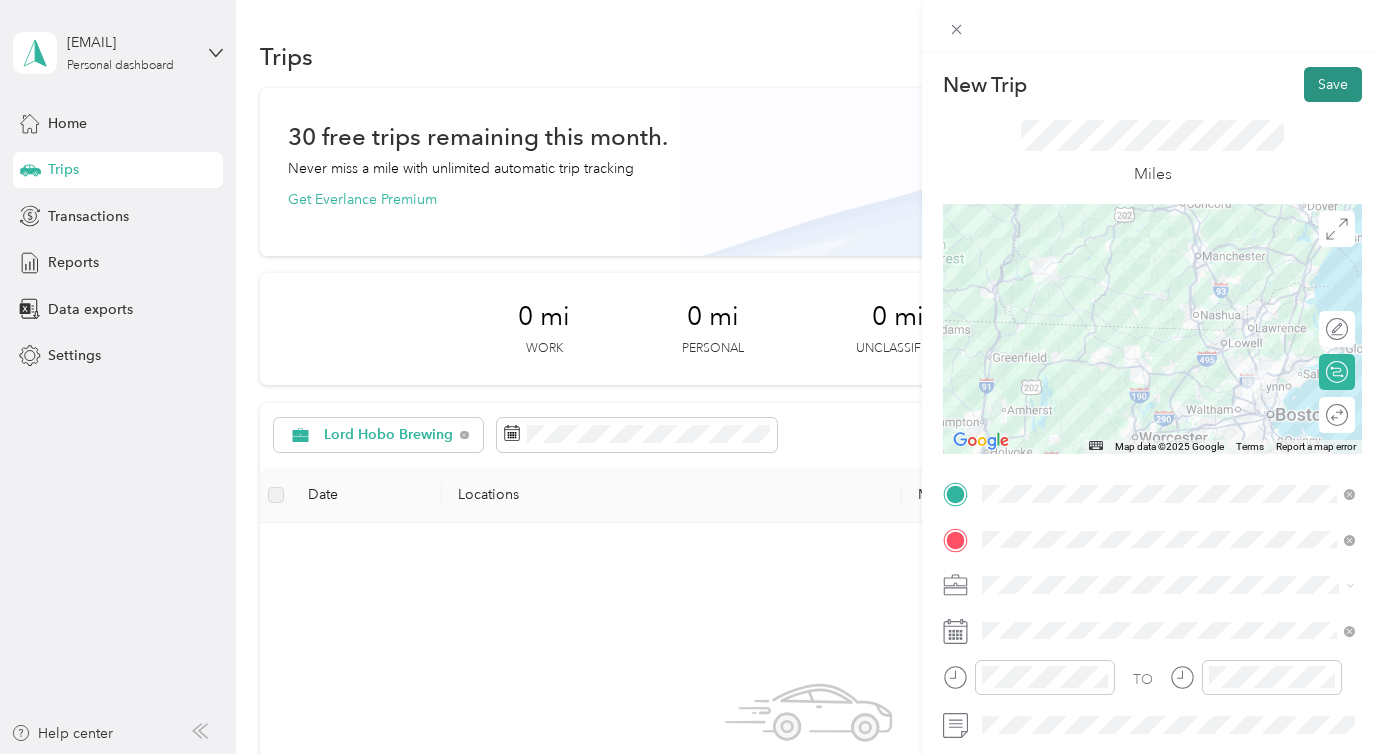 click on "Save" at bounding box center [1333, 84] 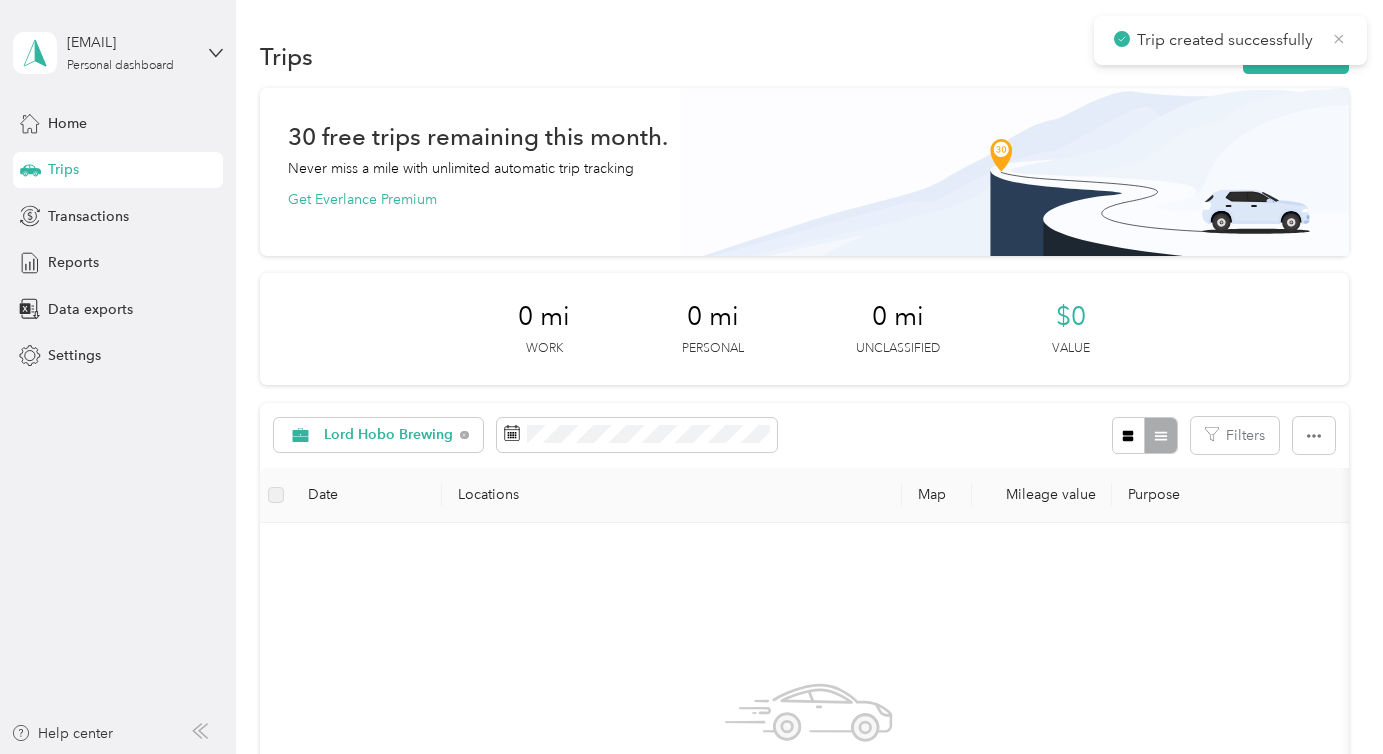 click 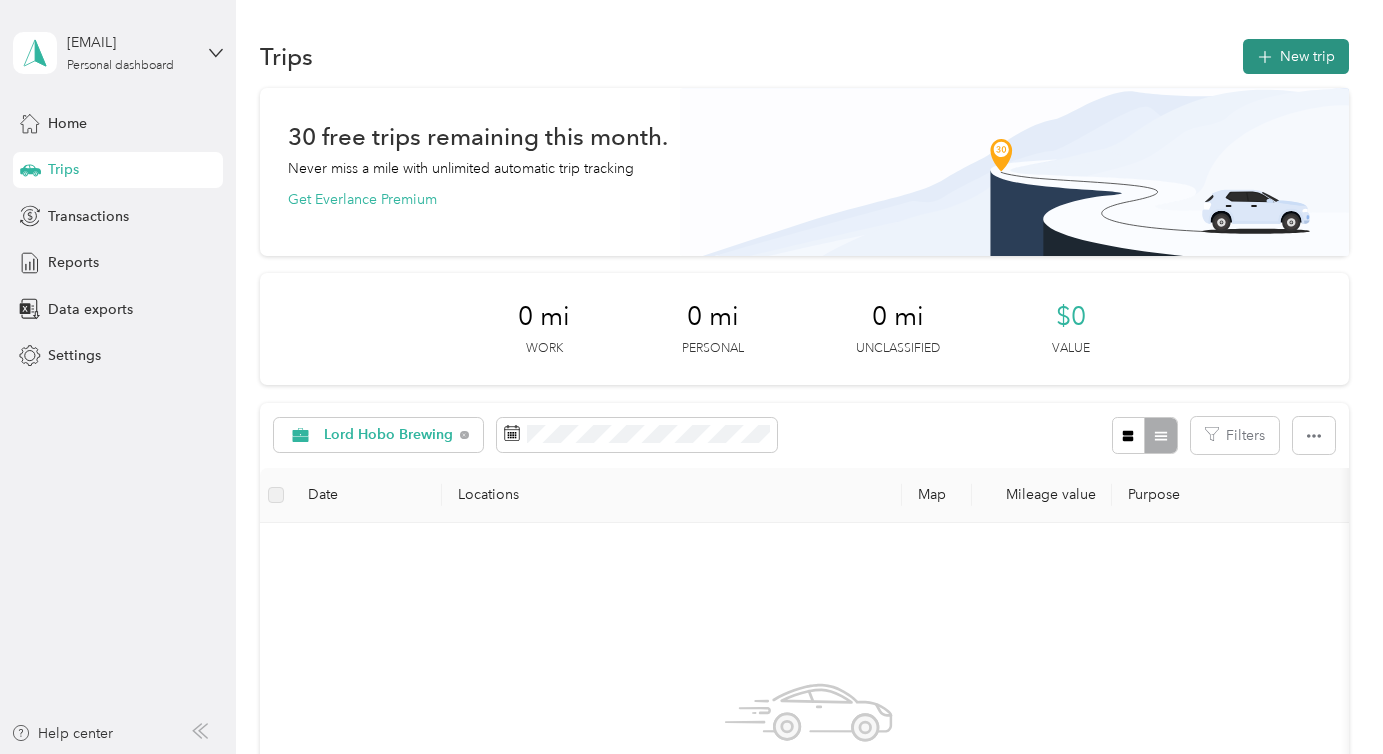 click on "New trip" at bounding box center (1296, 56) 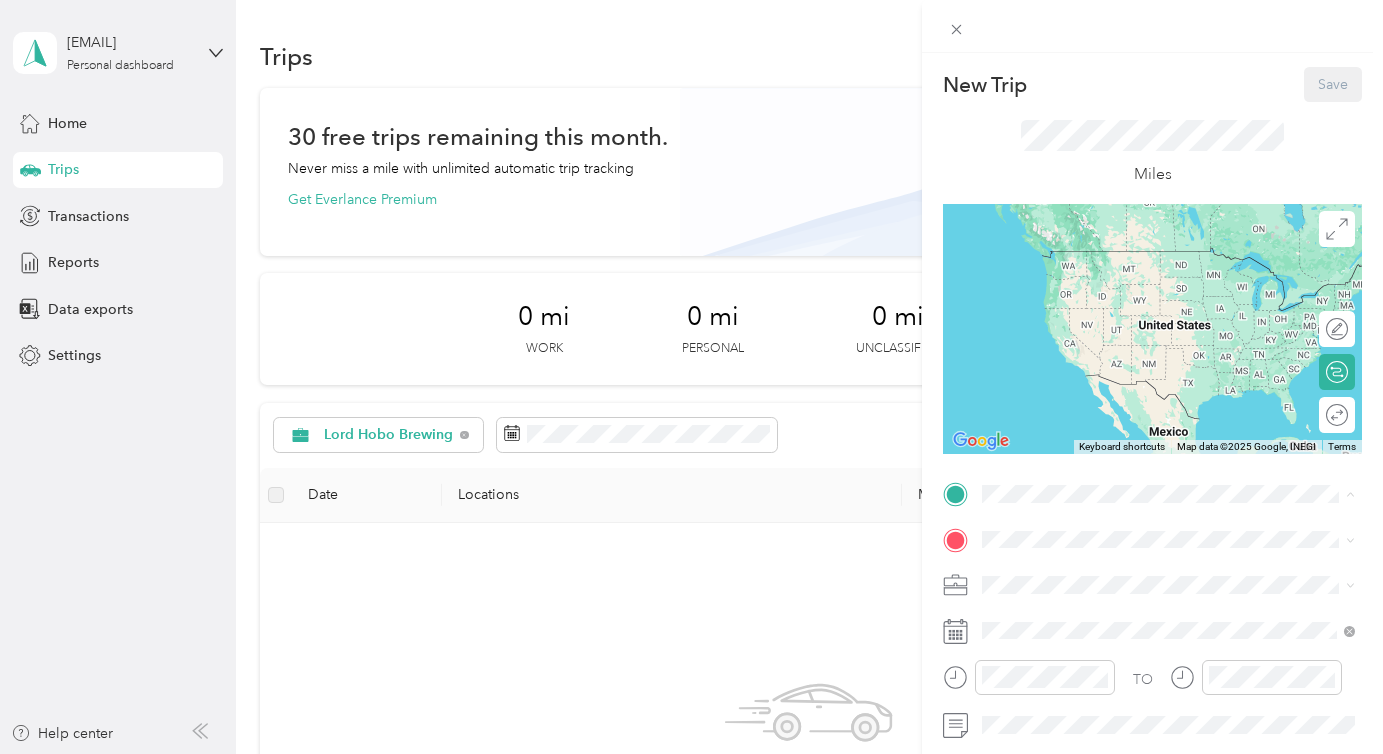 click on "[STREET], [POSTAL_CODE], [CITY], [STATE], [COUNTRY]" at bounding box center [1159, 613] 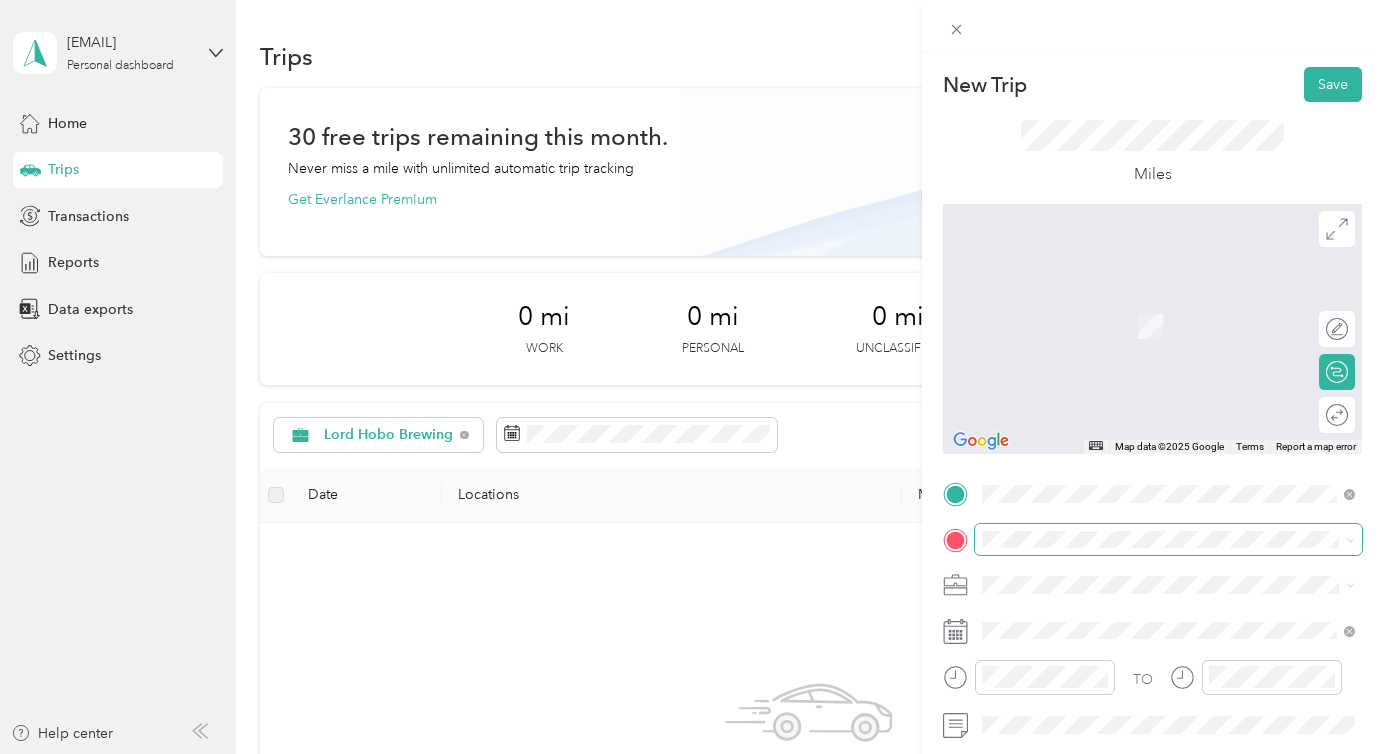 click at bounding box center (1168, 540) 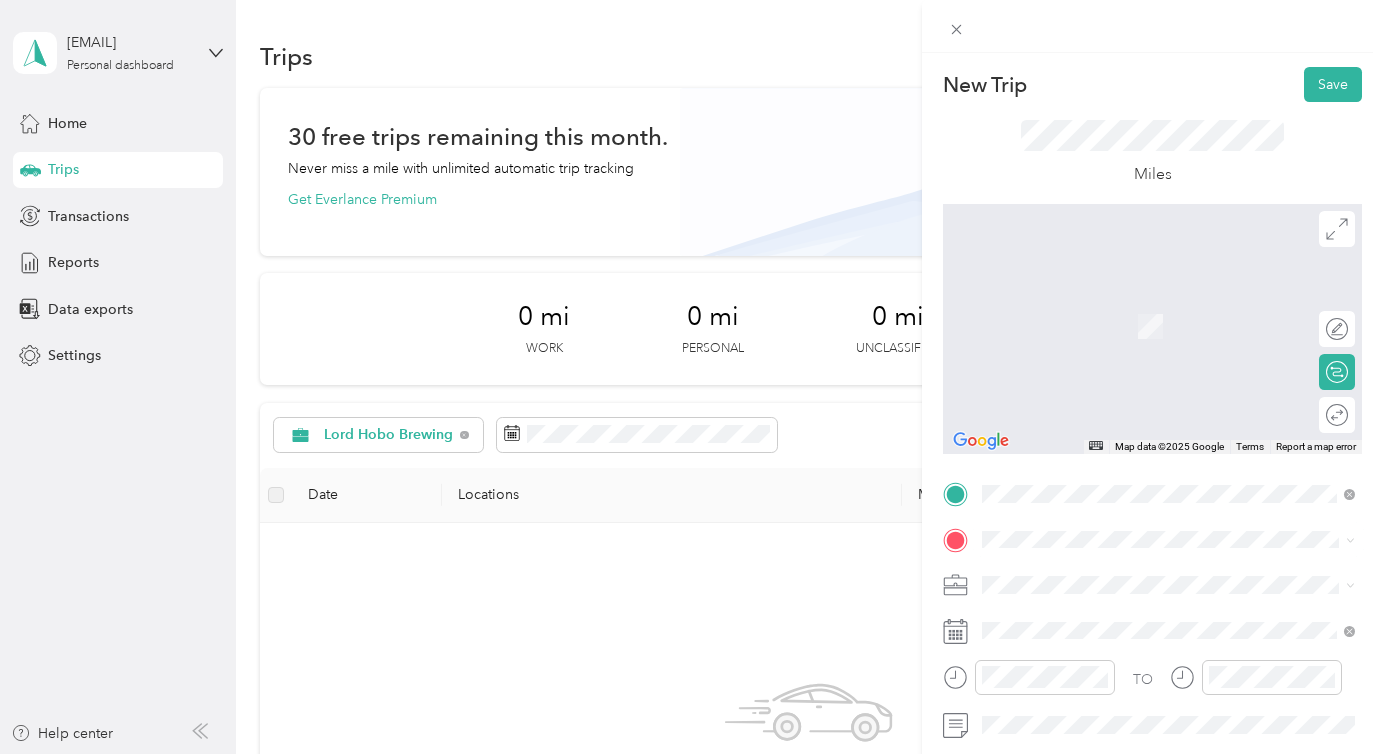 click on "[NUMBER] [STREET]
[CITY], [STATE] [POSTAL_CODE], [COUNTRY]" at bounding box center (1164, 300) 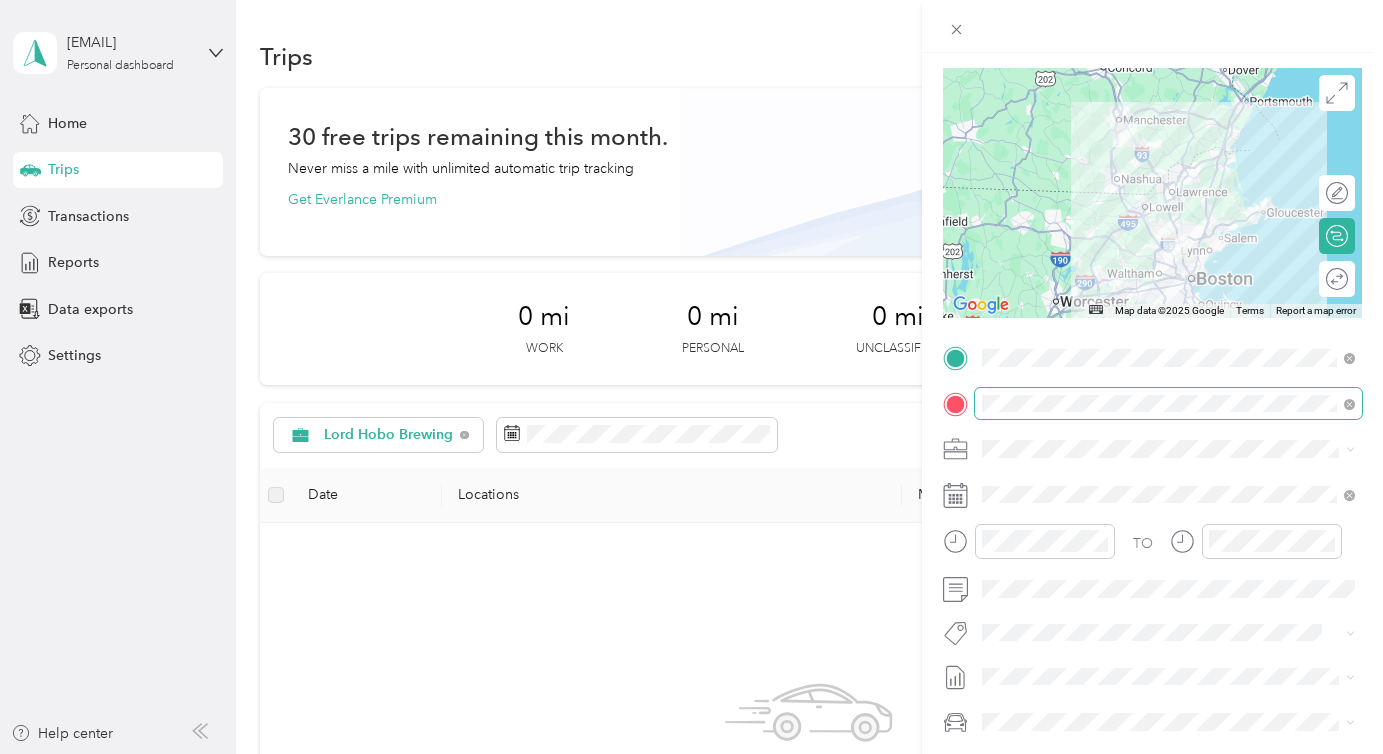 scroll, scrollTop: 188, scrollLeft: 0, axis: vertical 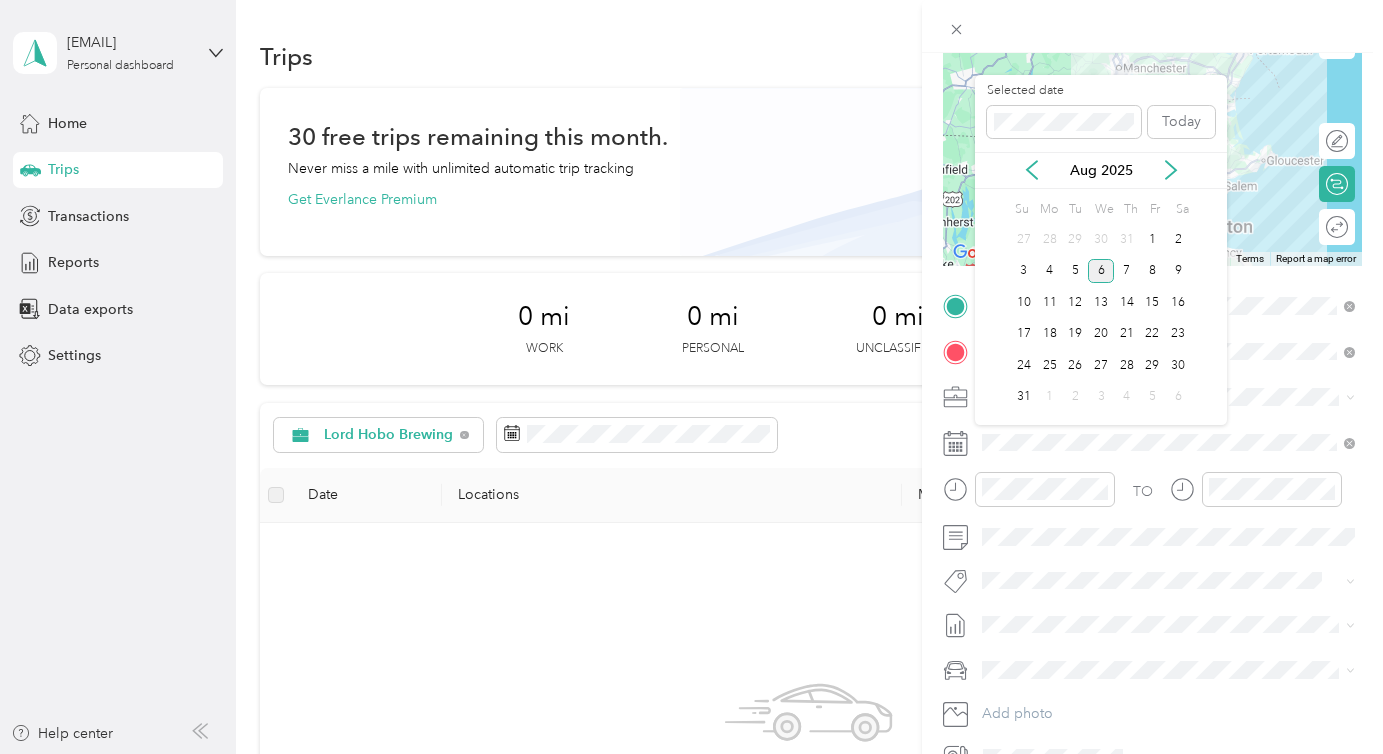 click on "Aug 2025" at bounding box center [1101, 170] 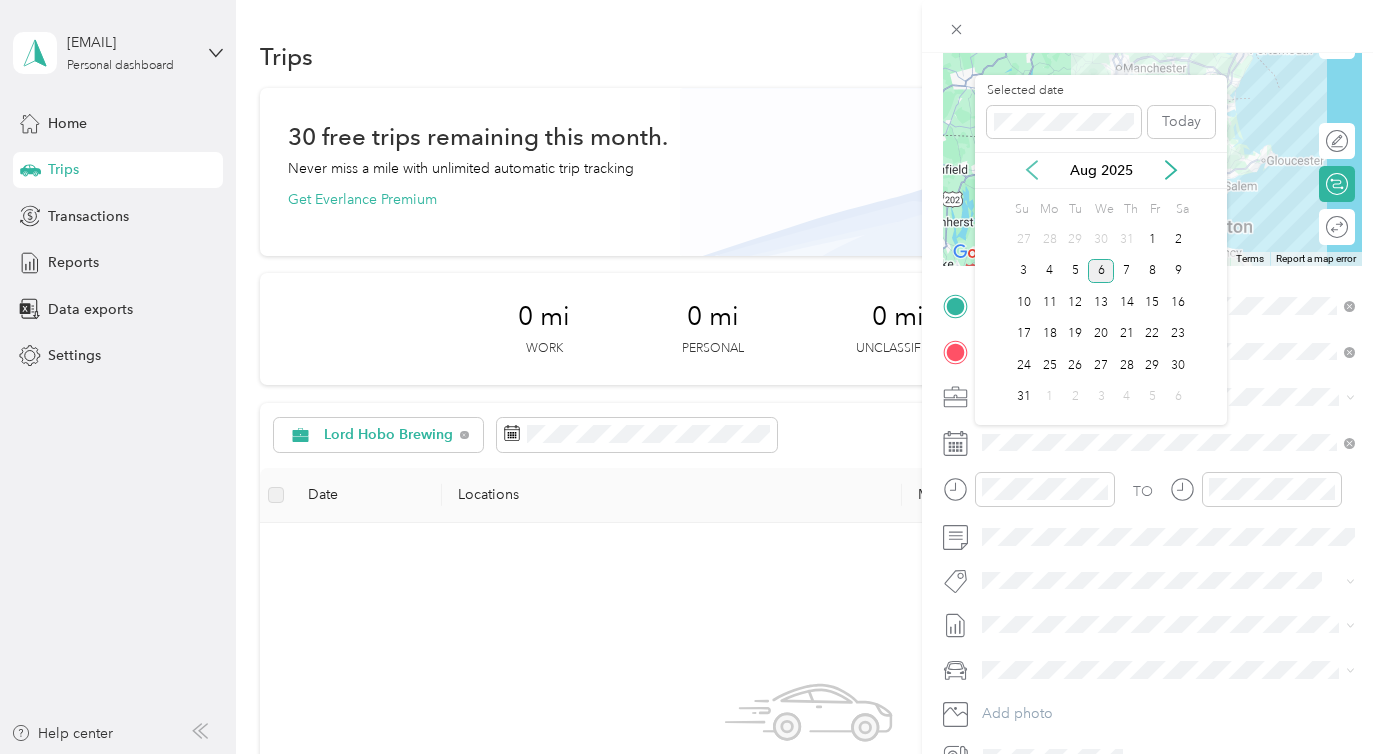 click 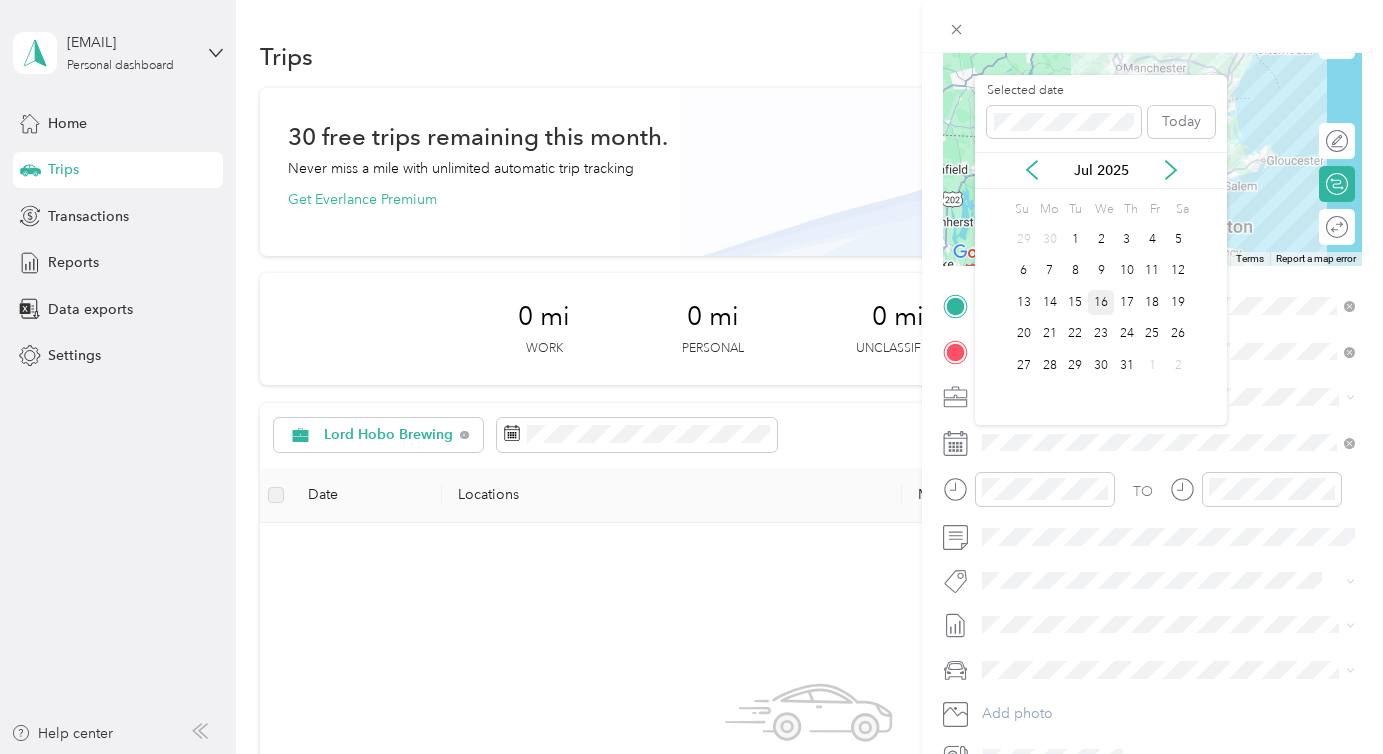 click on "16" at bounding box center (1101, 302) 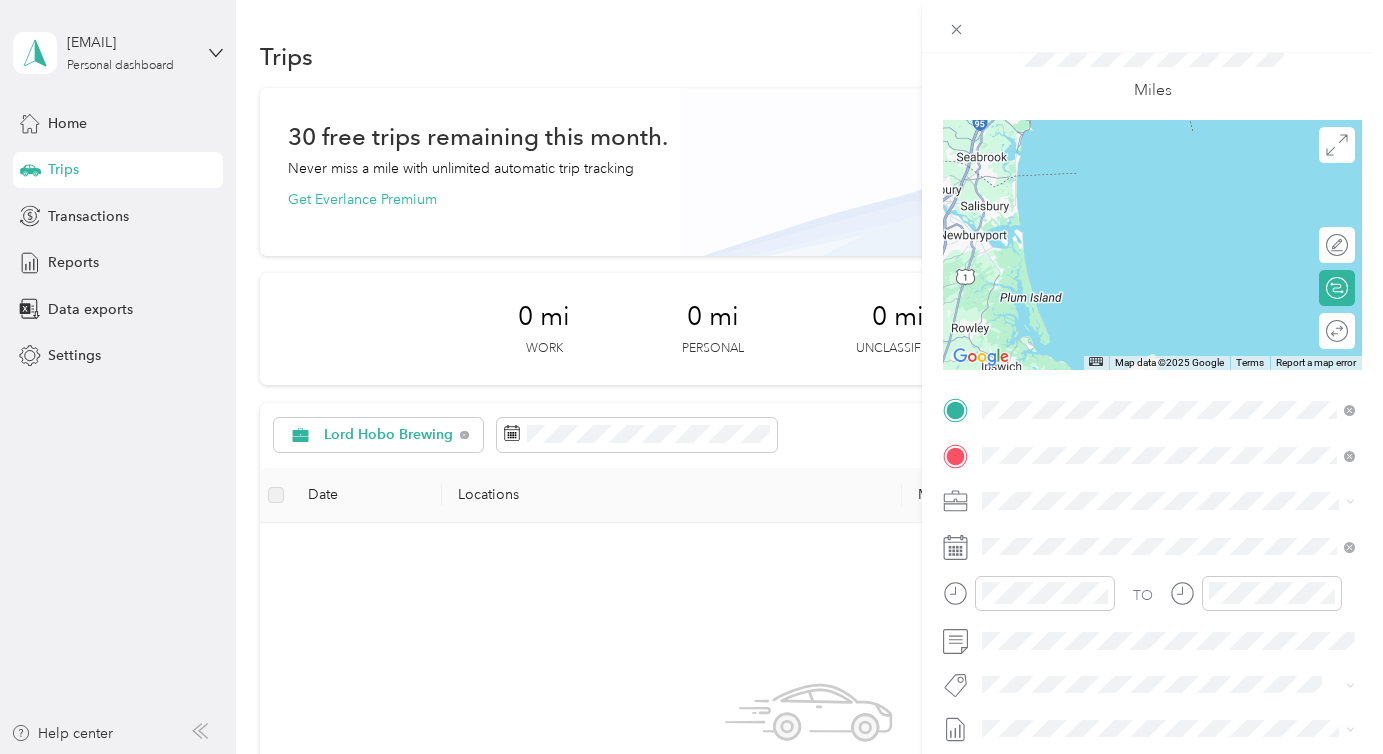scroll, scrollTop: 0, scrollLeft: 0, axis: both 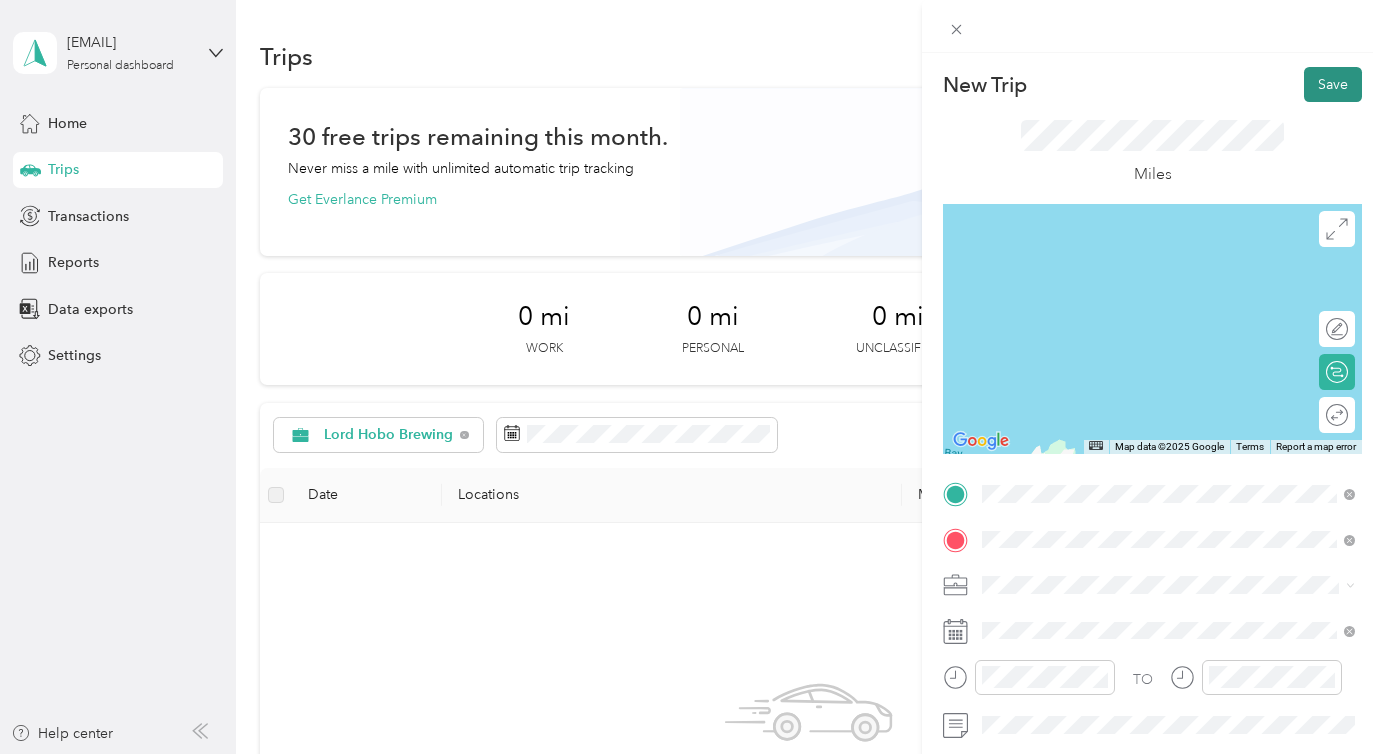 click on "Save" at bounding box center [1333, 84] 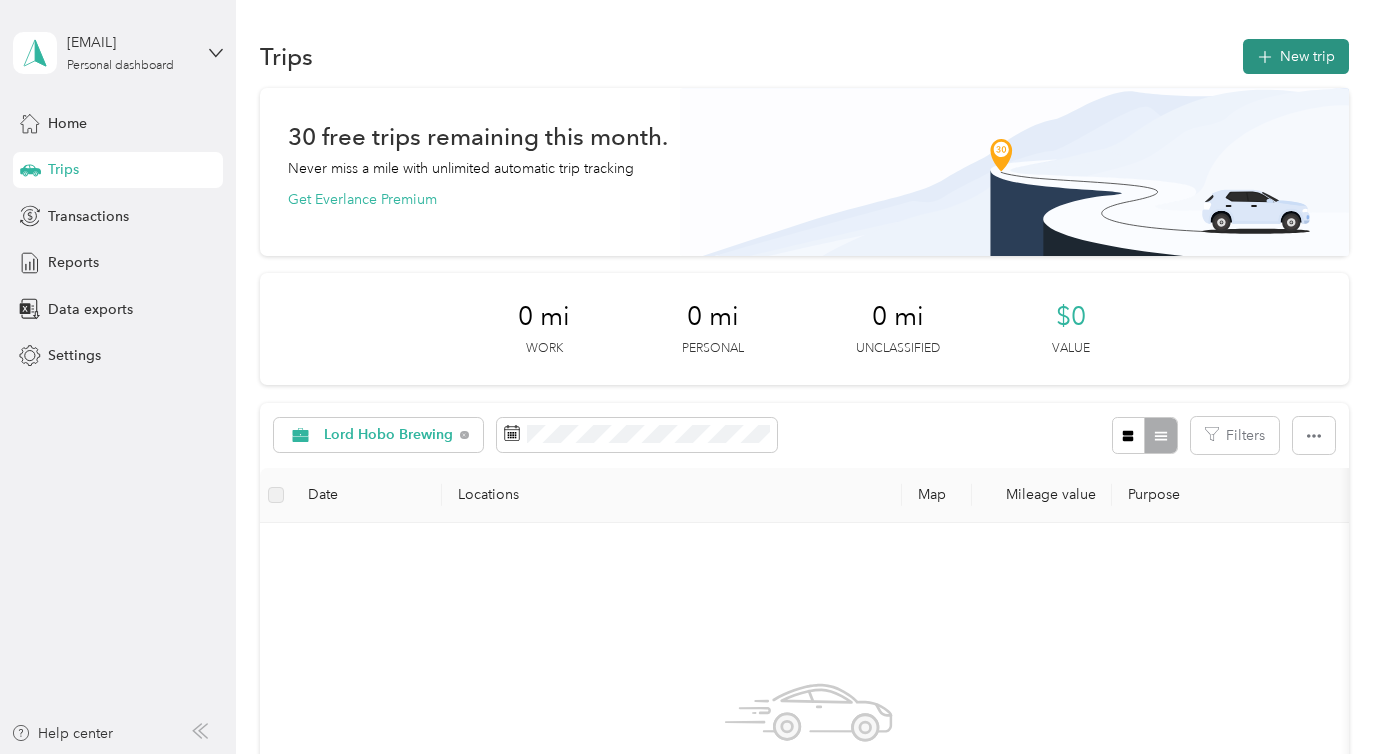 click on "New trip" at bounding box center [1296, 56] 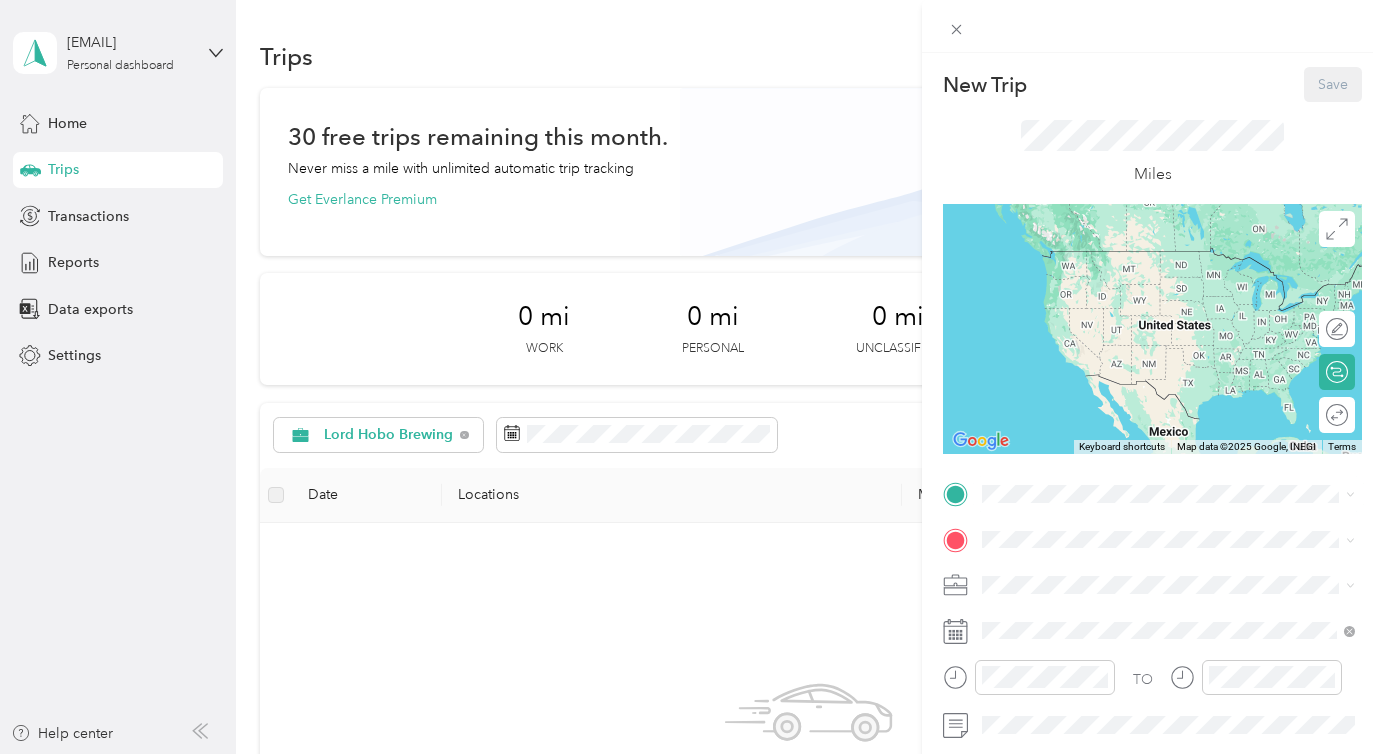 click on "Lord Hobo Brewery HQ - Work" at bounding box center [1189, 577] 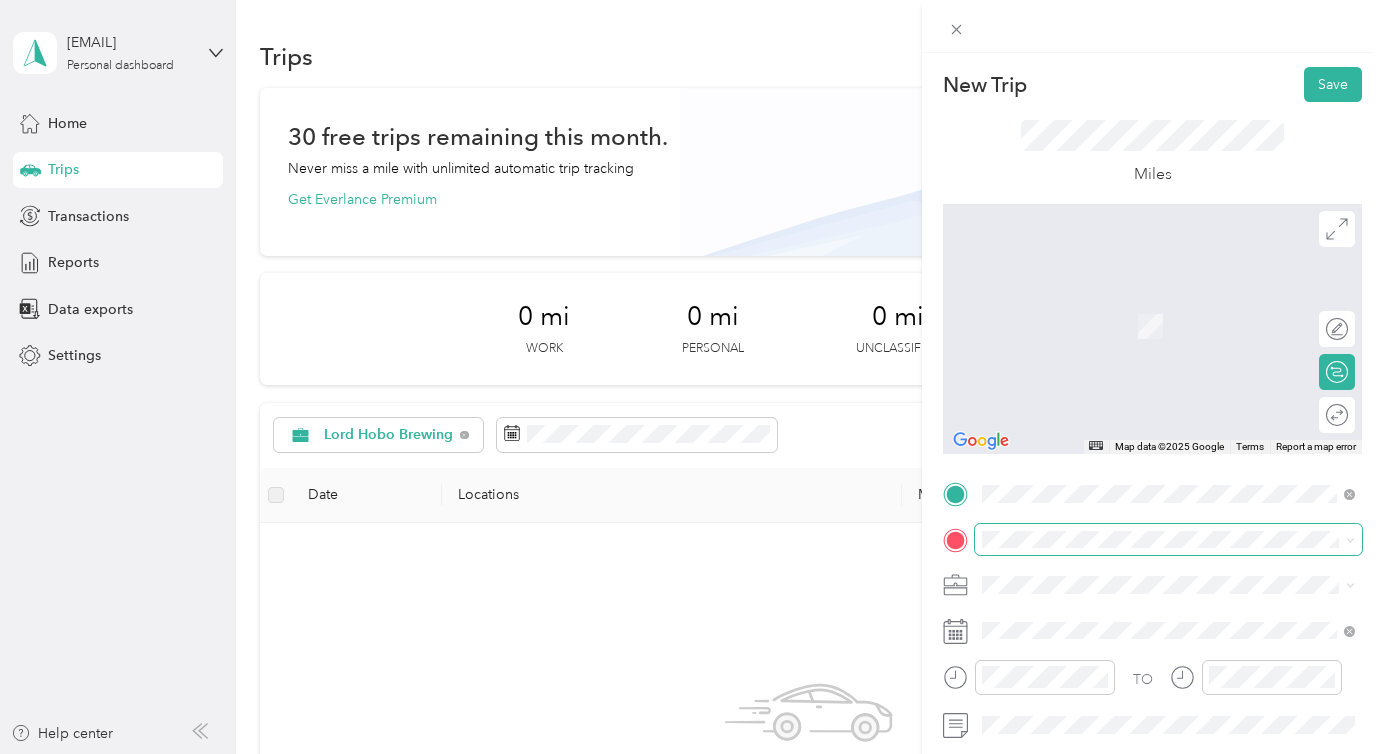 click at bounding box center [1168, 540] 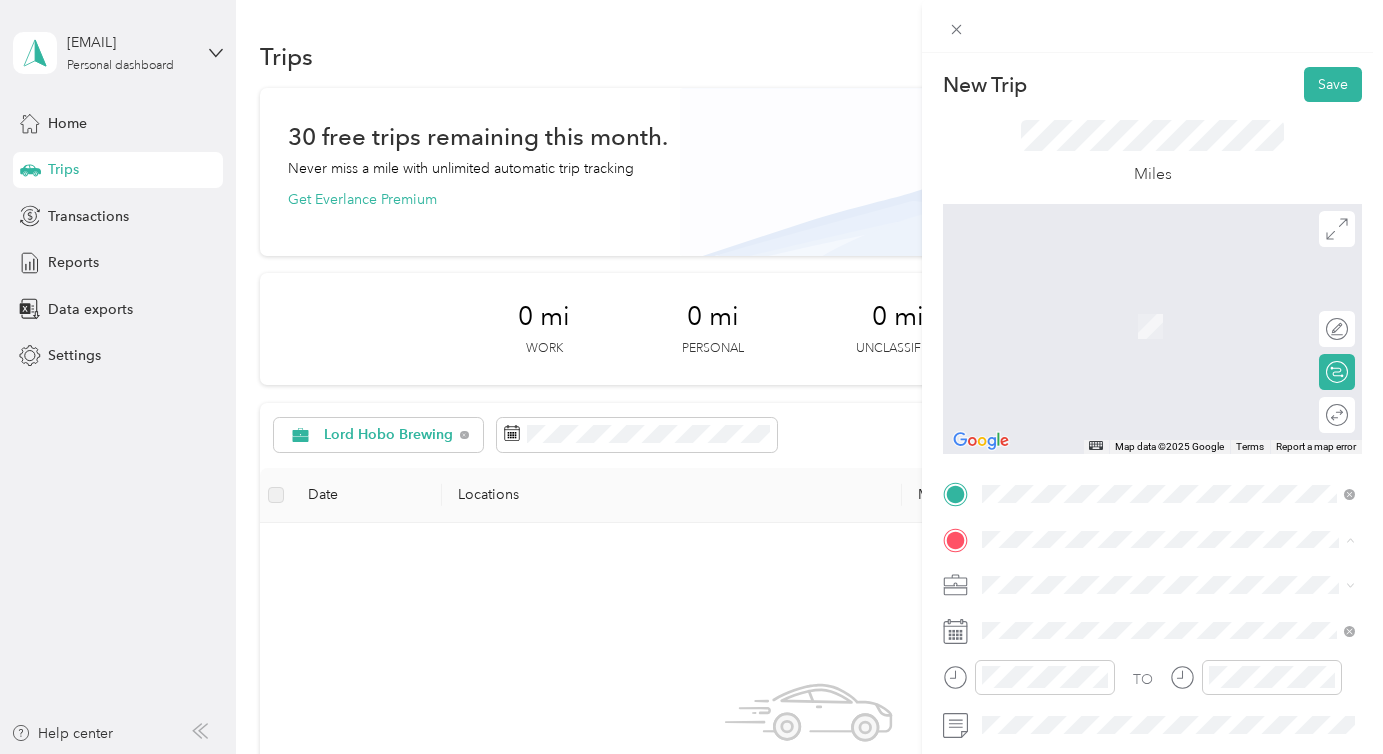click on "[NUMBER] [STREET]
[CITY], [STATE] [POSTAL_CODE], [COUNTRY]" at bounding box center [1164, 325] 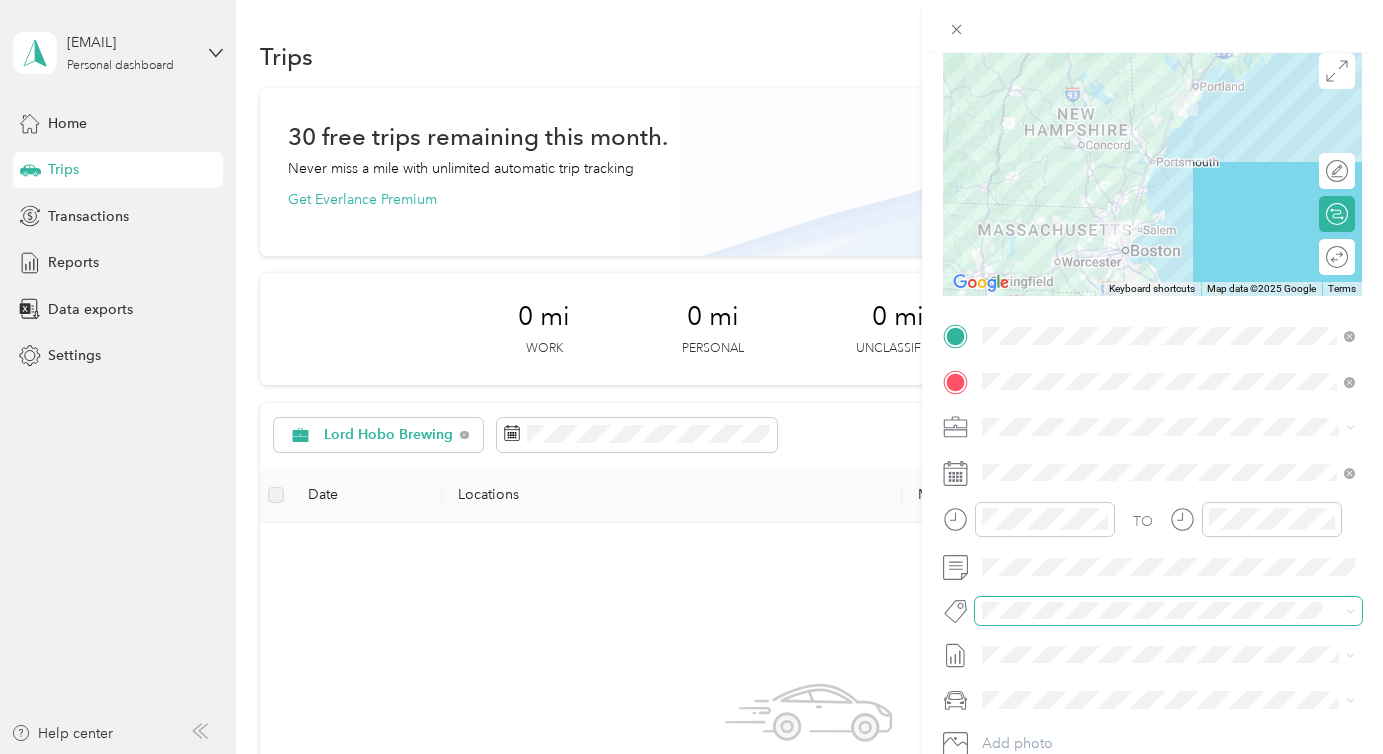 scroll, scrollTop: 86, scrollLeft: 0, axis: vertical 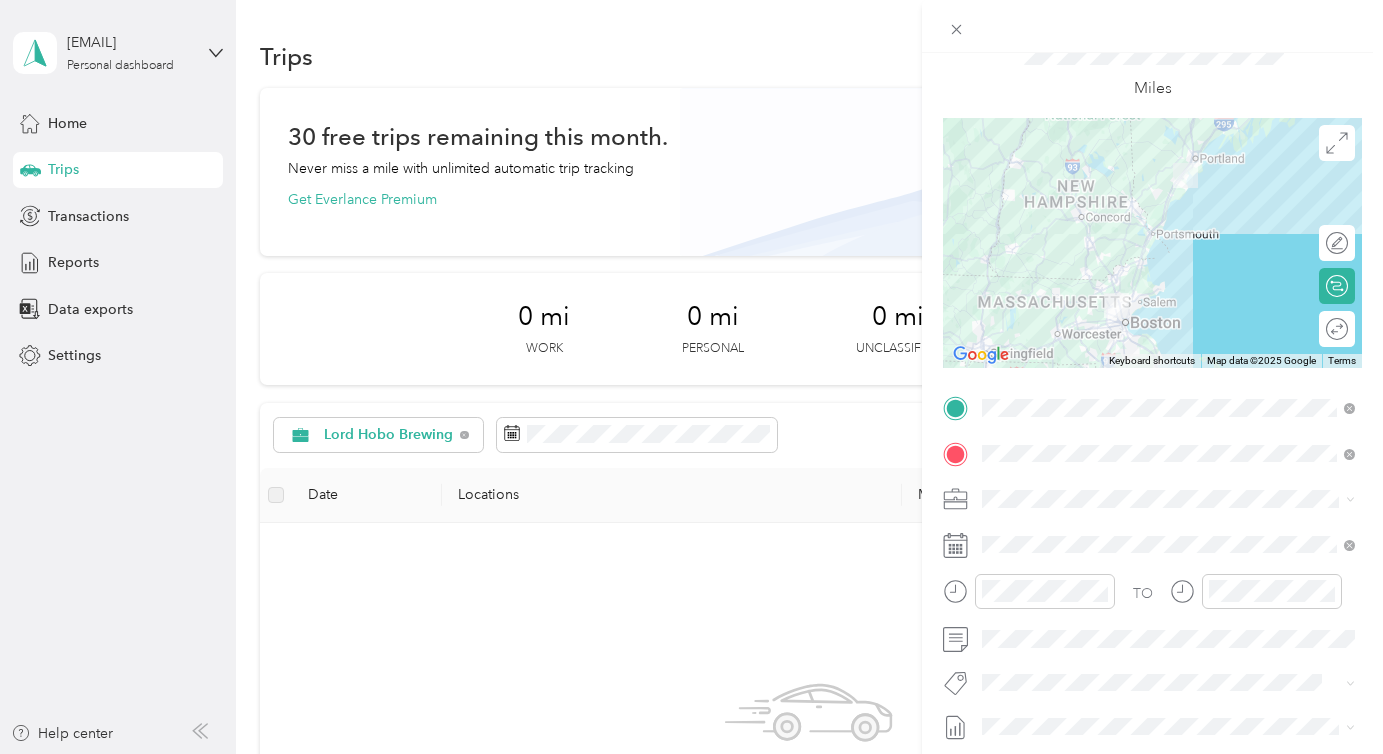click on "TO Add photo" at bounding box center (1152, 633) 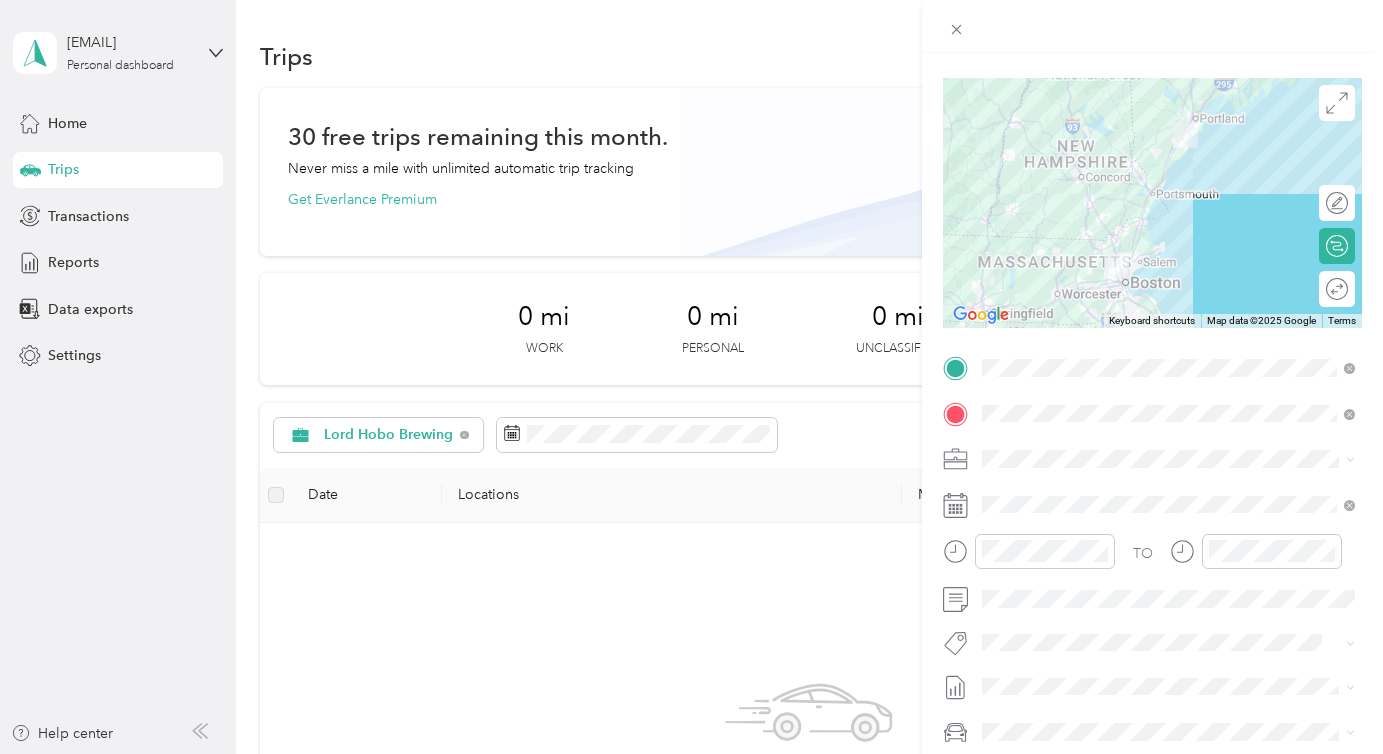 scroll, scrollTop: 131, scrollLeft: 0, axis: vertical 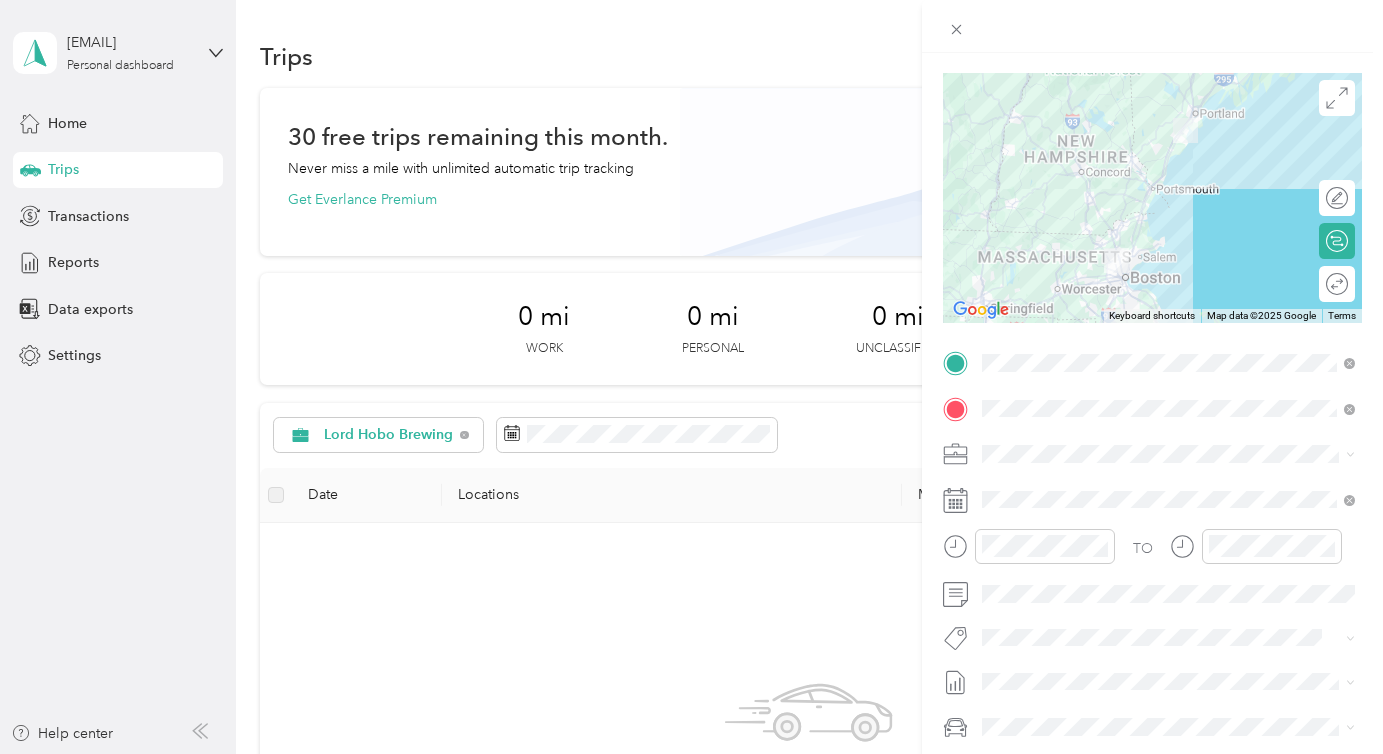 click at bounding box center (1168, 454) 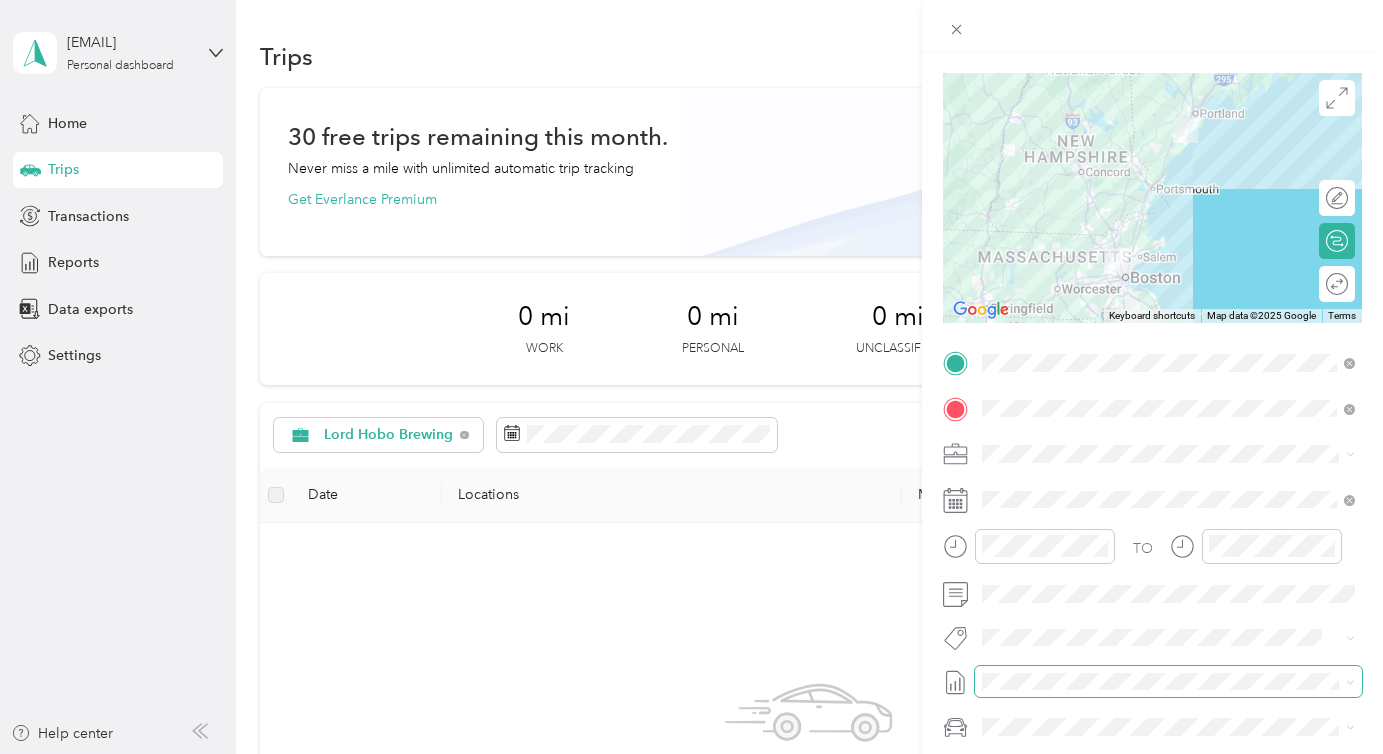 click at bounding box center (1168, 682) 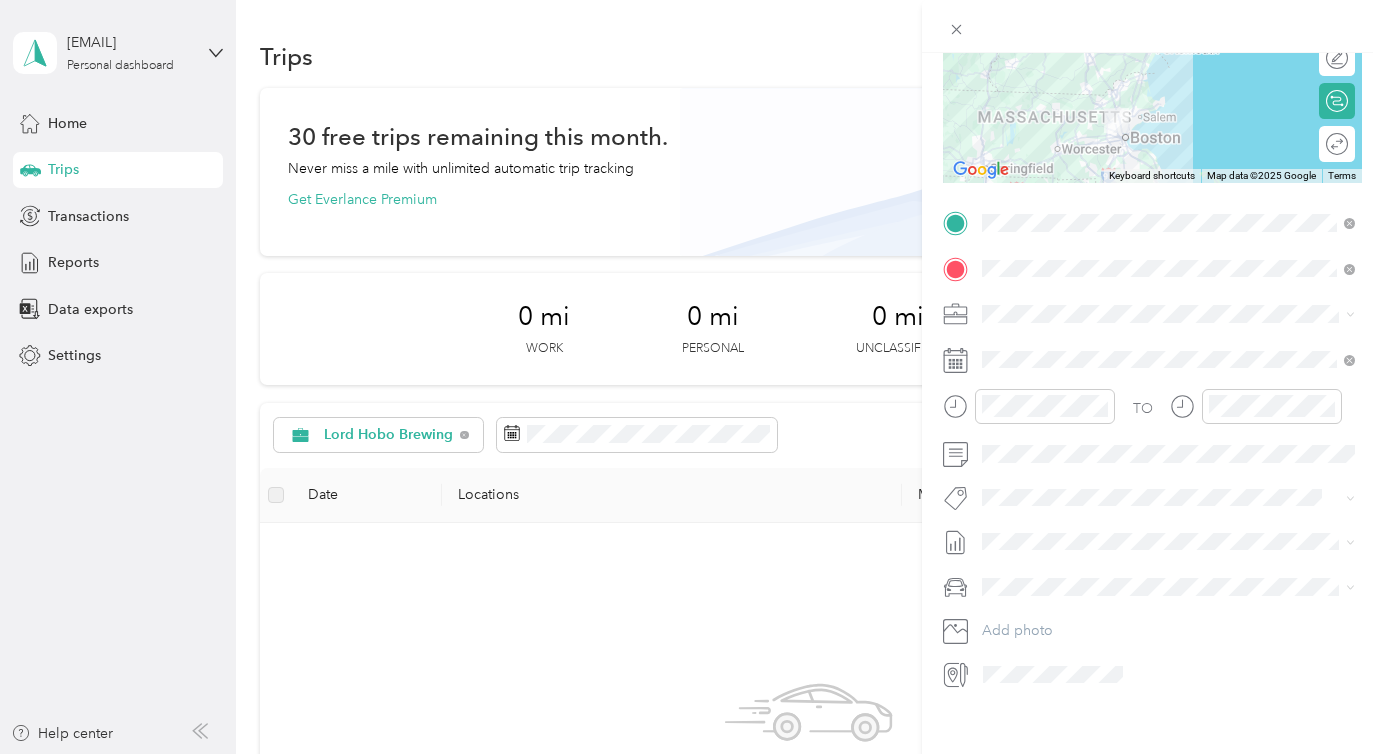 scroll, scrollTop: 275, scrollLeft: 0, axis: vertical 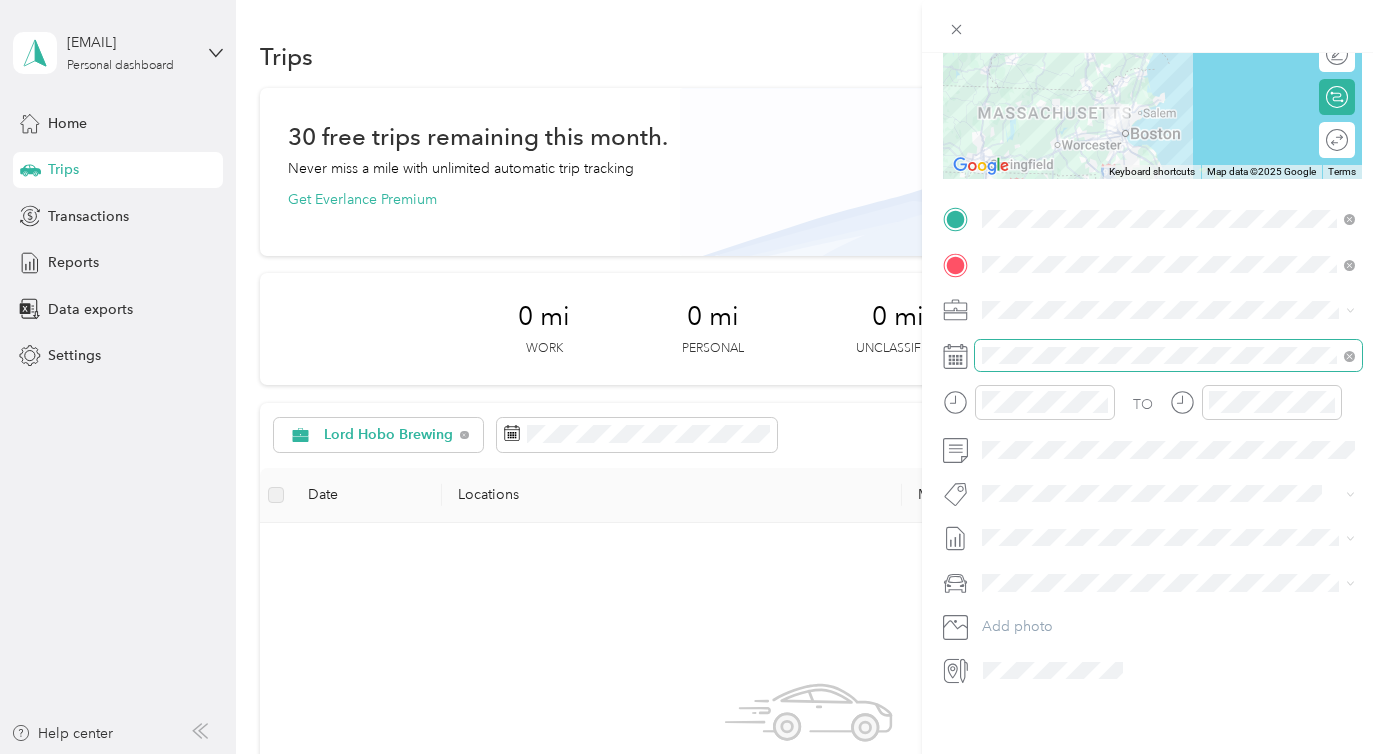 click at bounding box center [1168, 356] 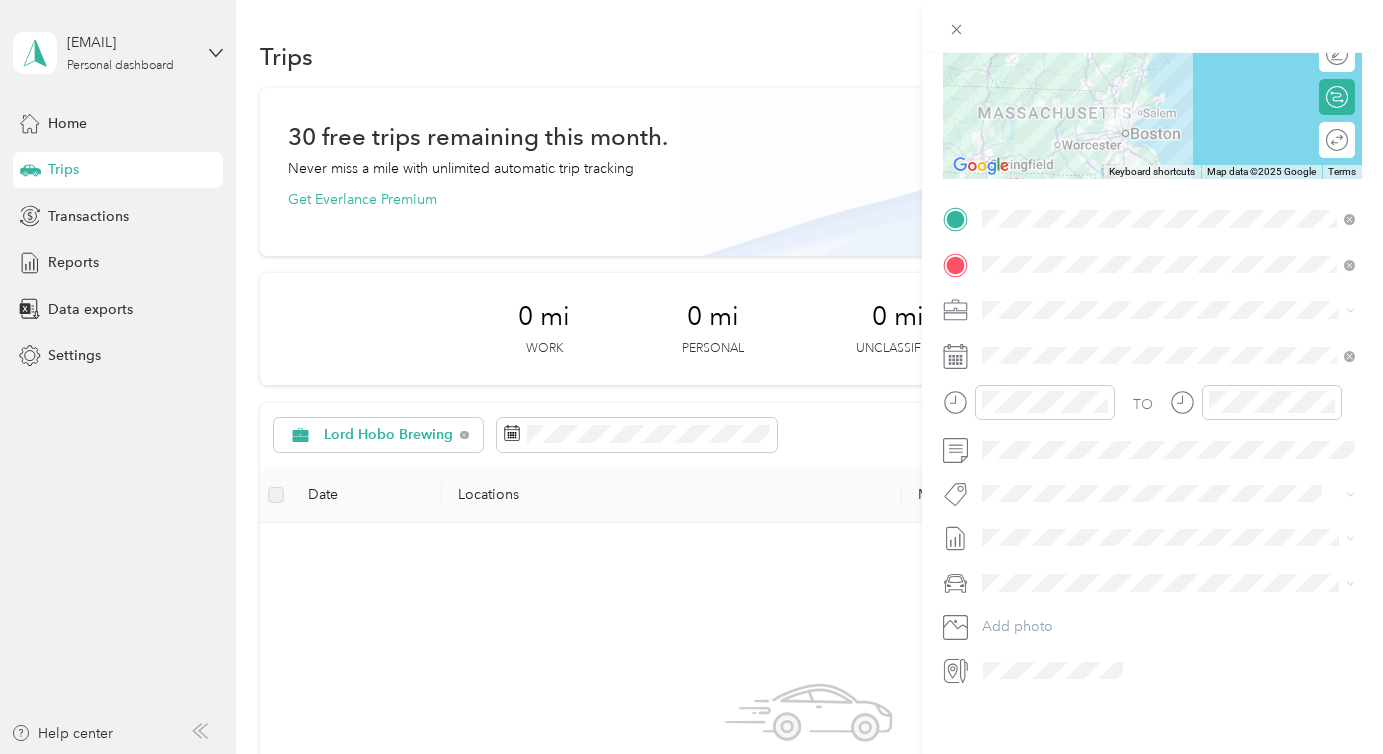 click 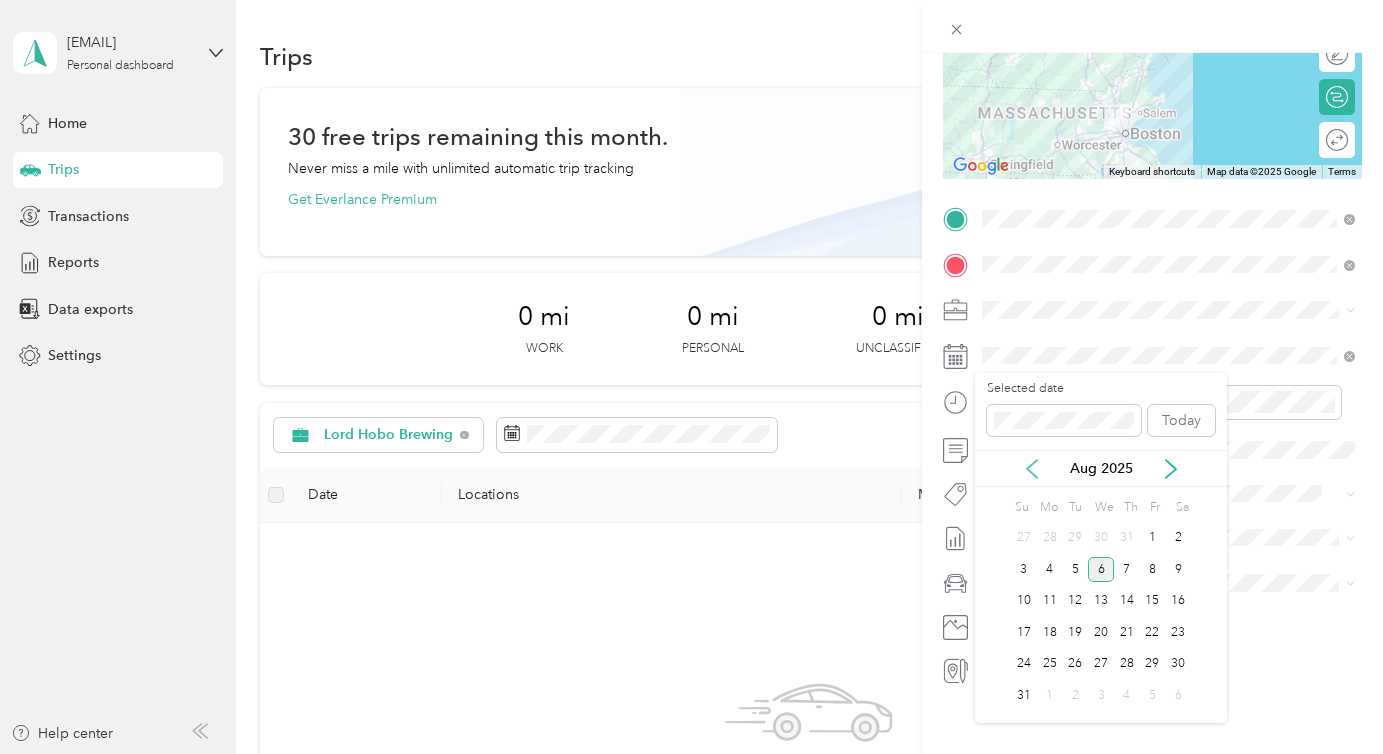 click 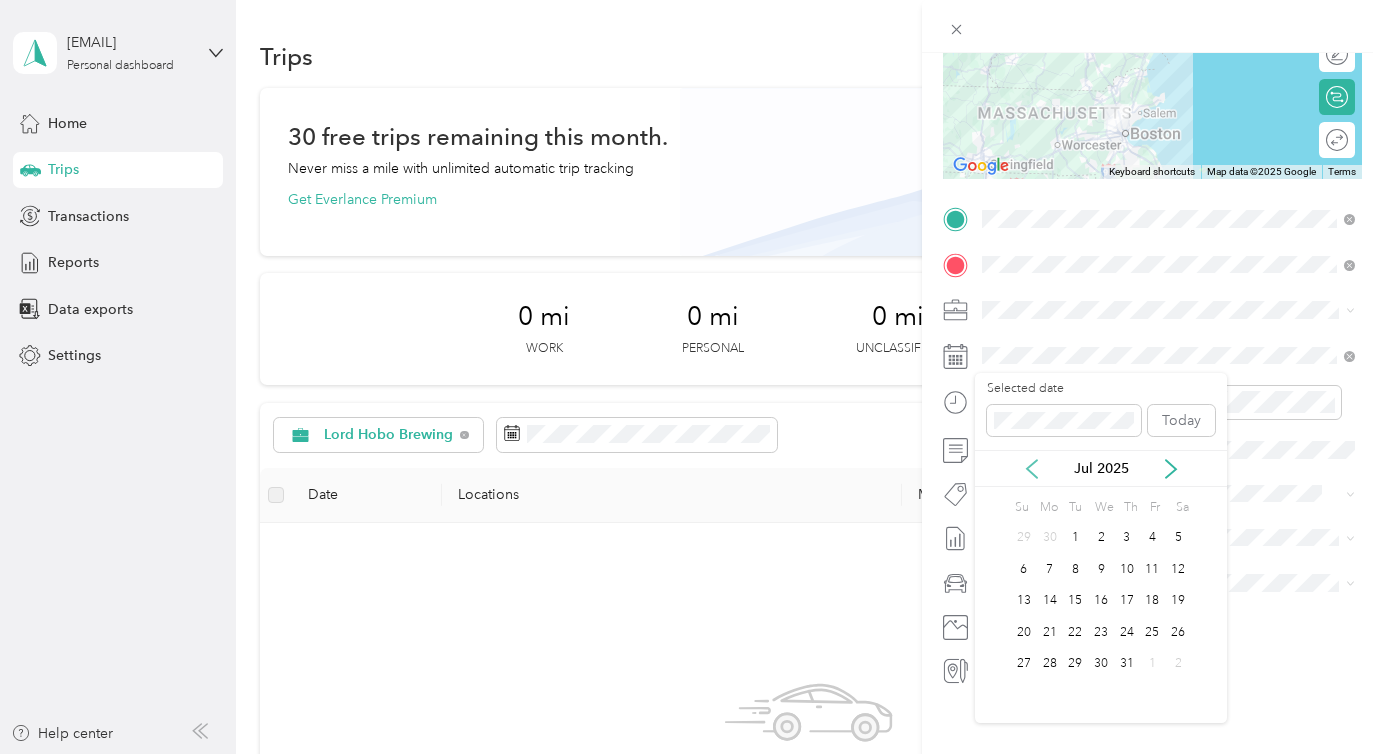 click 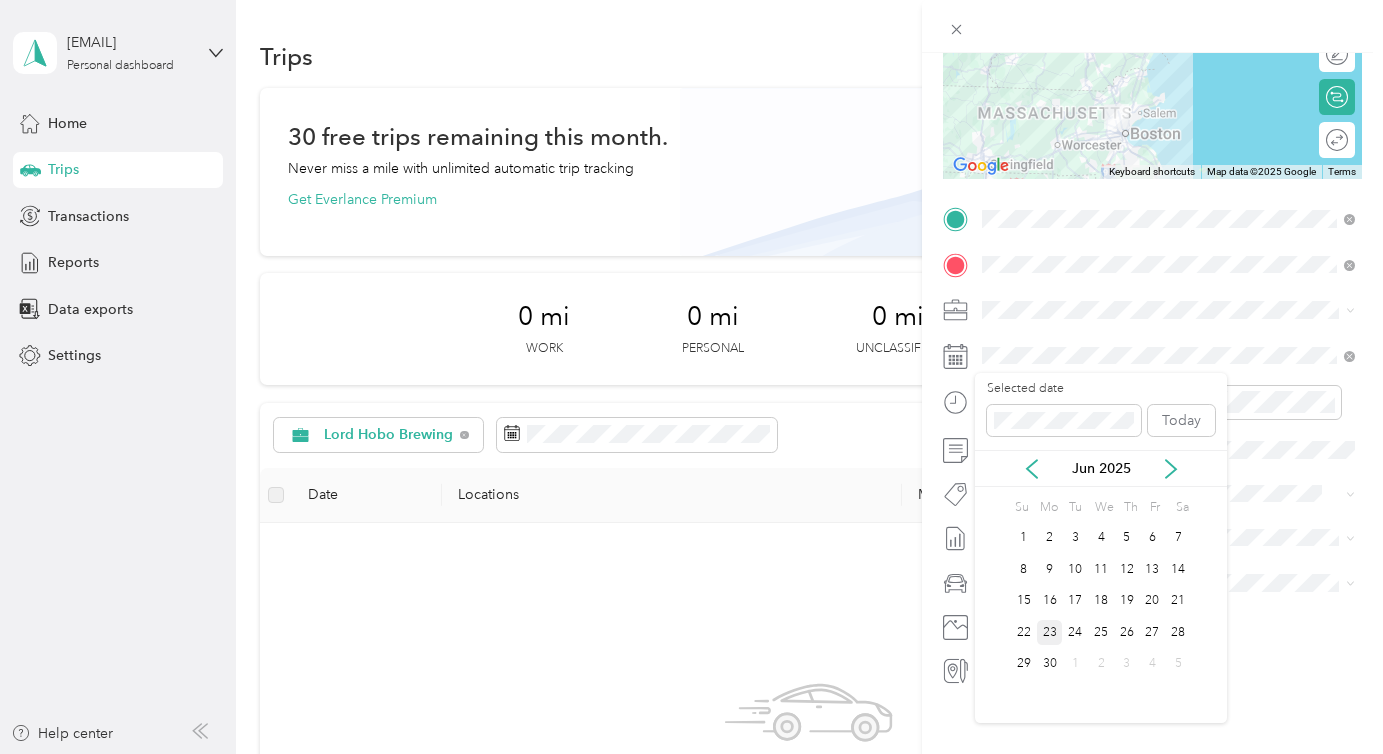 click on "23" at bounding box center [1050, 632] 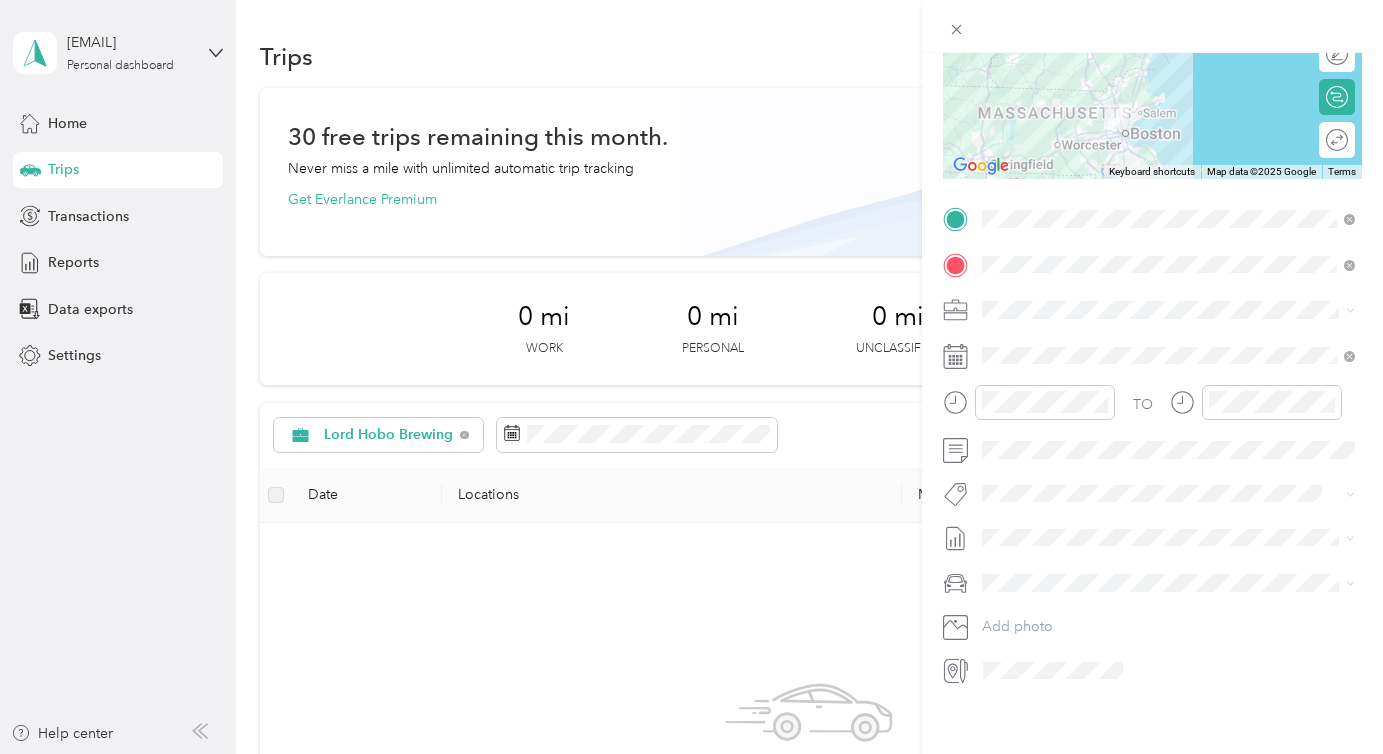 click 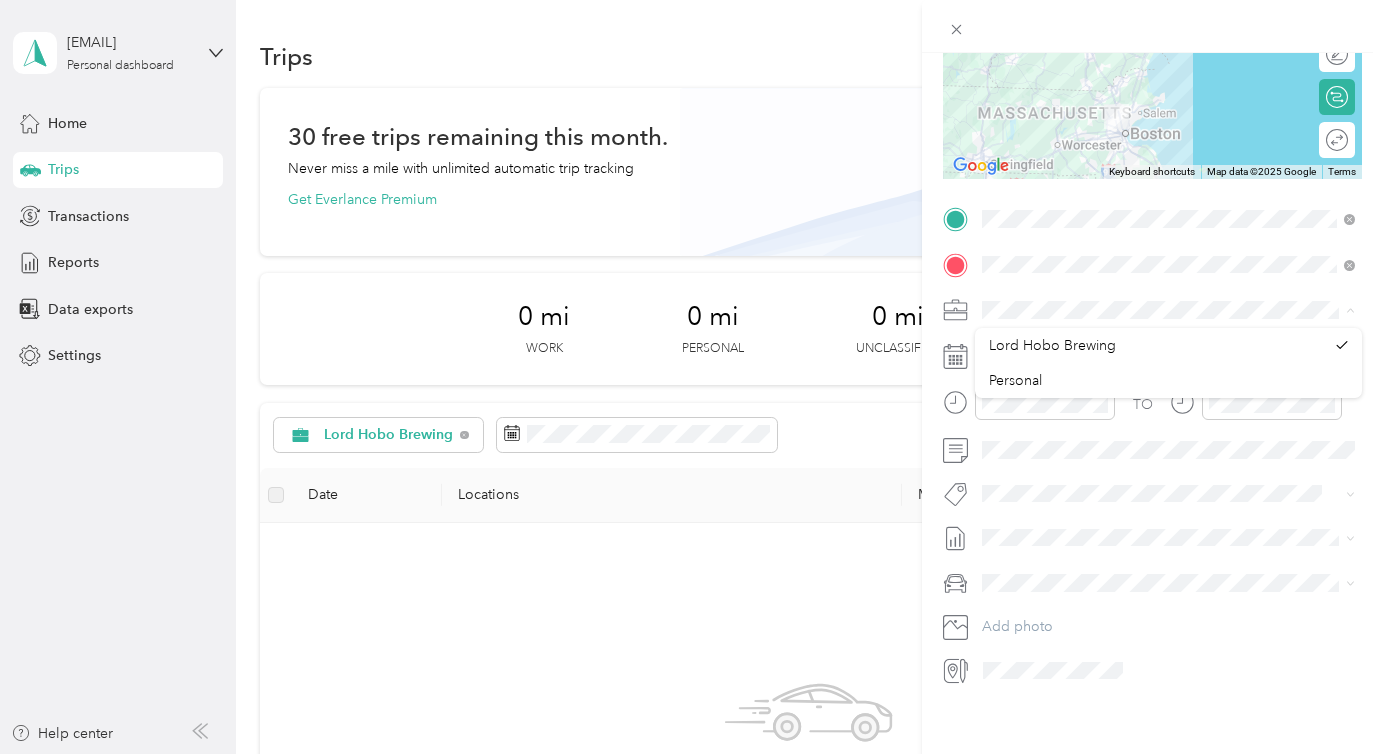 click 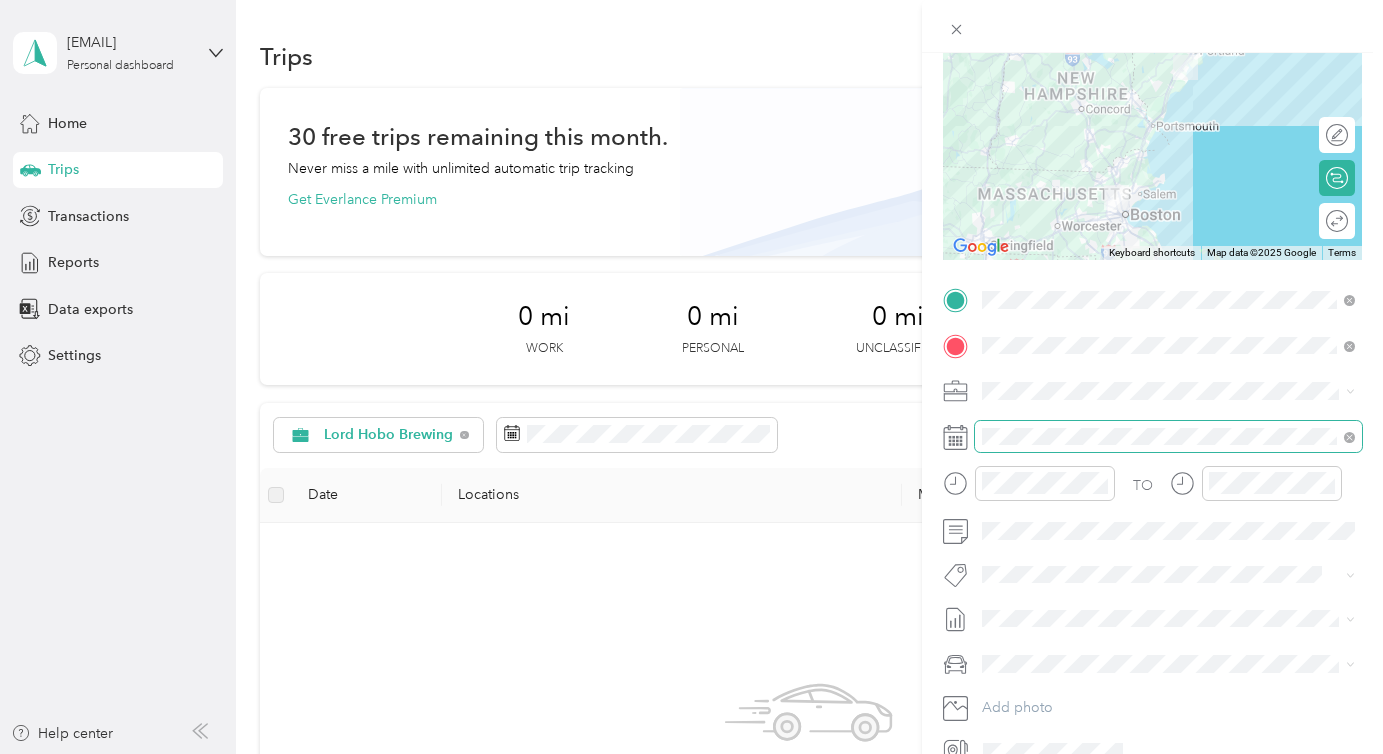 scroll, scrollTop: 0, scrollLeft: 0, axis: both 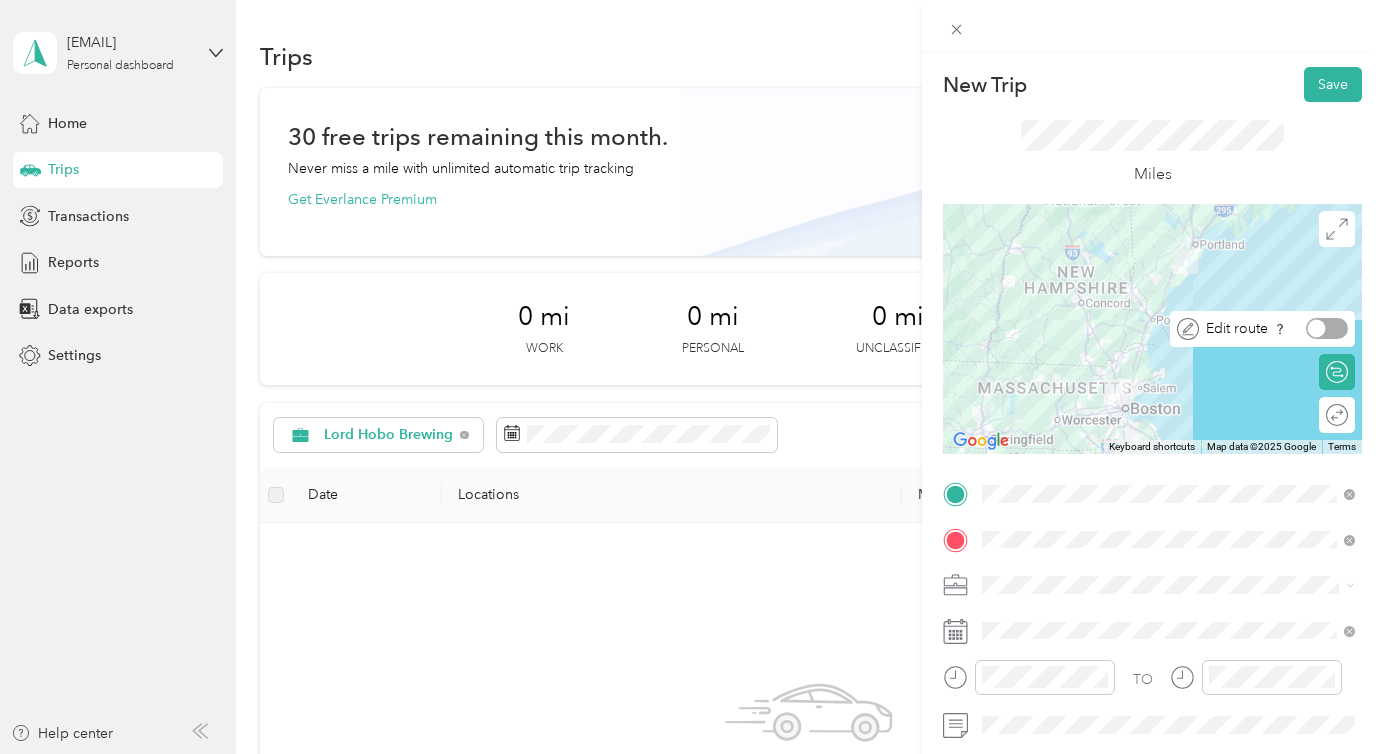 click at bounding box center (1327, 328) 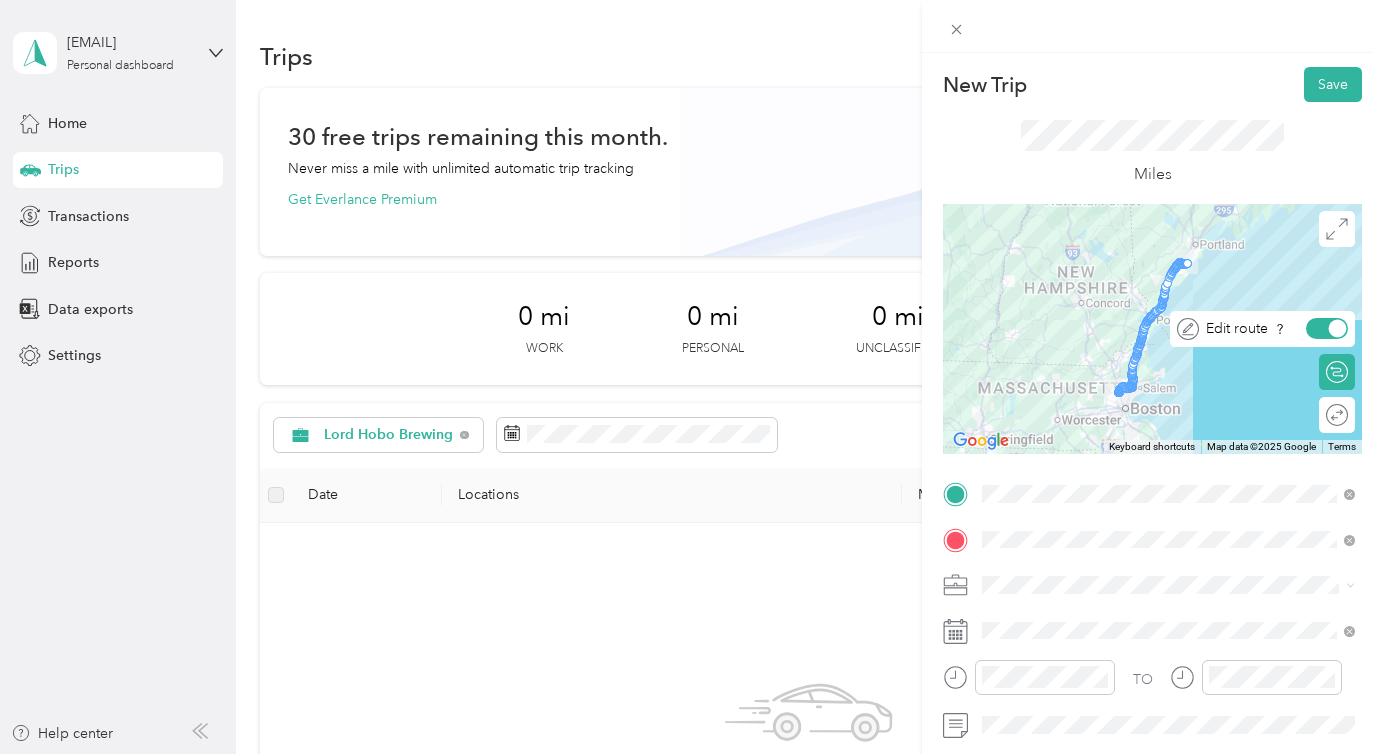 click at bounding box center [1338, 329] 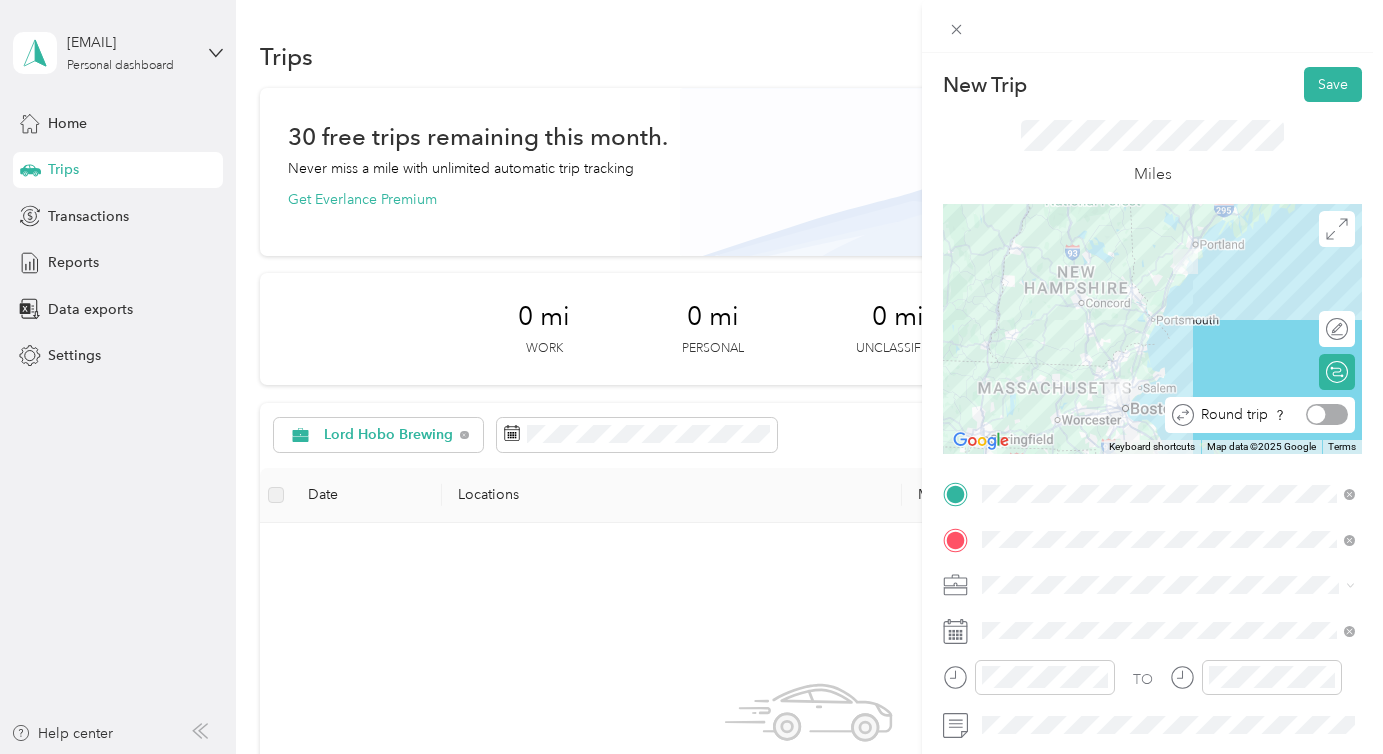 click at bounding box center [1327, 414] 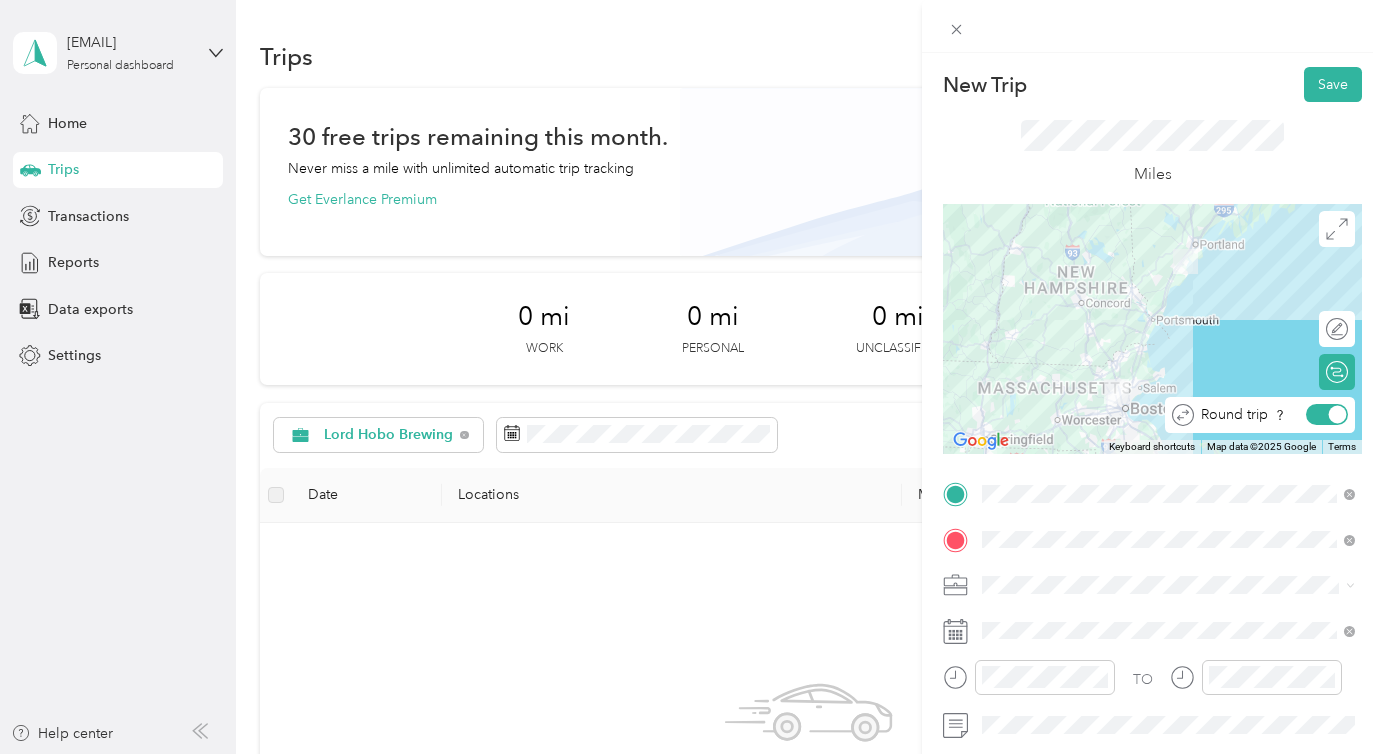 click at bounding box center (1338, 415) 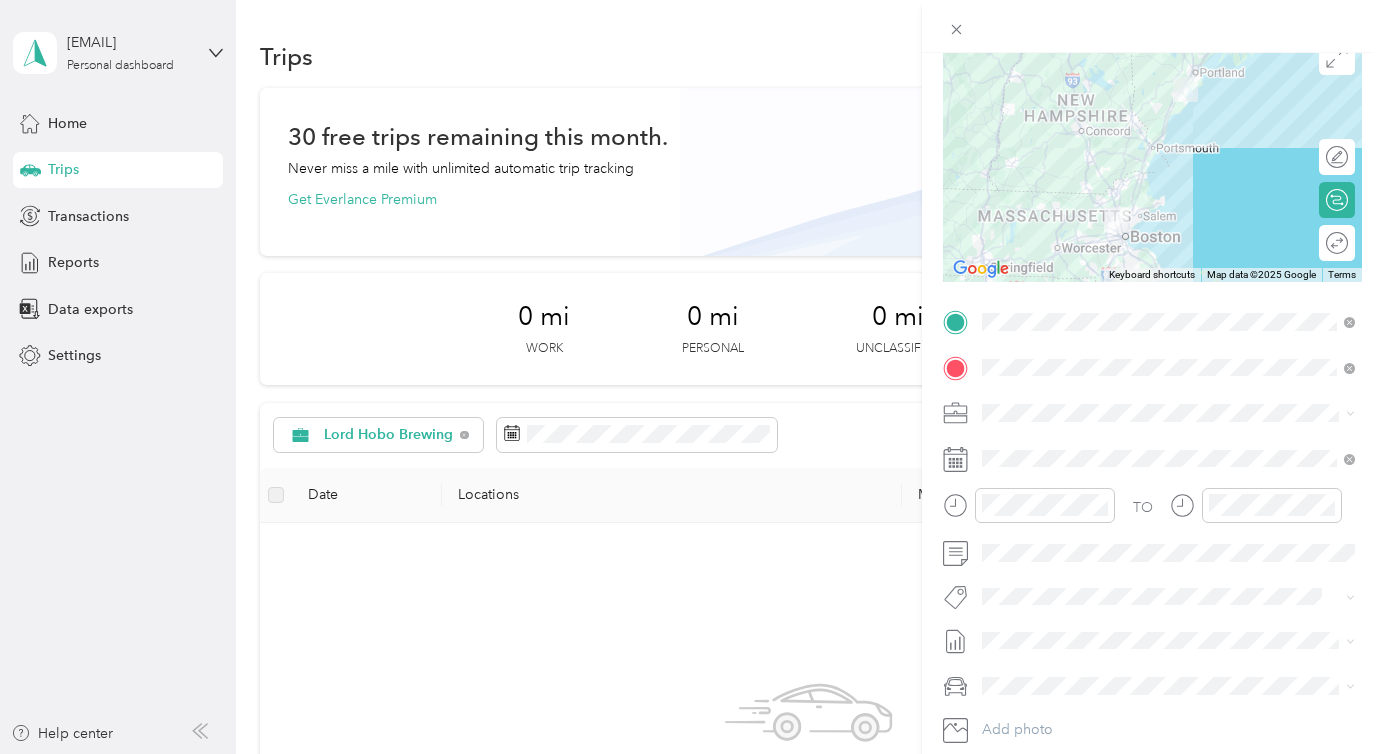 scroll, scrollTop: 156, scrollLeft: 0, axis: vertical 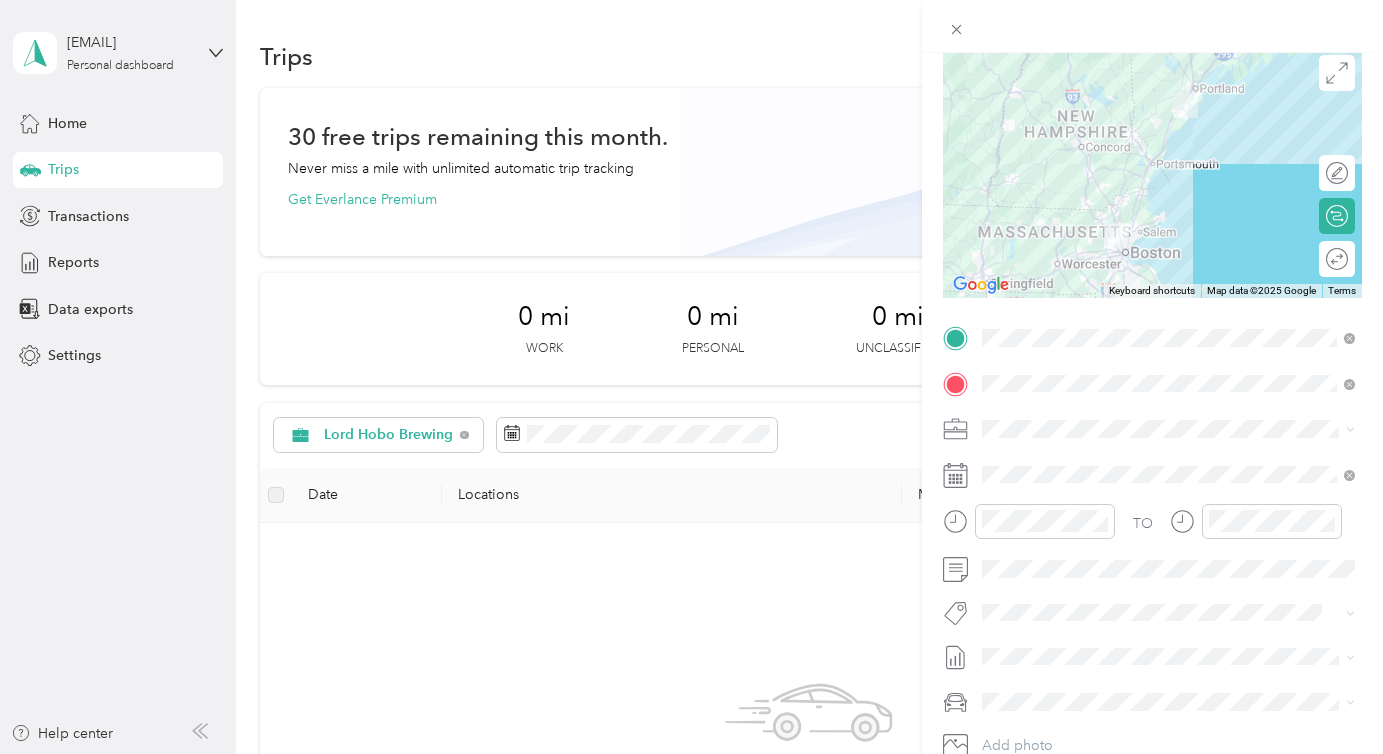 click on "Round trip" at bounding box center [1348, 258] 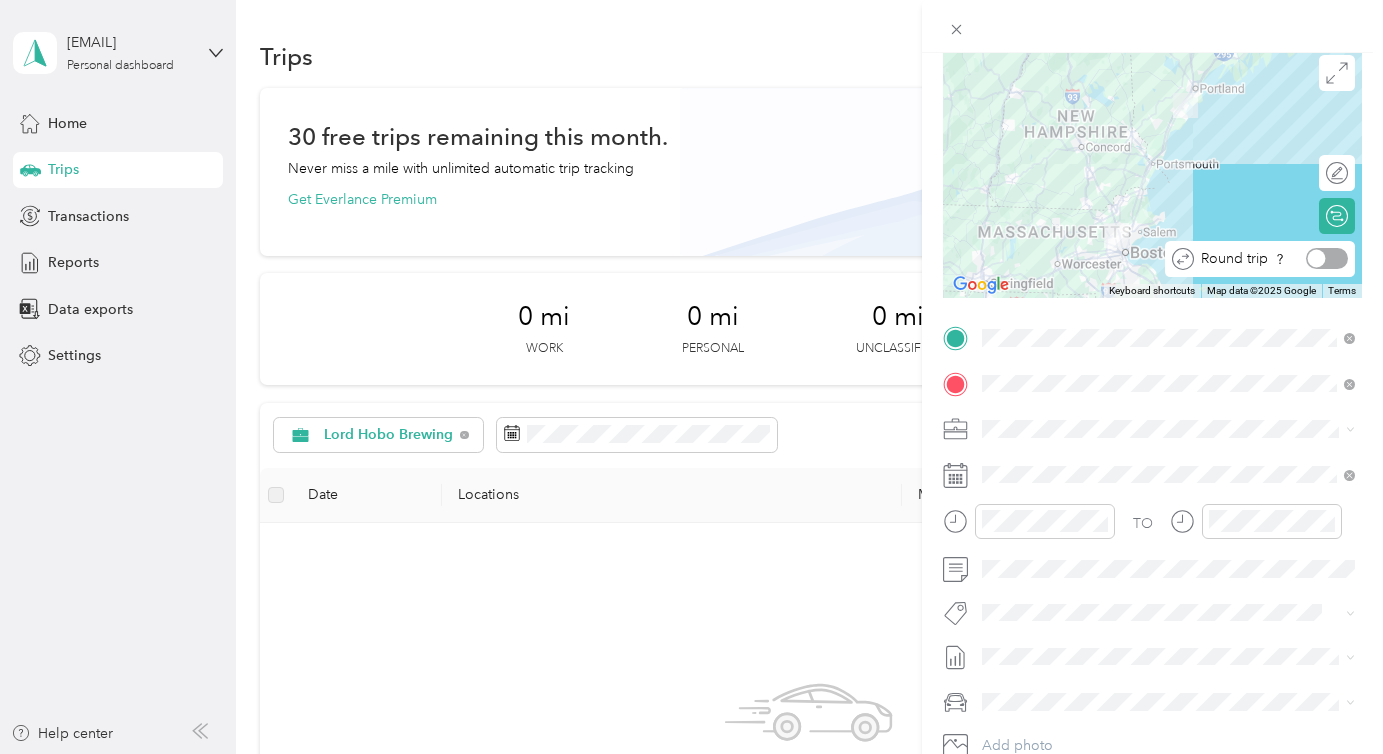 click at bounding box center (1327, 258) 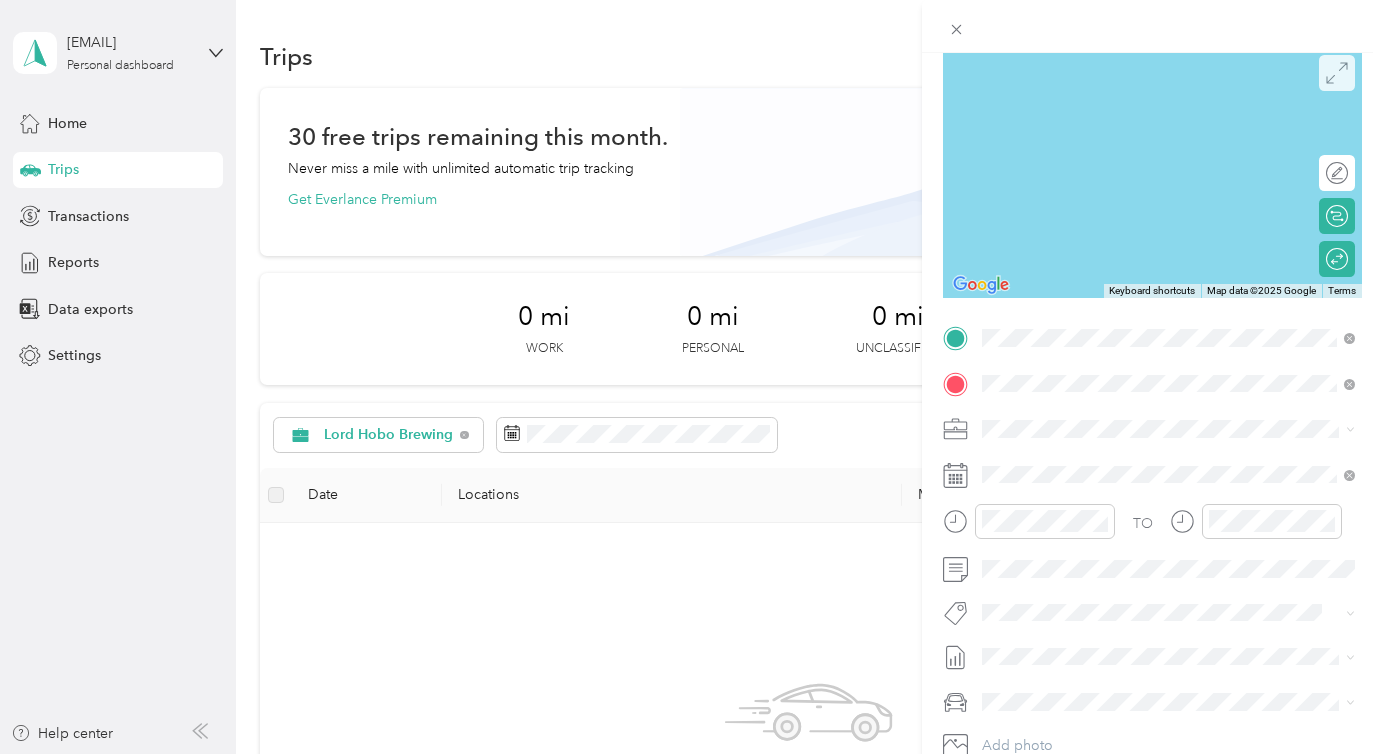 scroll, scrollTop: 0, scrollLeft: 0, axis: both 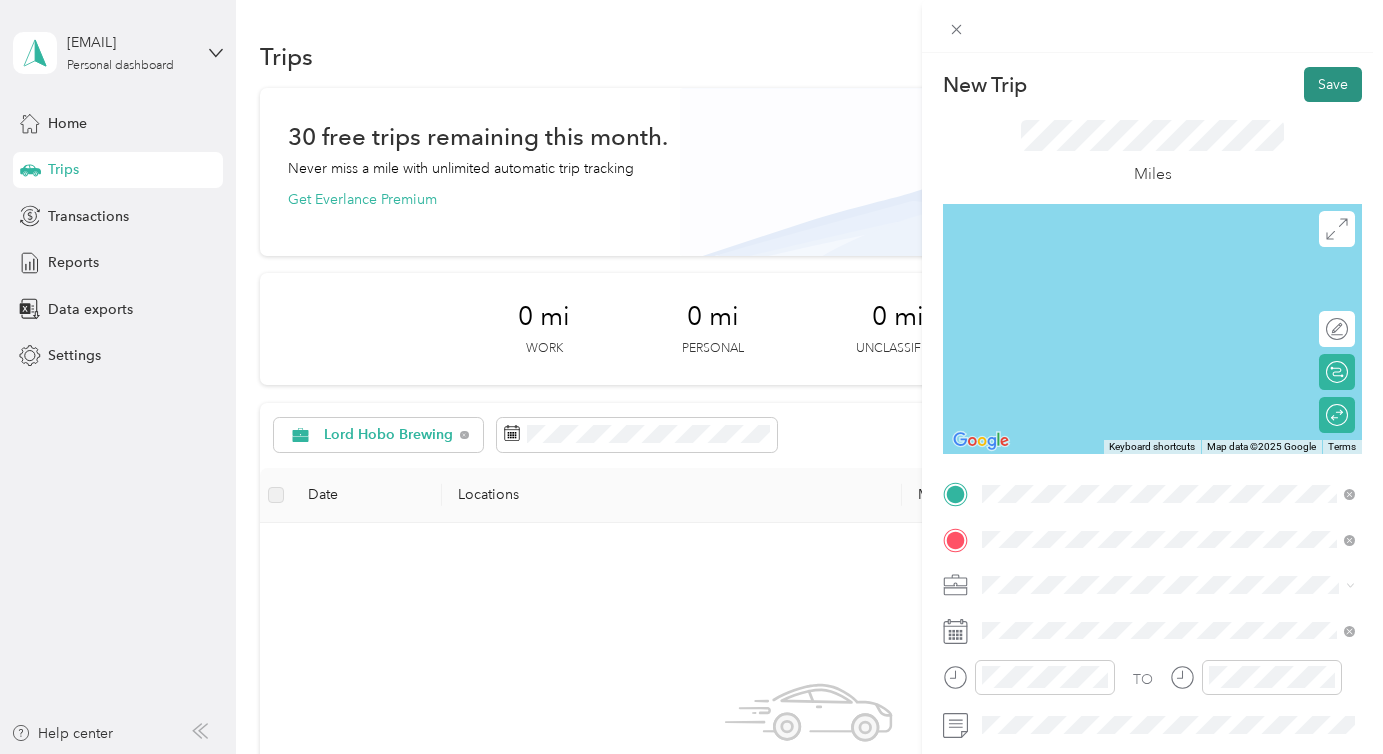 click on "Save" at bounding box center [1333, 84] 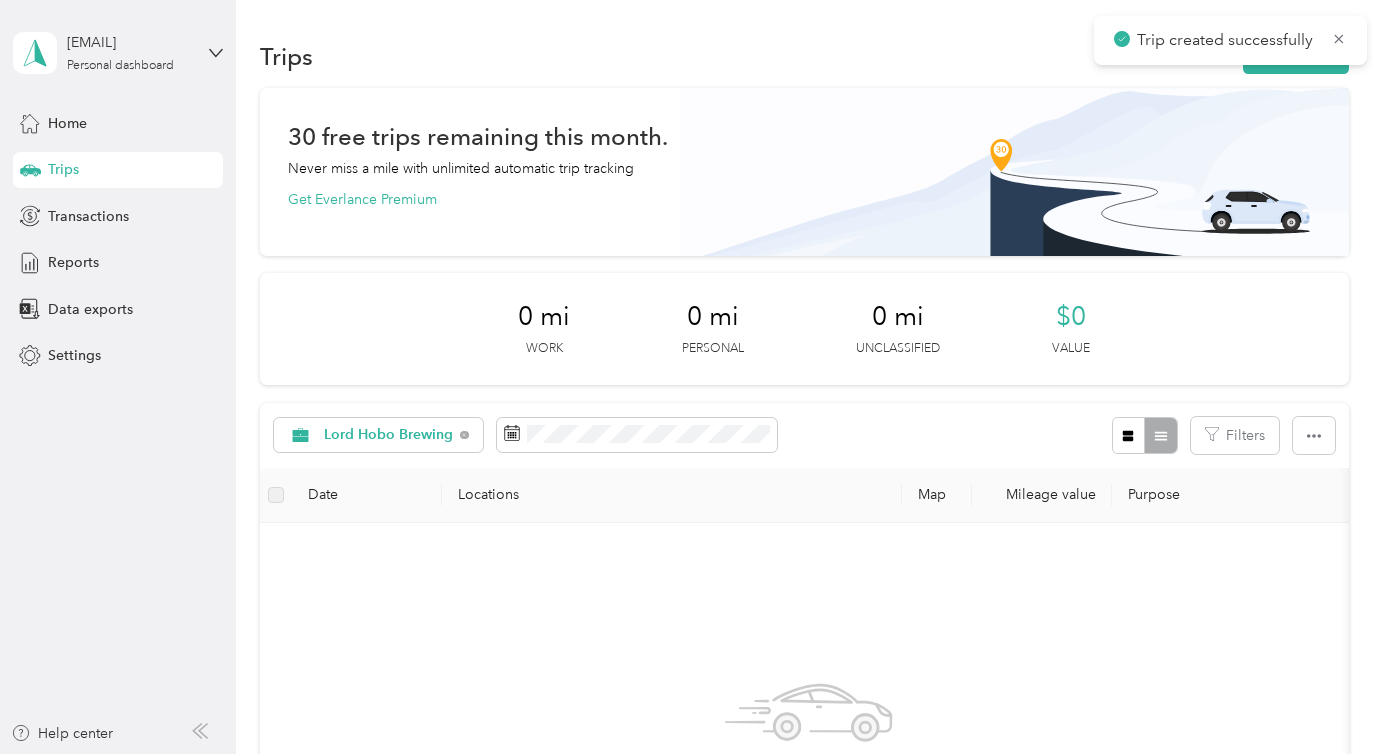 click on "Trips" at bounding box center [63, 169] 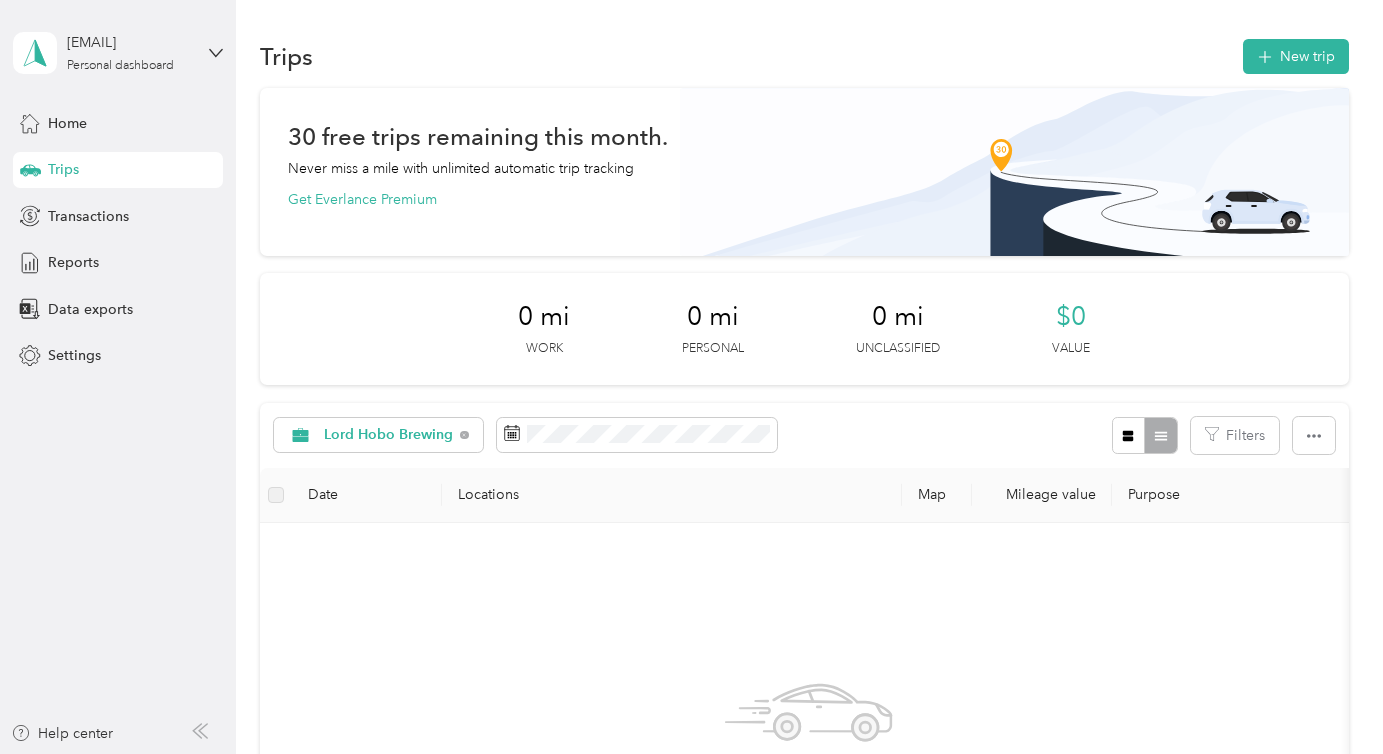 click on "Trips" at bounding box center (63, 169) 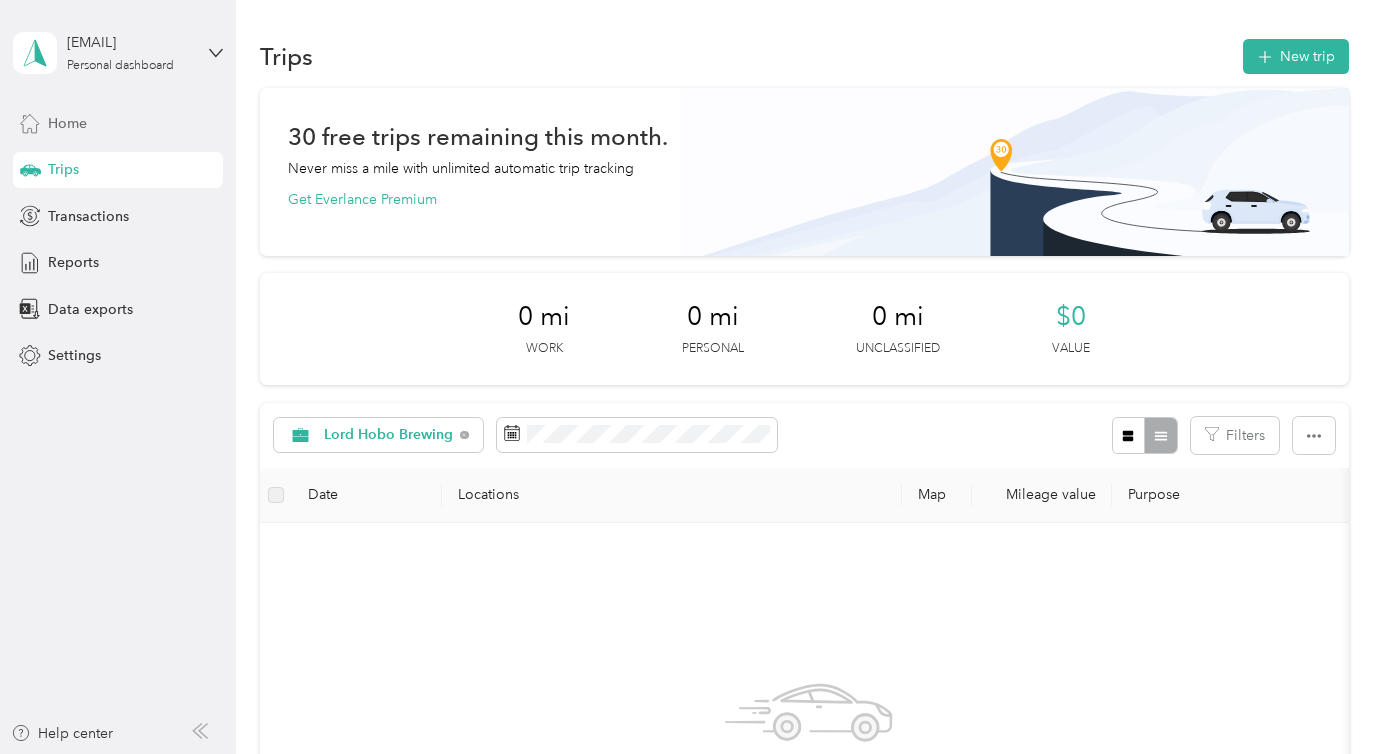 click on "Home" at bounding box center (118, 123) 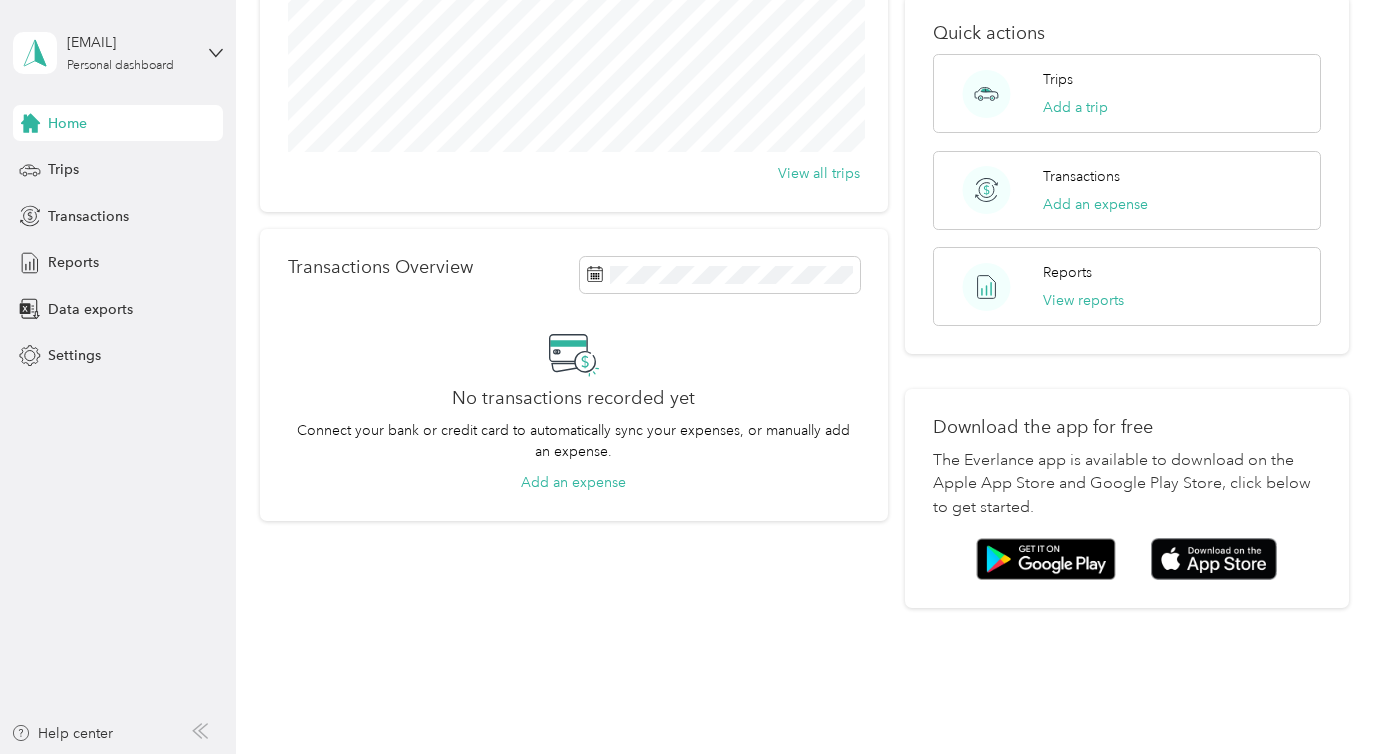 scroll, scrollTop: 0, scrollLeft: 0, axis: both 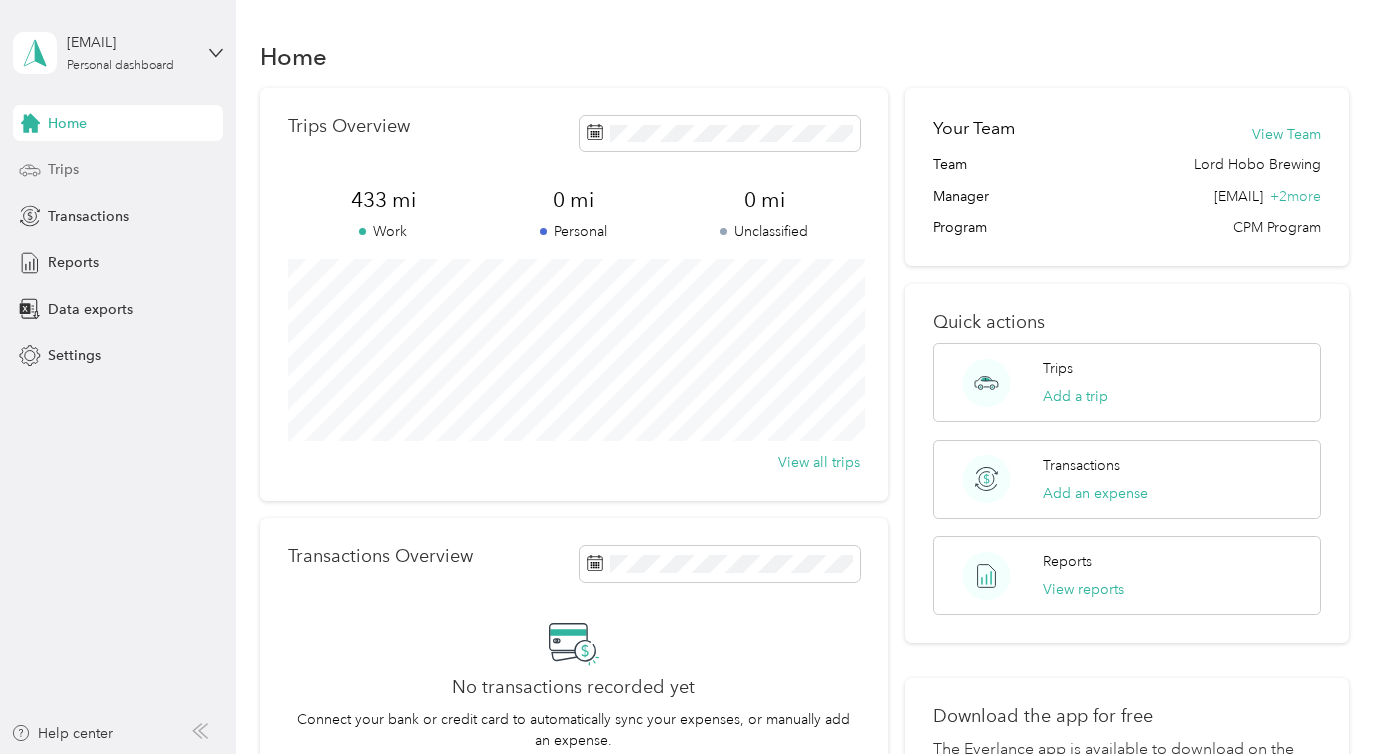 click on "Trips" at bounding box center (63, 169) 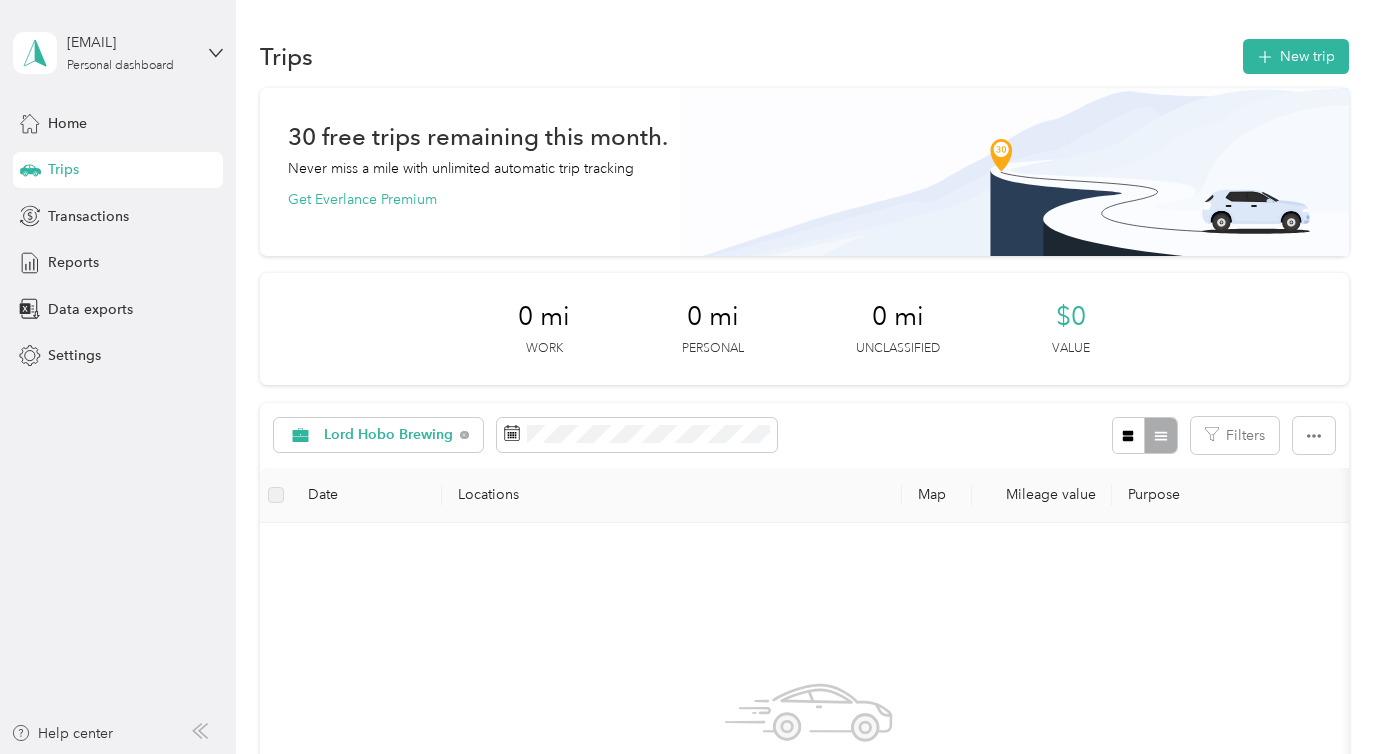click at bounding box center (276, 495) 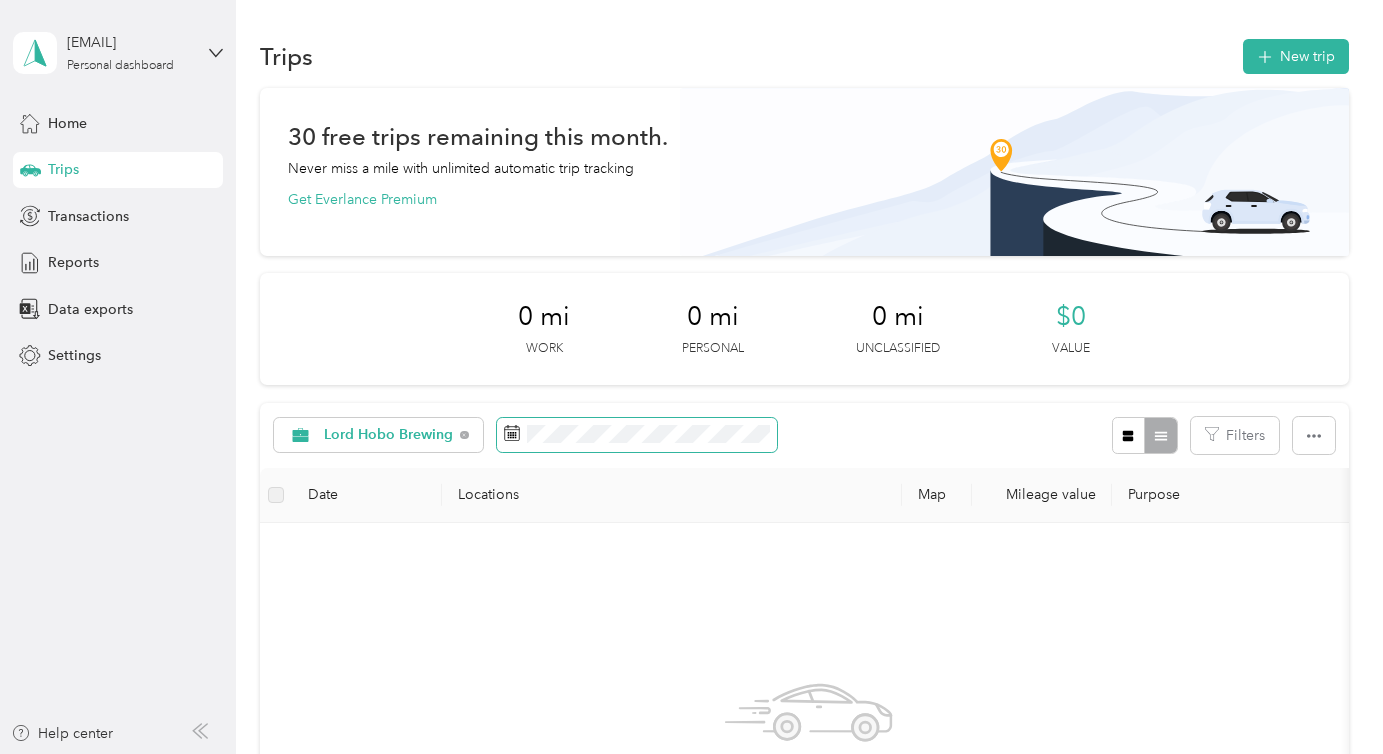 click at bounding box center [637, 435] 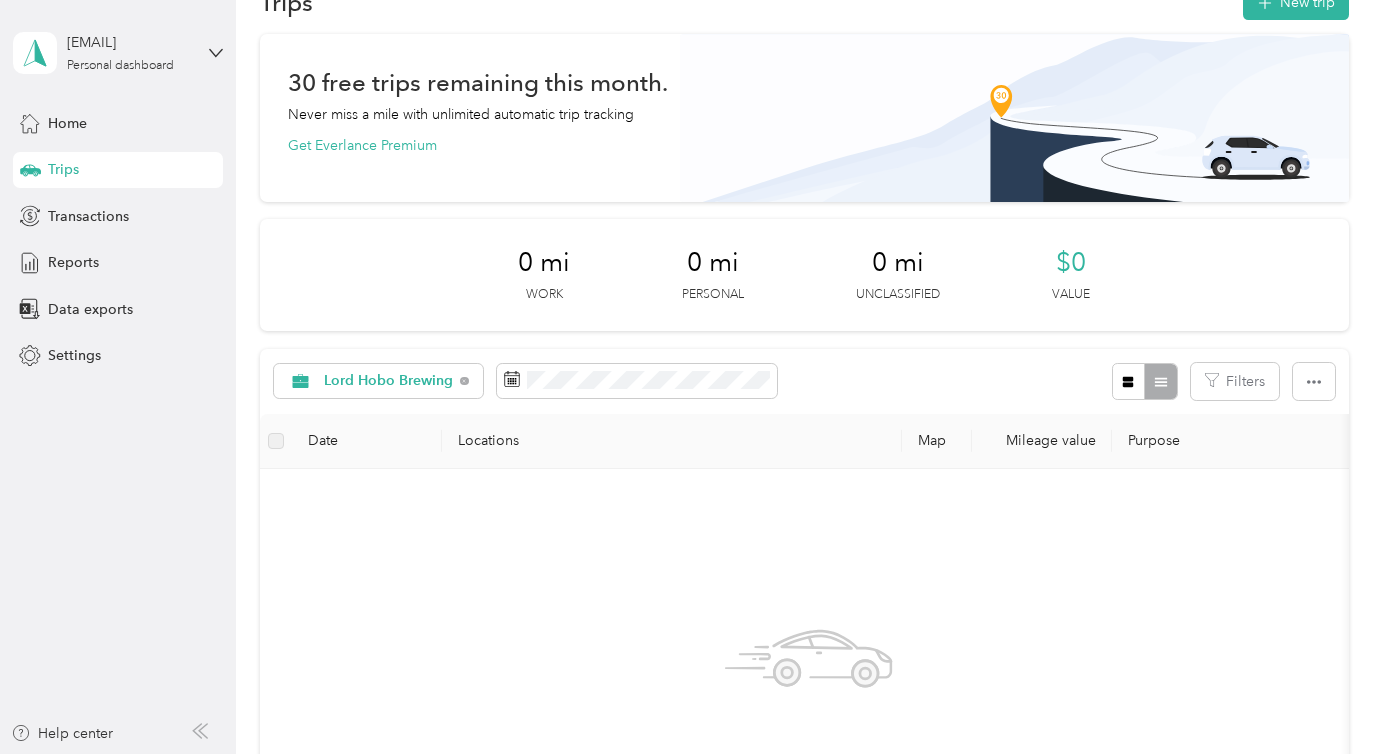 scroll, scrollTop: 55, scrollLeft: 0, axis: vertical 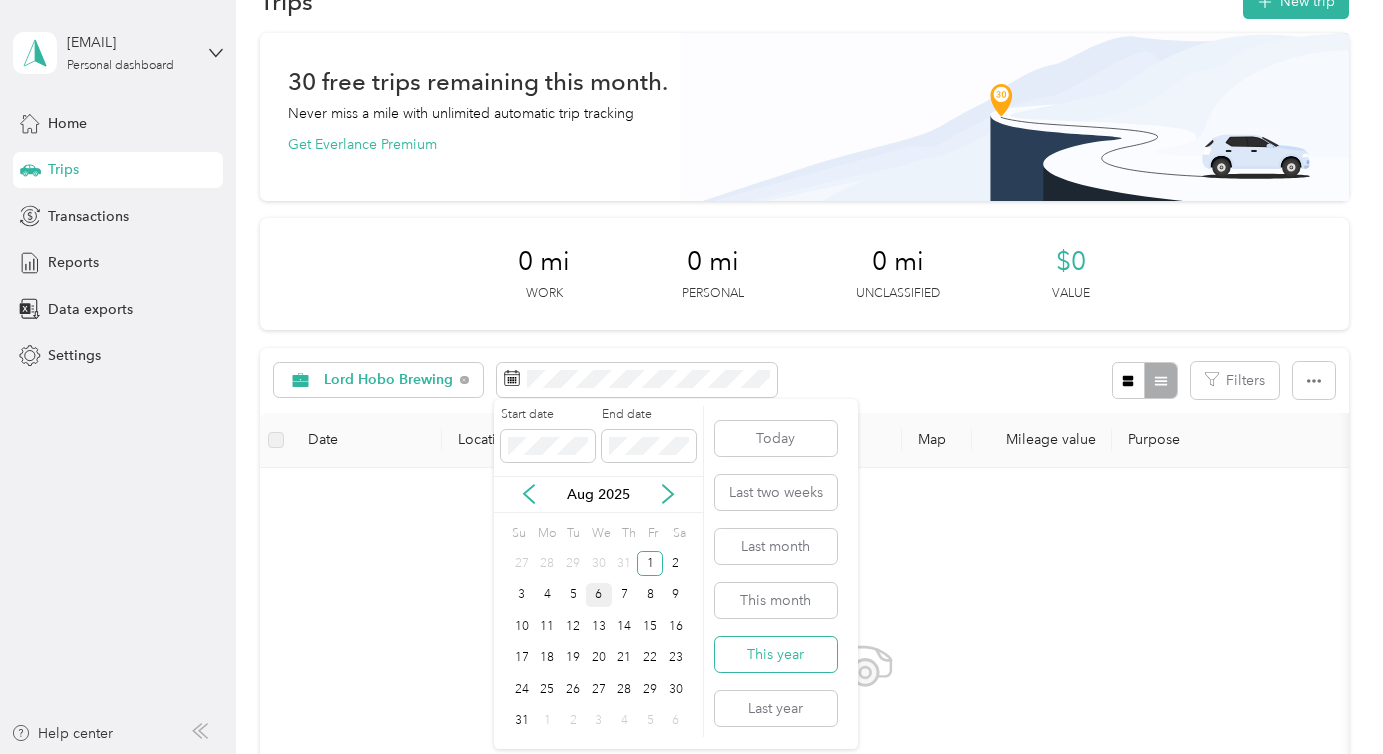 click on "This year" at bounding box center (776, 654) 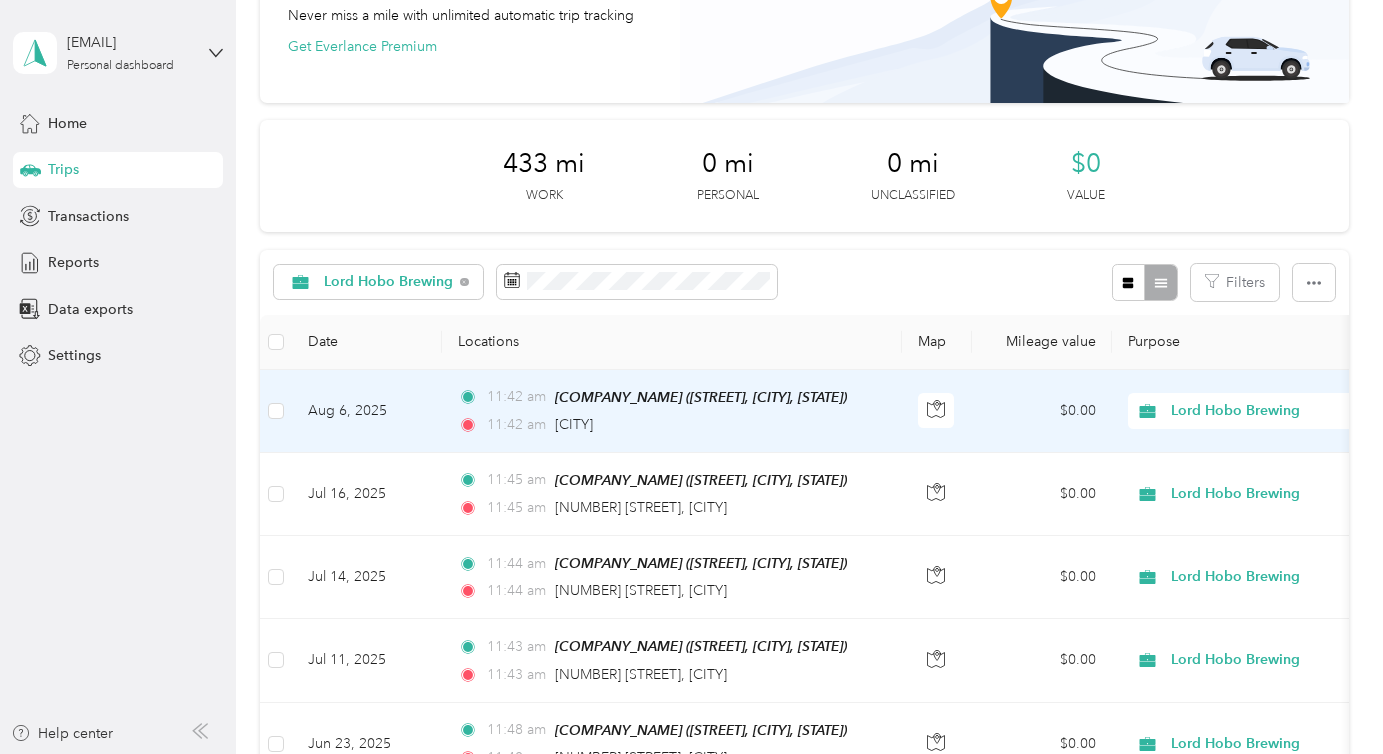 scroll, scrollTop: 176, scrollLeft: 0, axis: vertical 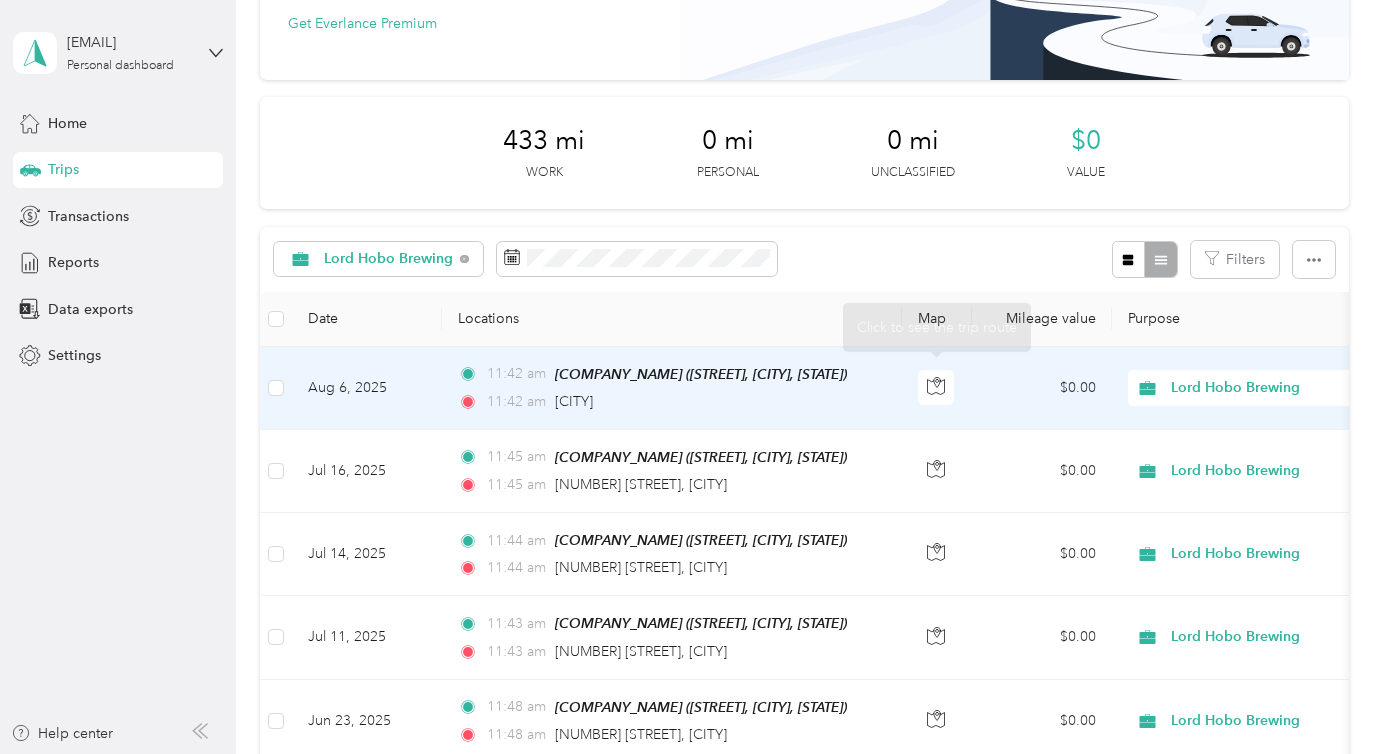 click on "$0.00" at bounding box center [1042, 388] 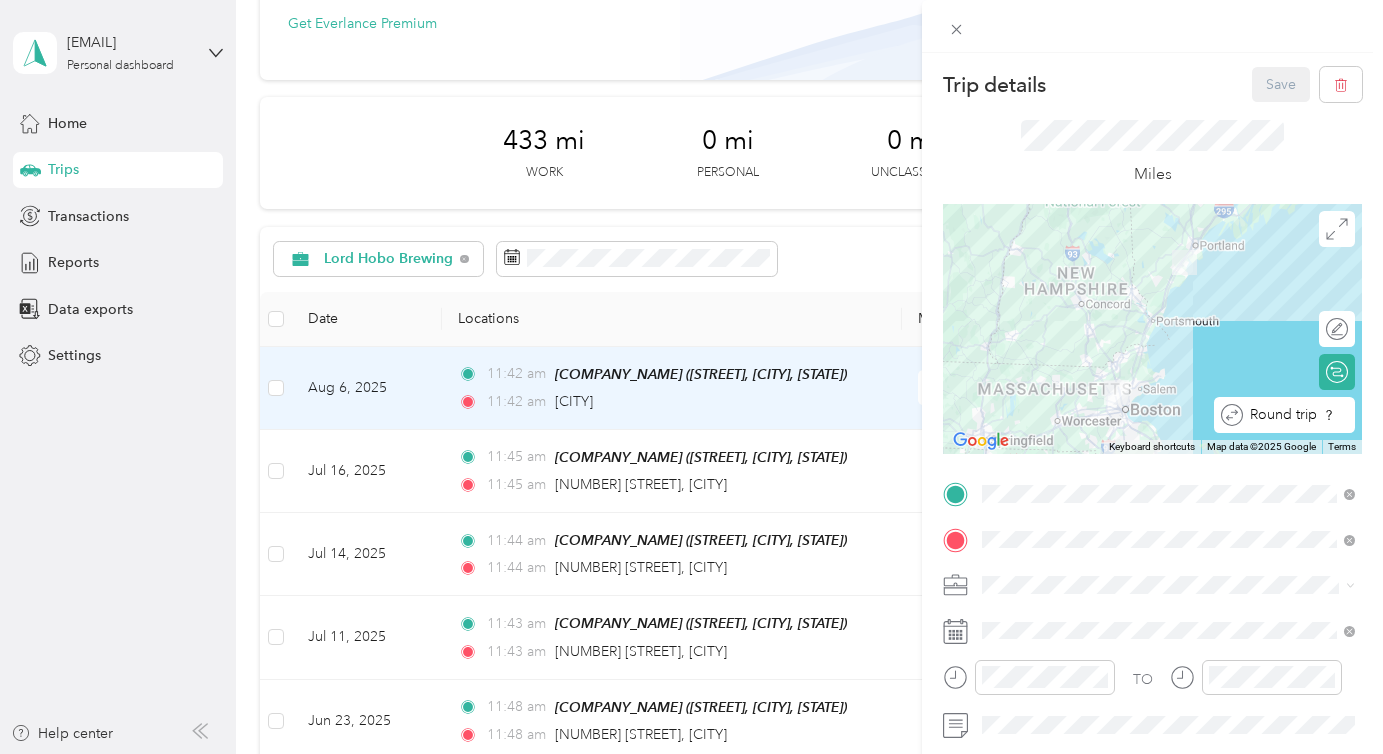 click at bounding box center [1355, 414] 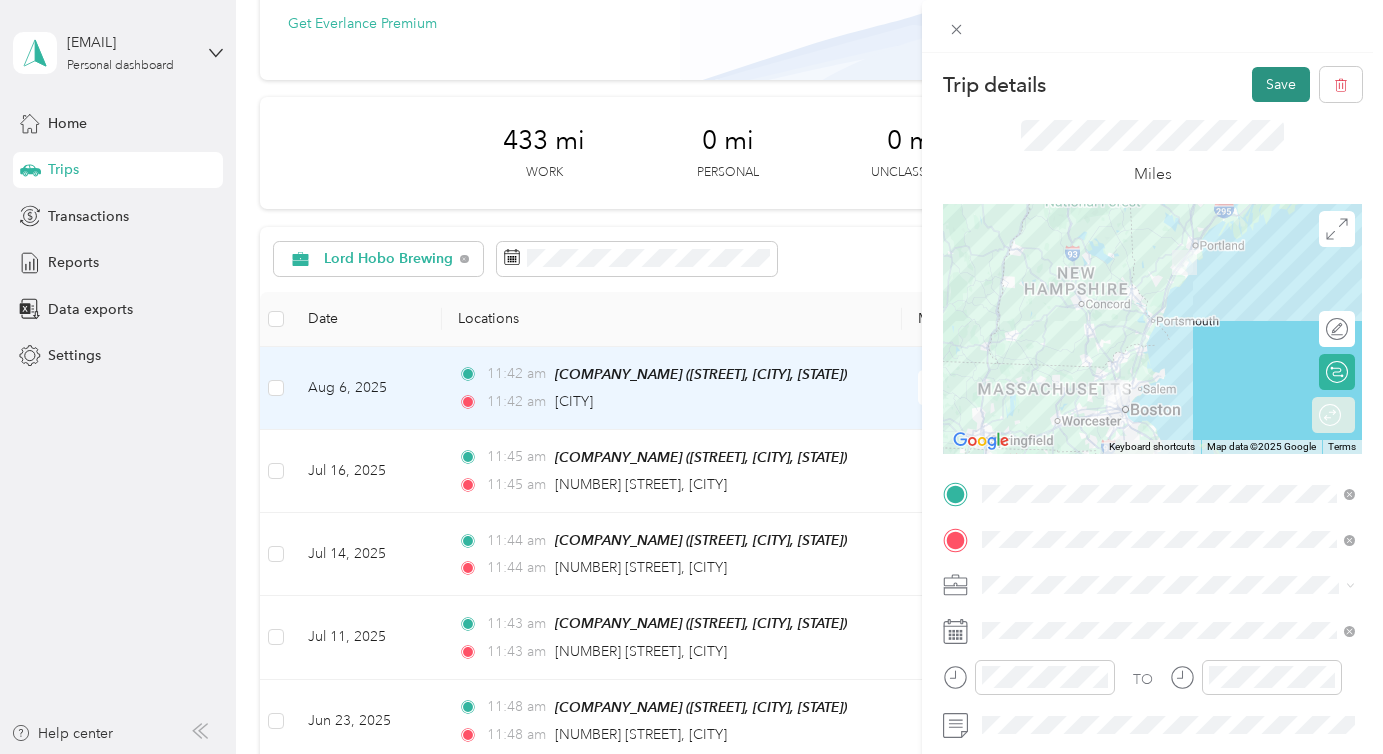 click on "Save" at bounding box center [1281, 84] 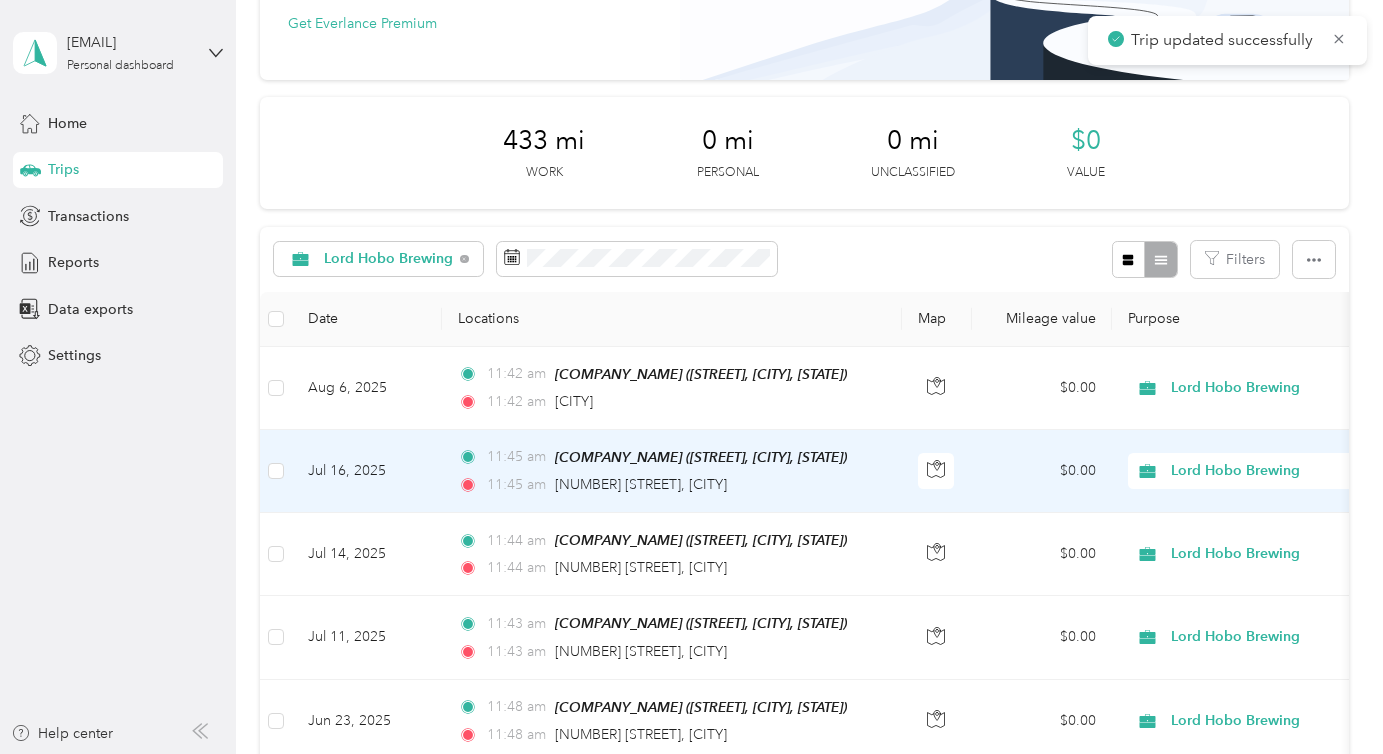 click on "[TIME] [NUMBER] [STREET], [CITY]" at bounding box center (668, 485) 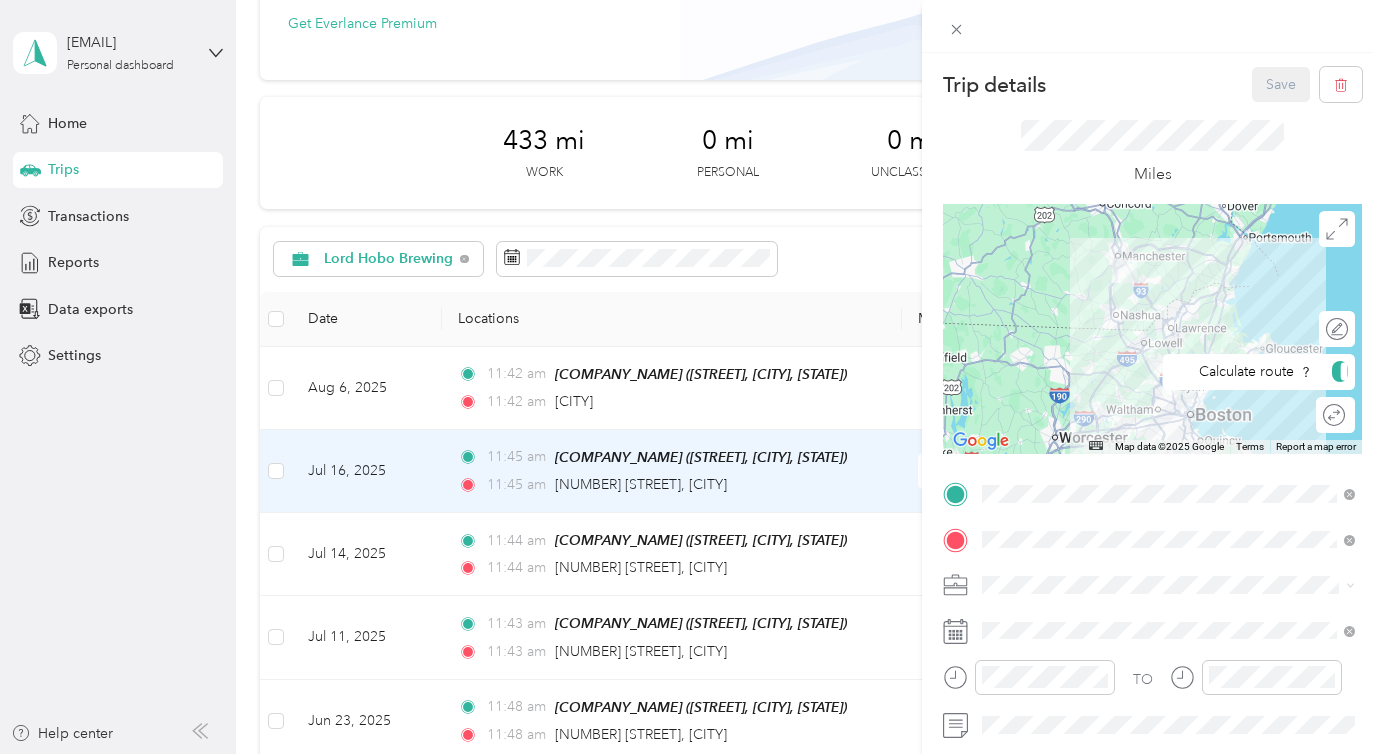 click on "Round trip" at bounding box center (1335, 415) 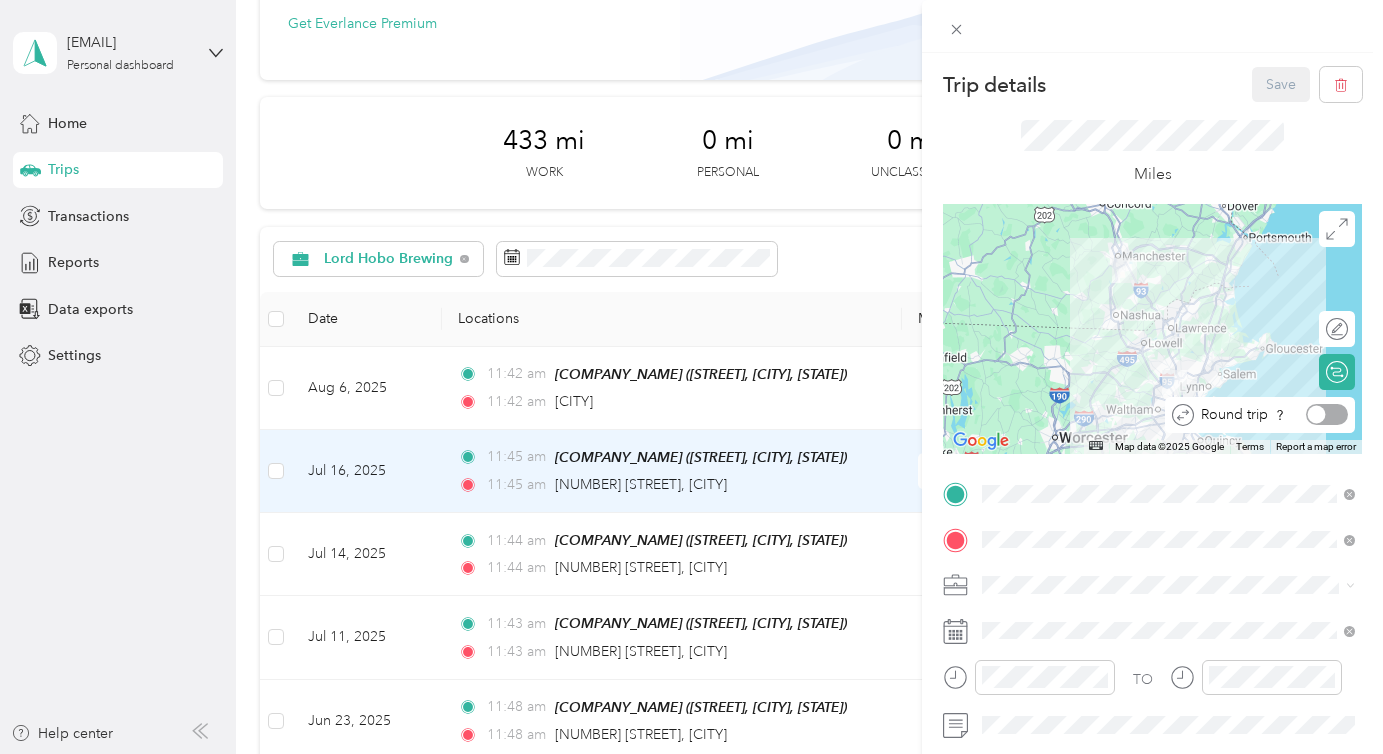 click at bounding box center [1327, 414] 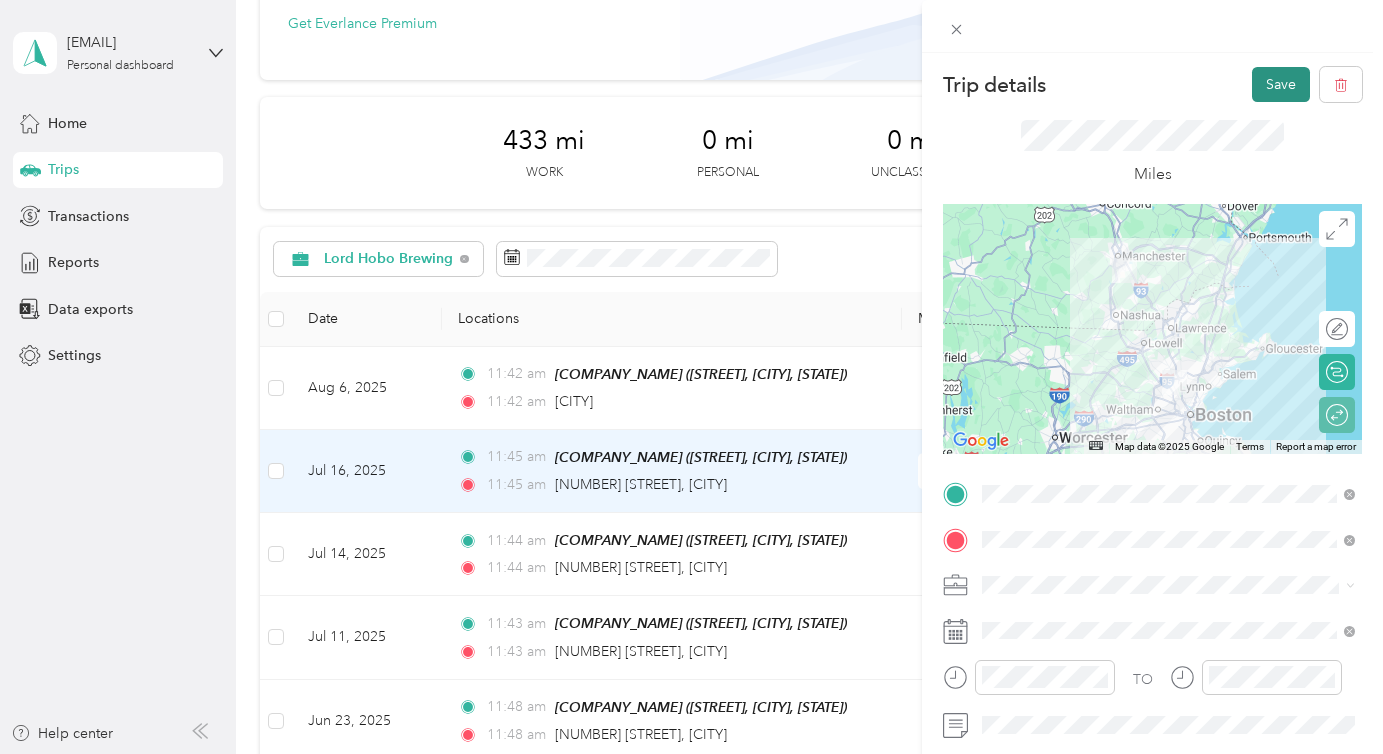 click on "Save" at bounding box center [1281, 84] 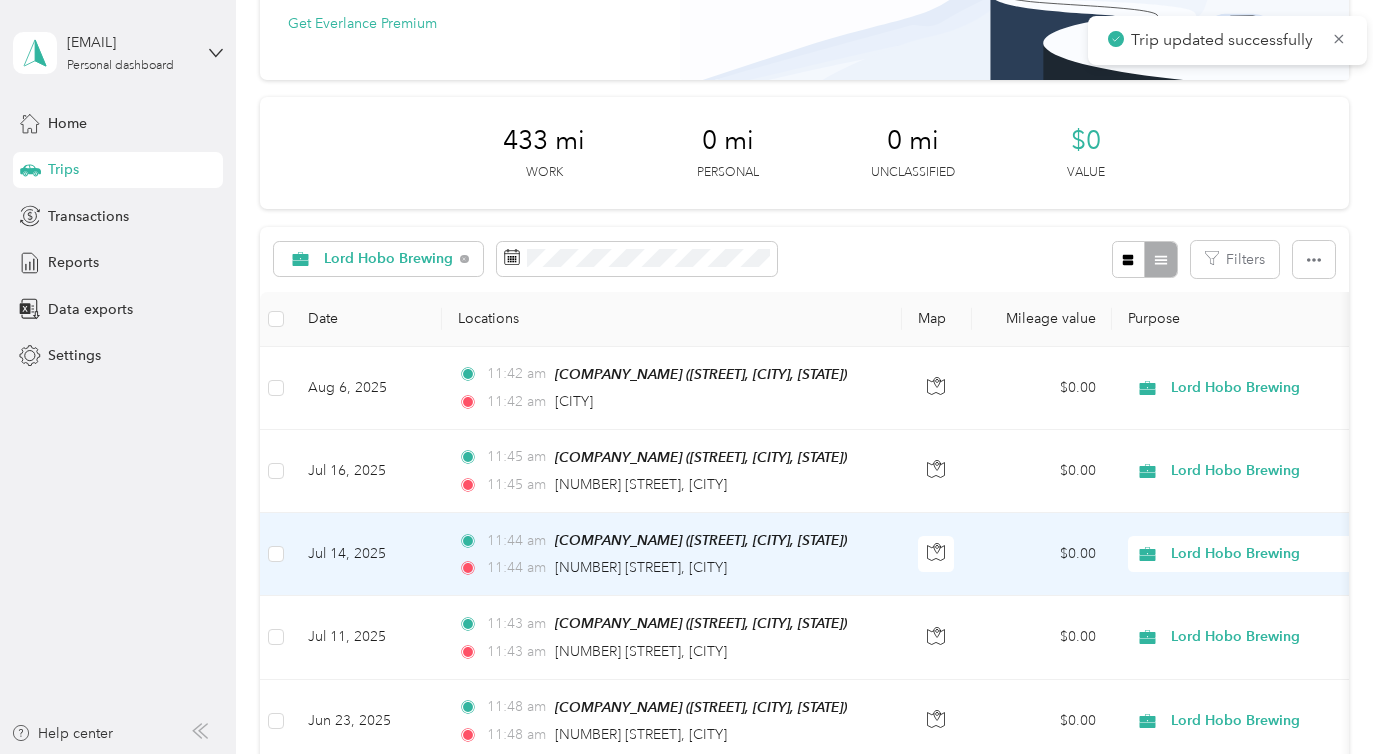 click on "[TIME] [NUMBER] [STREET], [CITY]" at bounding box center [668, 568] 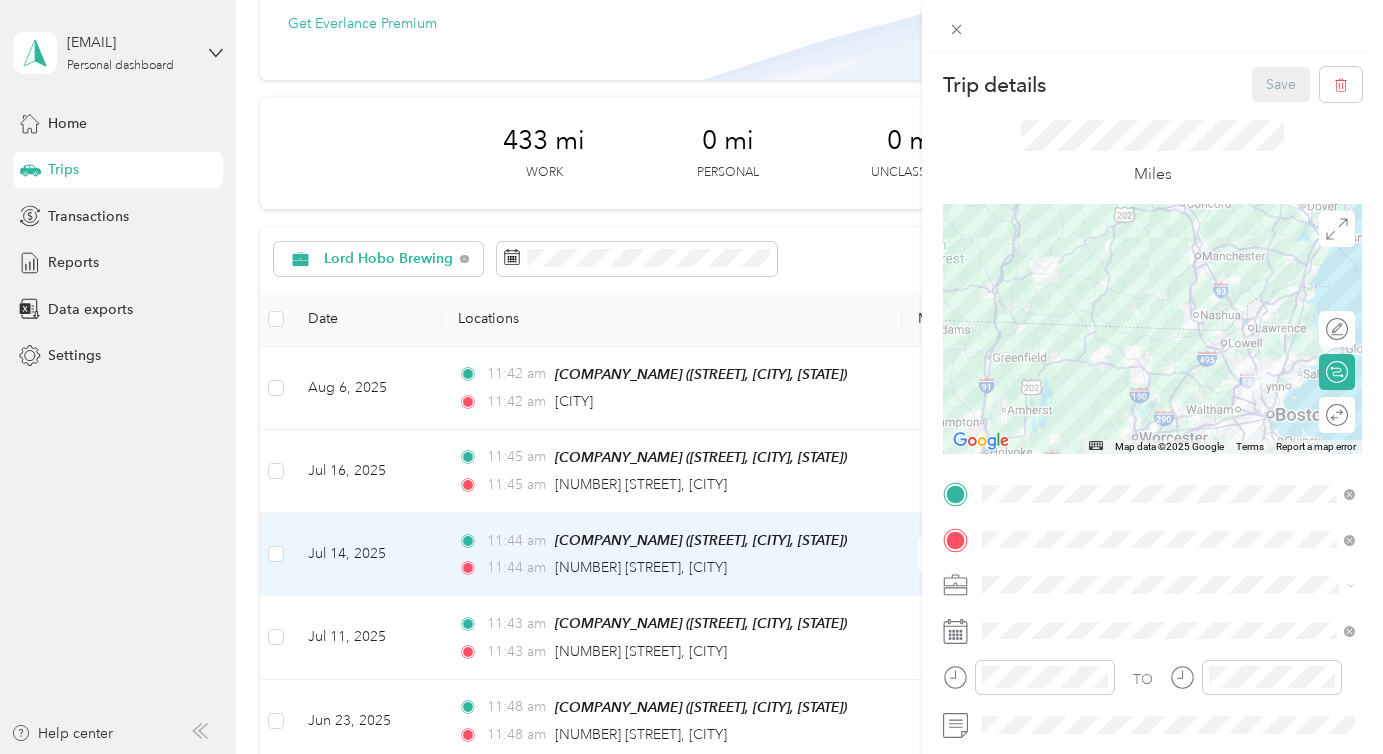 click on "Round trip" at bounding box center [1337, 415] 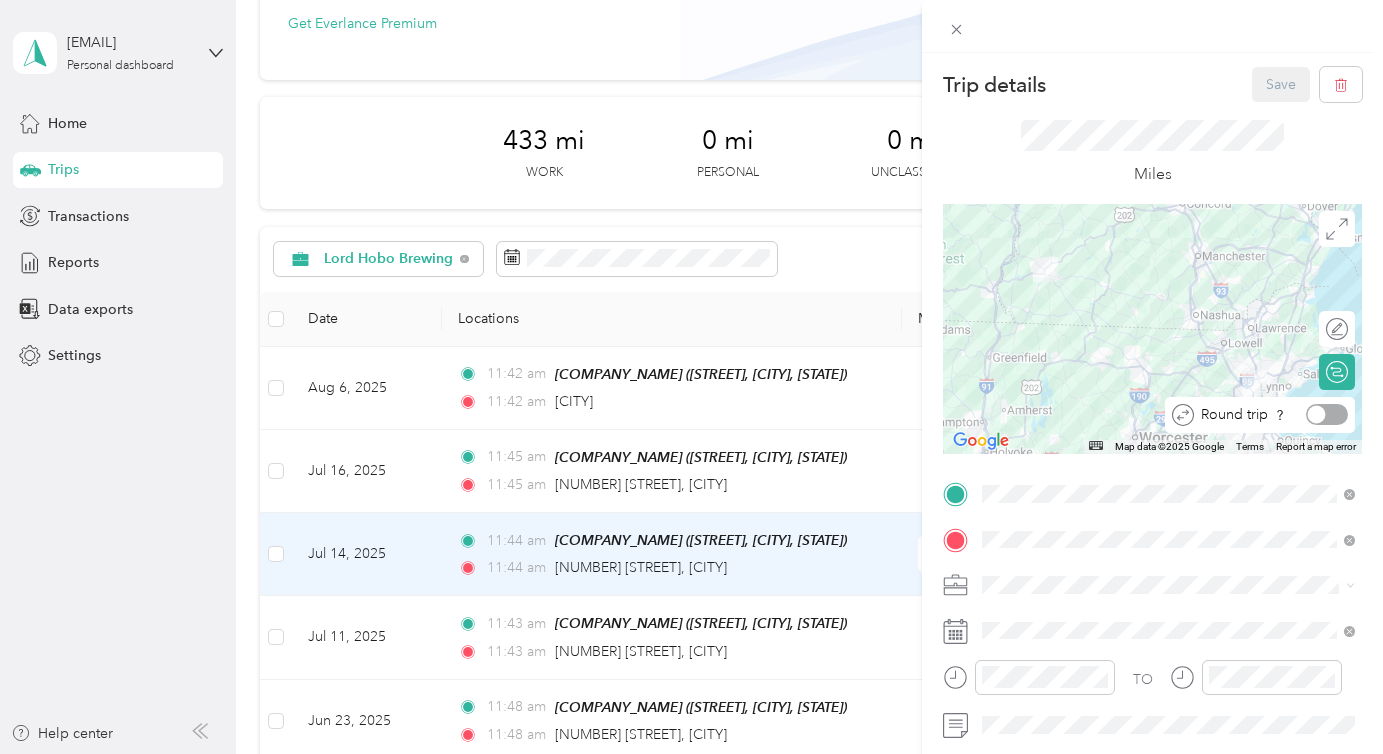 click at bounding box center [1327, 414] 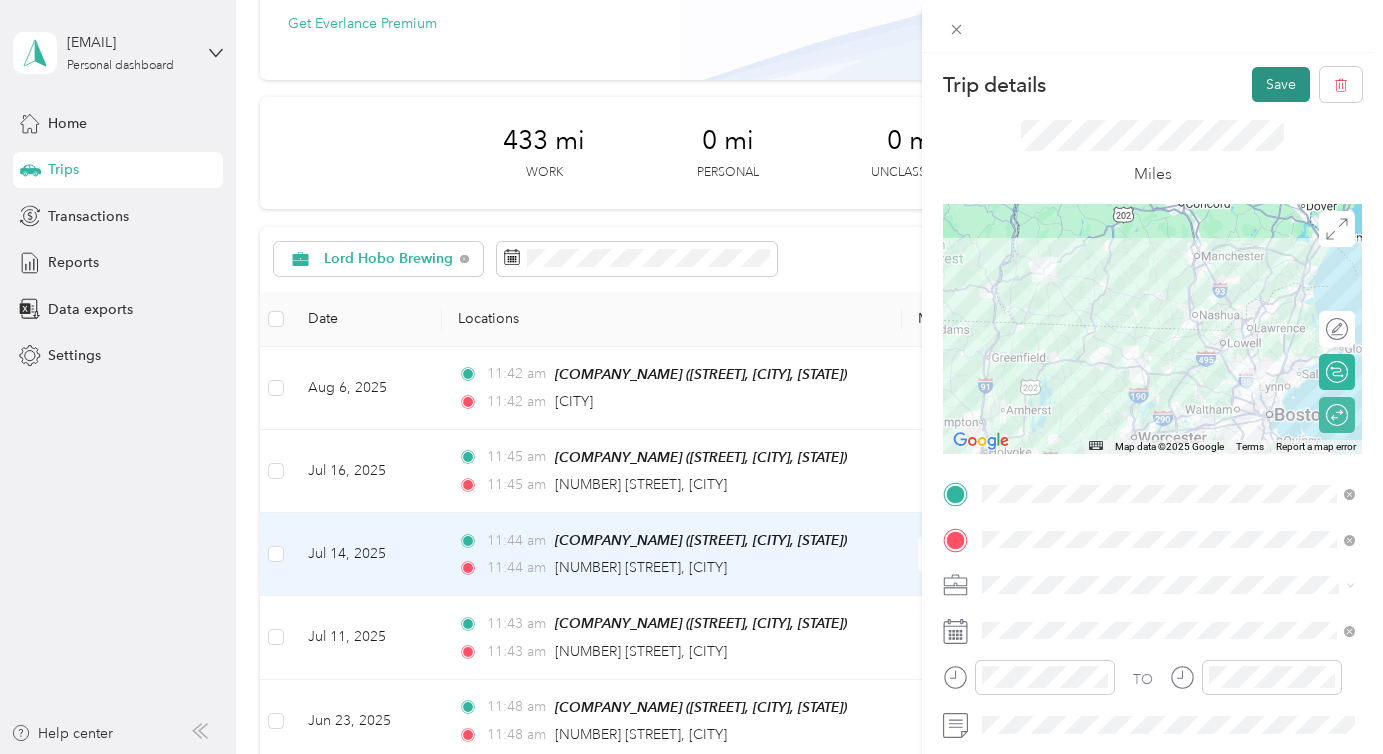 click on "Save" at bounding box center (1281, 84) 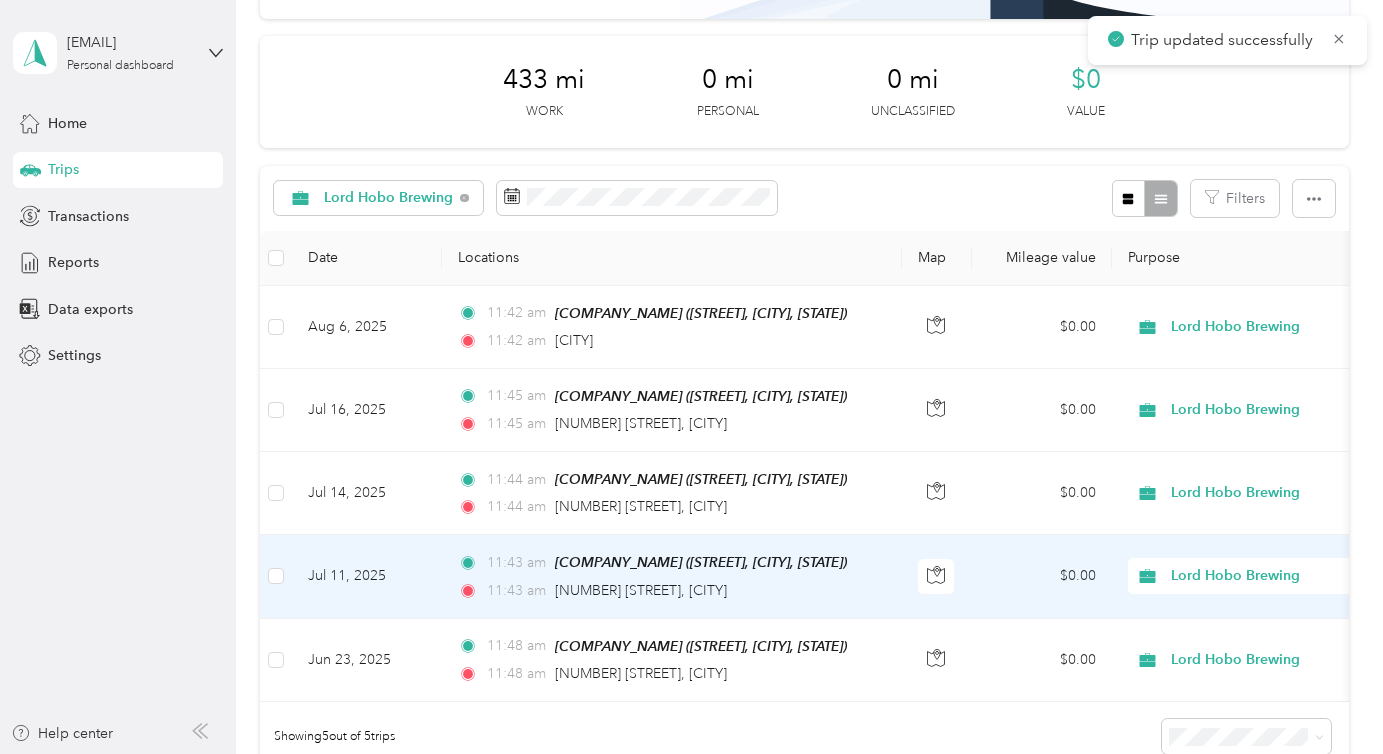 scroll, scrollTop: 290, scrollLeft: 0, axis: vertical 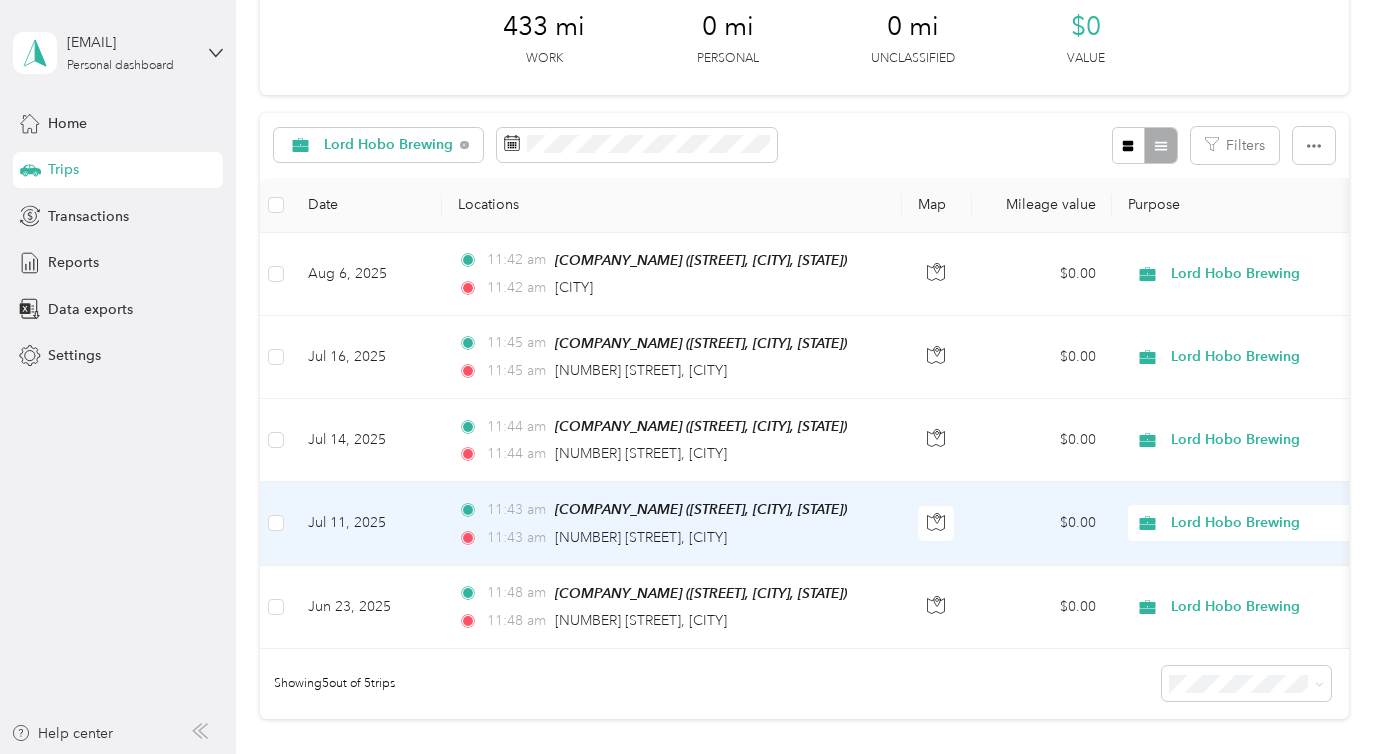 click on "[TIME] [NUMBER] [STREET], [CITY]" at bounding box center [668, 538] 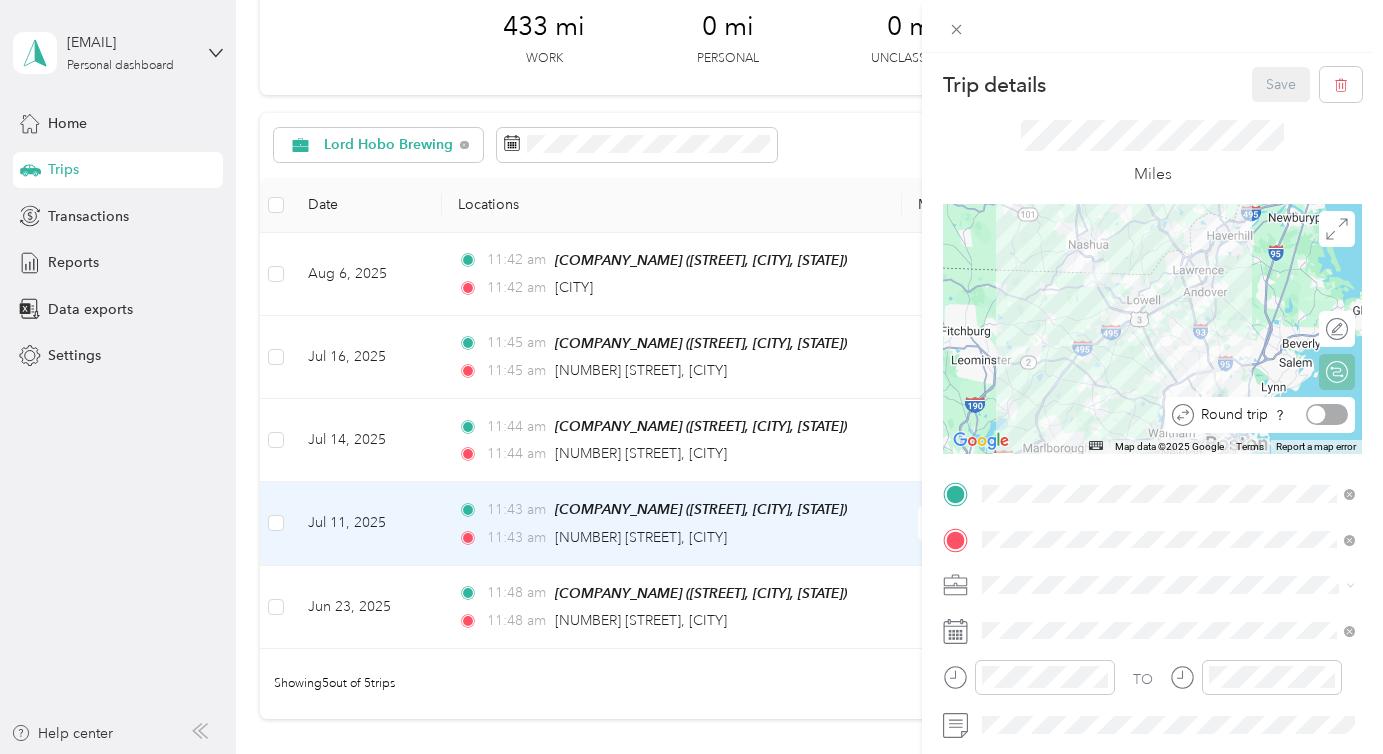 click at bounding box center (1327, 414) 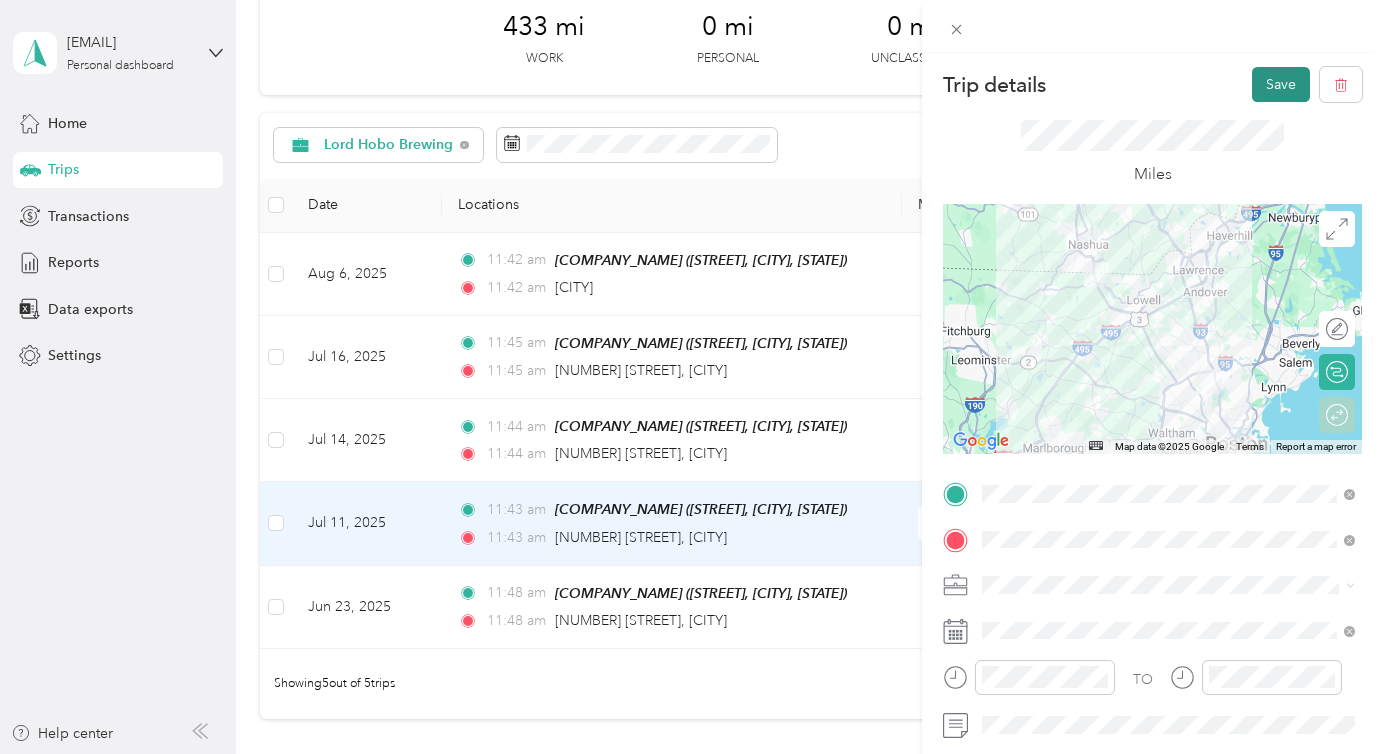 click on "Save" at bounding box center (1281, 84) 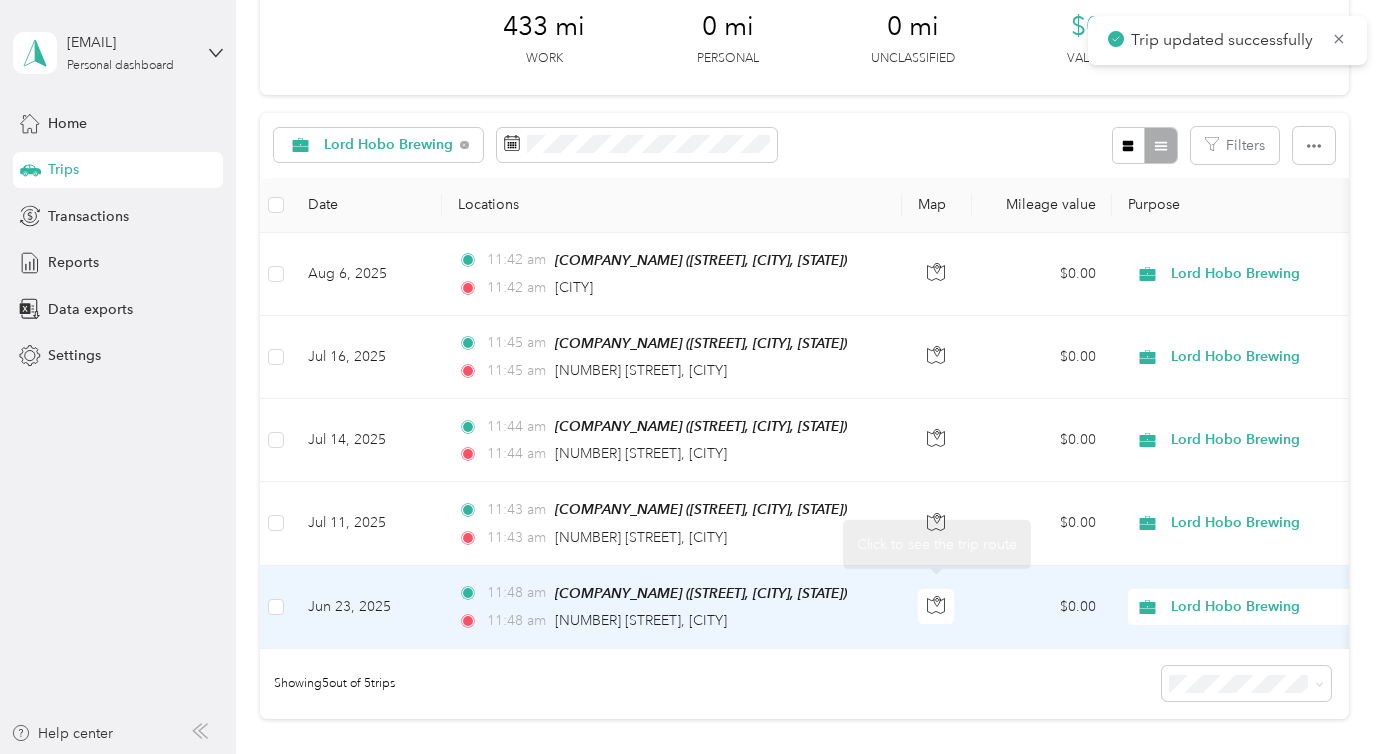 click on "[TIME] [COMPANY_NAME] ([STREET], [CITY], [STATE]) [TIME] [NUMBER] [STREET], [CITY]" at bounding box center (672, 607) 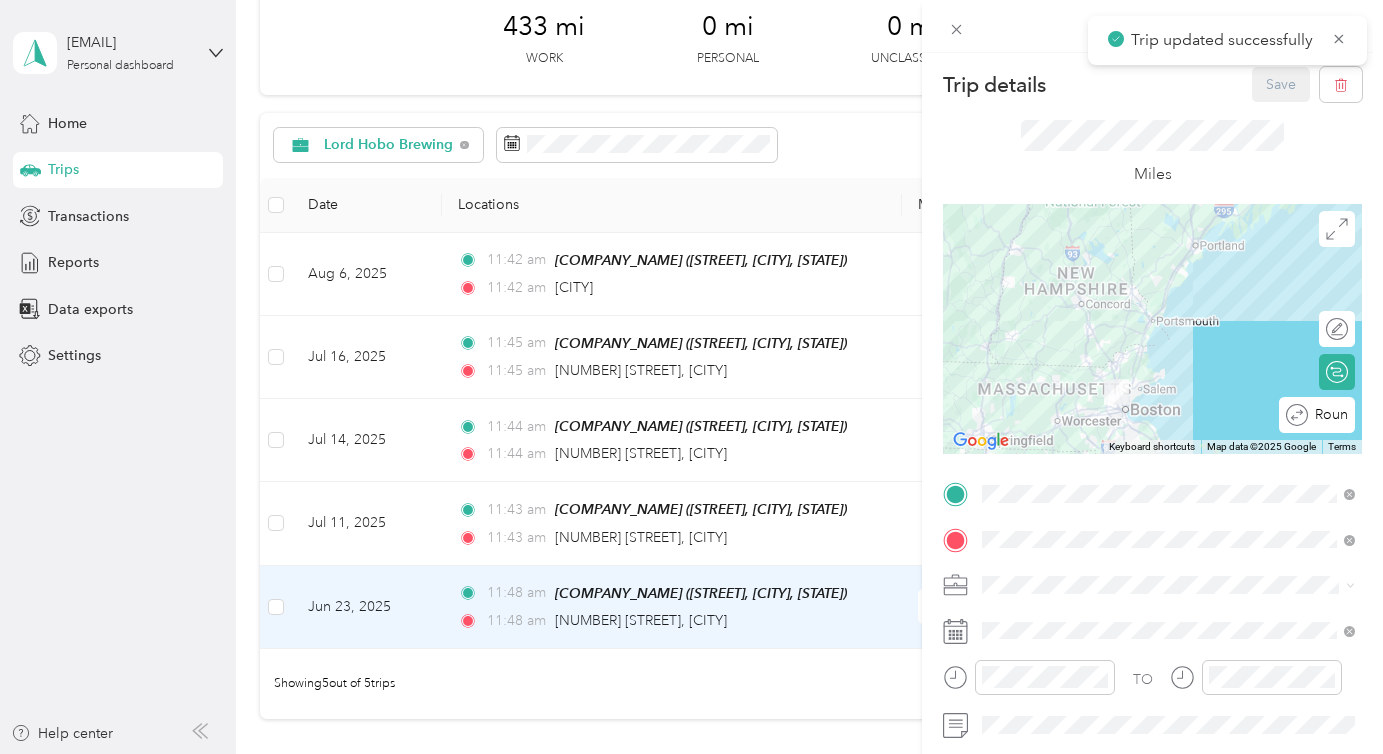 click on "Round trip" at bounding box center (1328, 414) 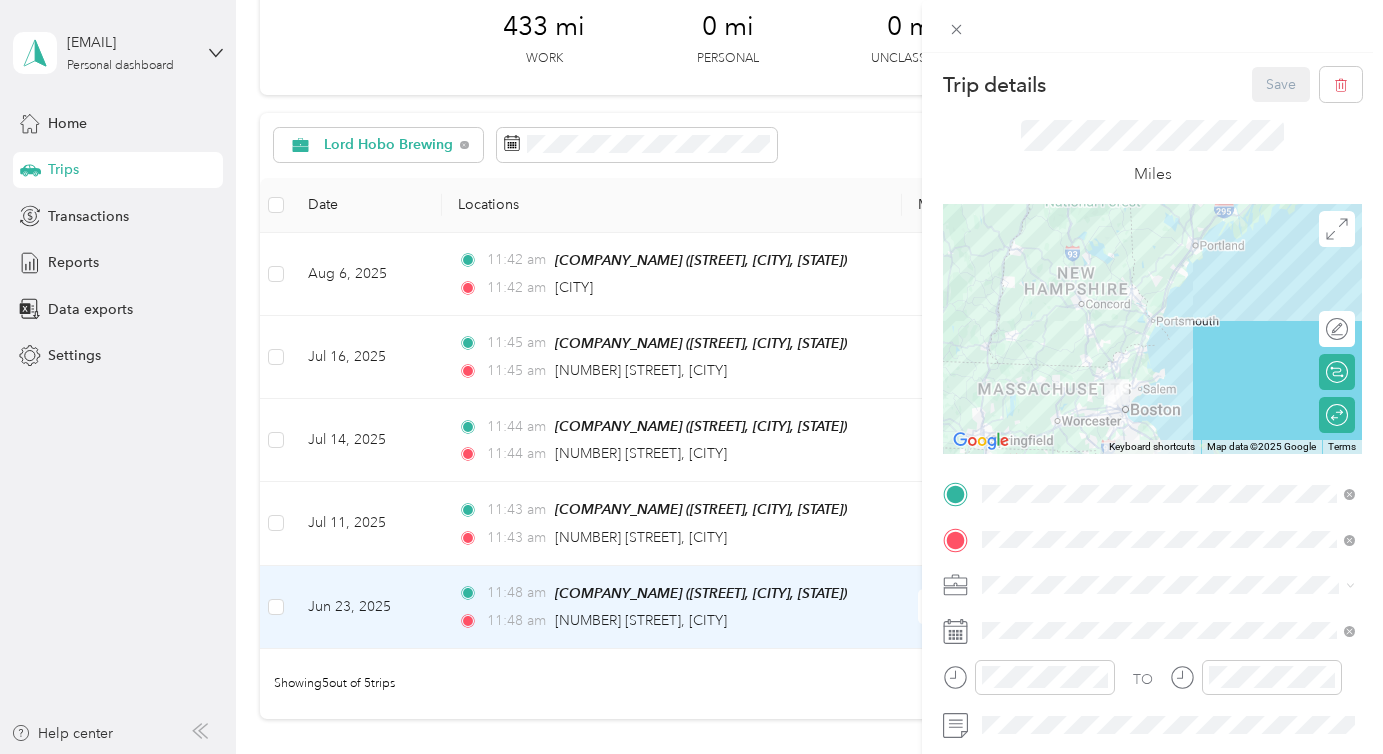 click on "Save" at bounding box center [1307, 84] 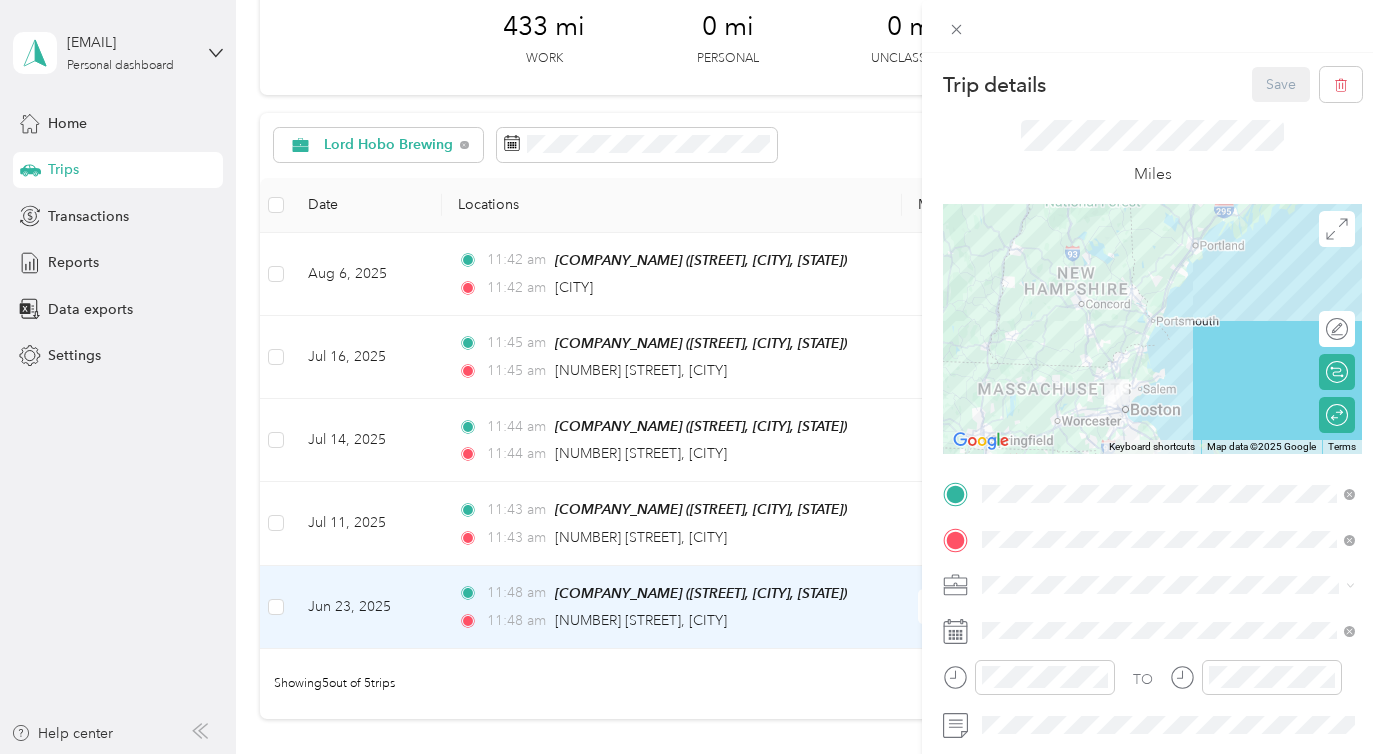 click on "Trip details Save This trip cannot be edited because it is either under review, approved, or paid. Contact your Team Manager to edit it. Miles ← Move left → Move right ↑ Move up ↓ Move down + Zoom in - Zoom out Home Jump left by 75% End Jump right by 75% Page Up Jump up by 75% Page Down Jump down by 75% Keyboard shortcuts Map Data Map data ©2025 Google Map data ©2025 Google 50 km  Click to toggle between metric and imperial units Terms Report a map error Edit route Calculate route Round trip TO Add photo" at bounding box center [691, 377] 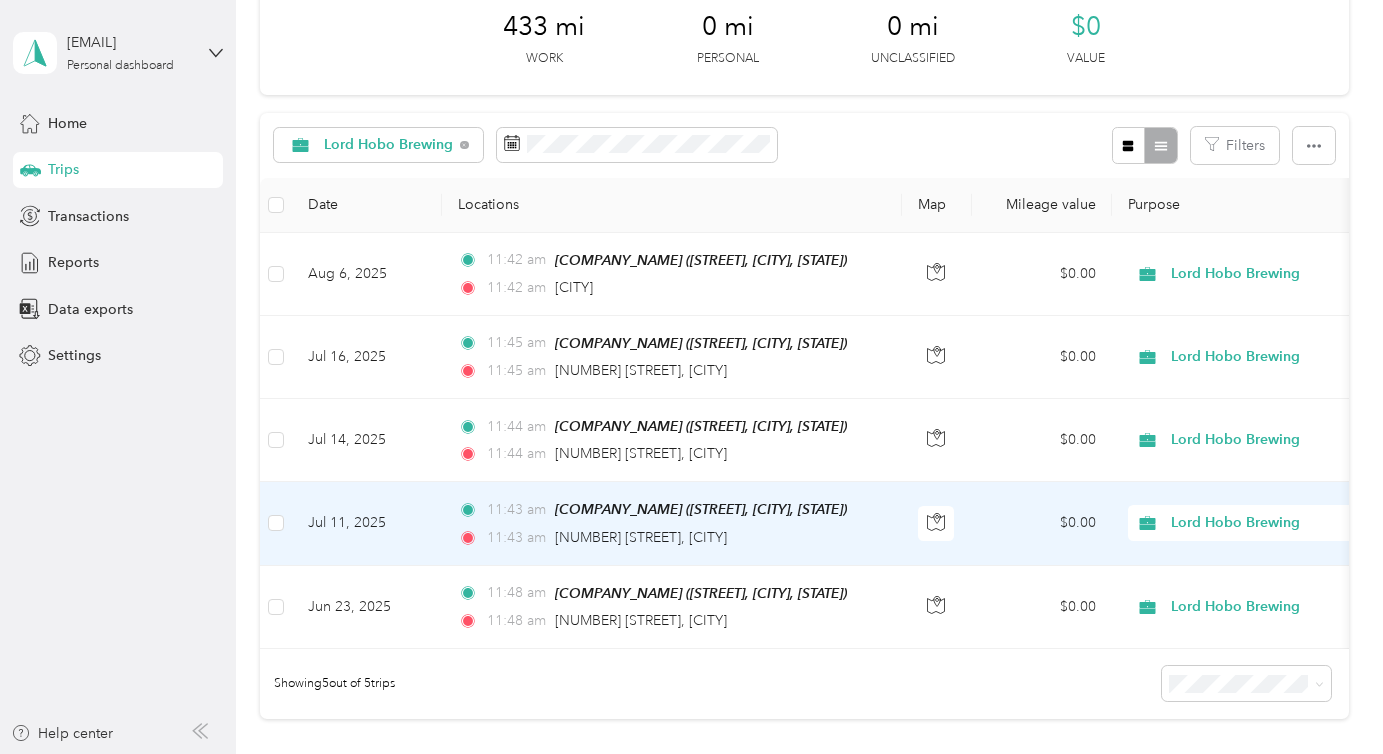 click on "[TIME] [COMPANY_NAME] ([STREET], [CITY], [STATE]) [TIME] [NUMBER] [STREET], [CITY]" at bounding box center [672, 523] 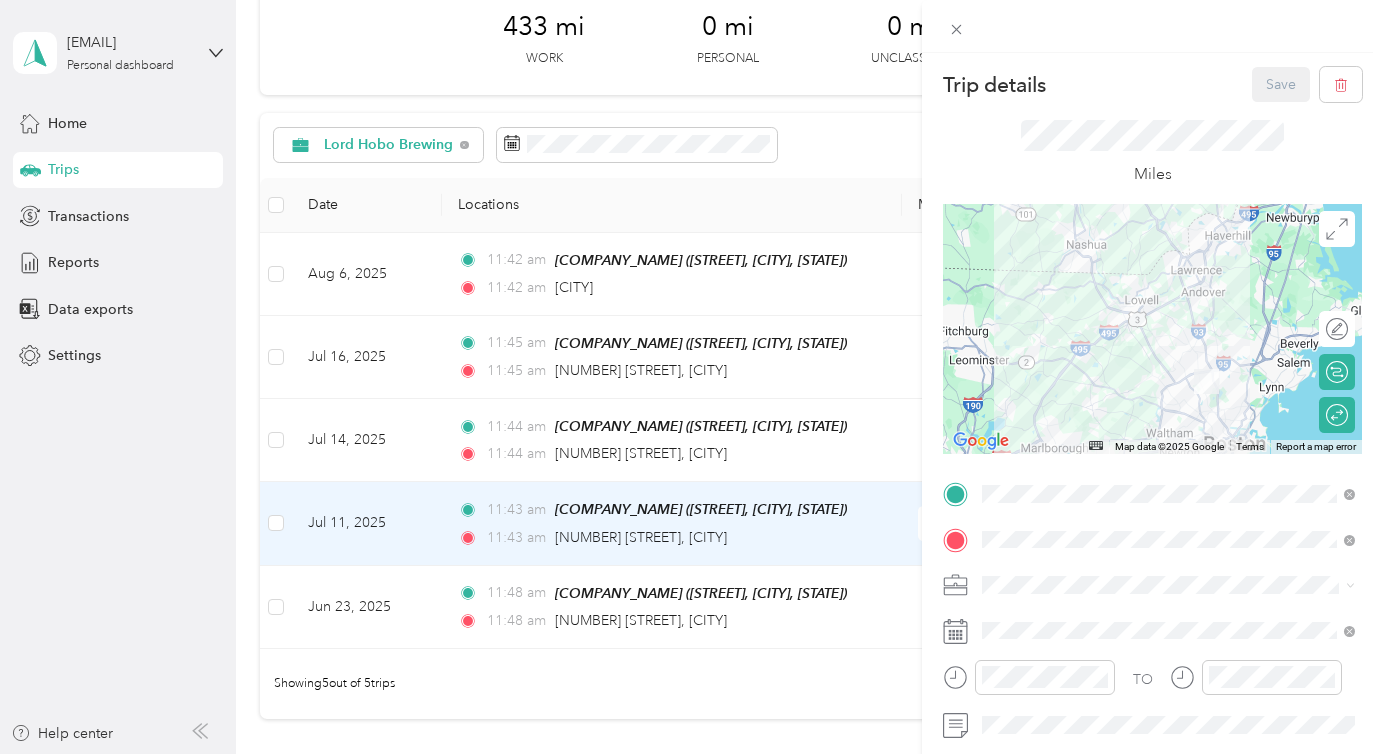 click on "Trip details Save This trip cannot be edited because it is either under review, approved, or paid. Contact your Team Manager to edit it. Miles ← Move left → Move right ↑ Move up ↓ Move down + Zoom in - Zoom out Home Jump left by 75% End Jump right by 75% Page Up Jump up by 75% Page Down Jump down by 75% Map Data Map data ©2025 Google Map data ©2025 Google 10 km  Click to toggle between metric and imperial units Terms Report a map error Edit route Calculate route Round trip TO Add photo" at bounding box center [691, 377] 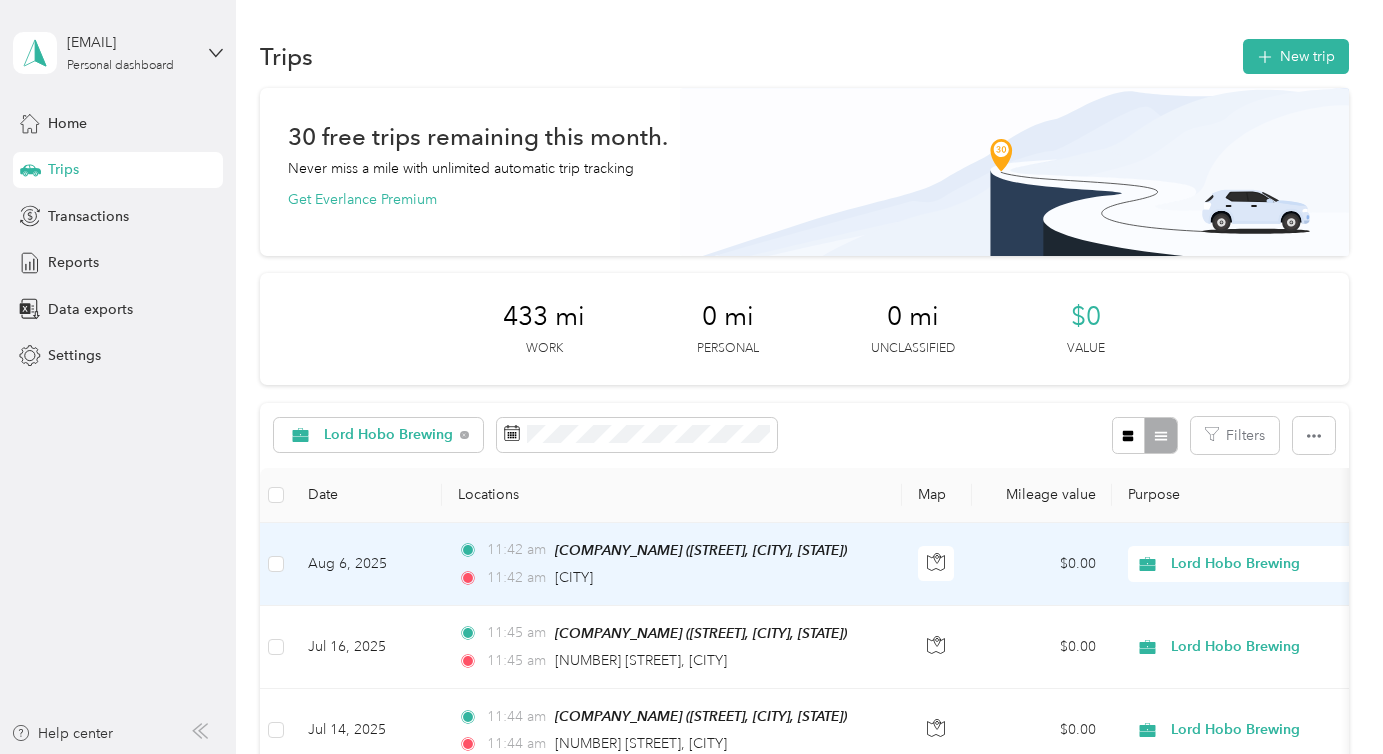scroll, scrollTop: 122, scrollLeft: 0, axis: vertical 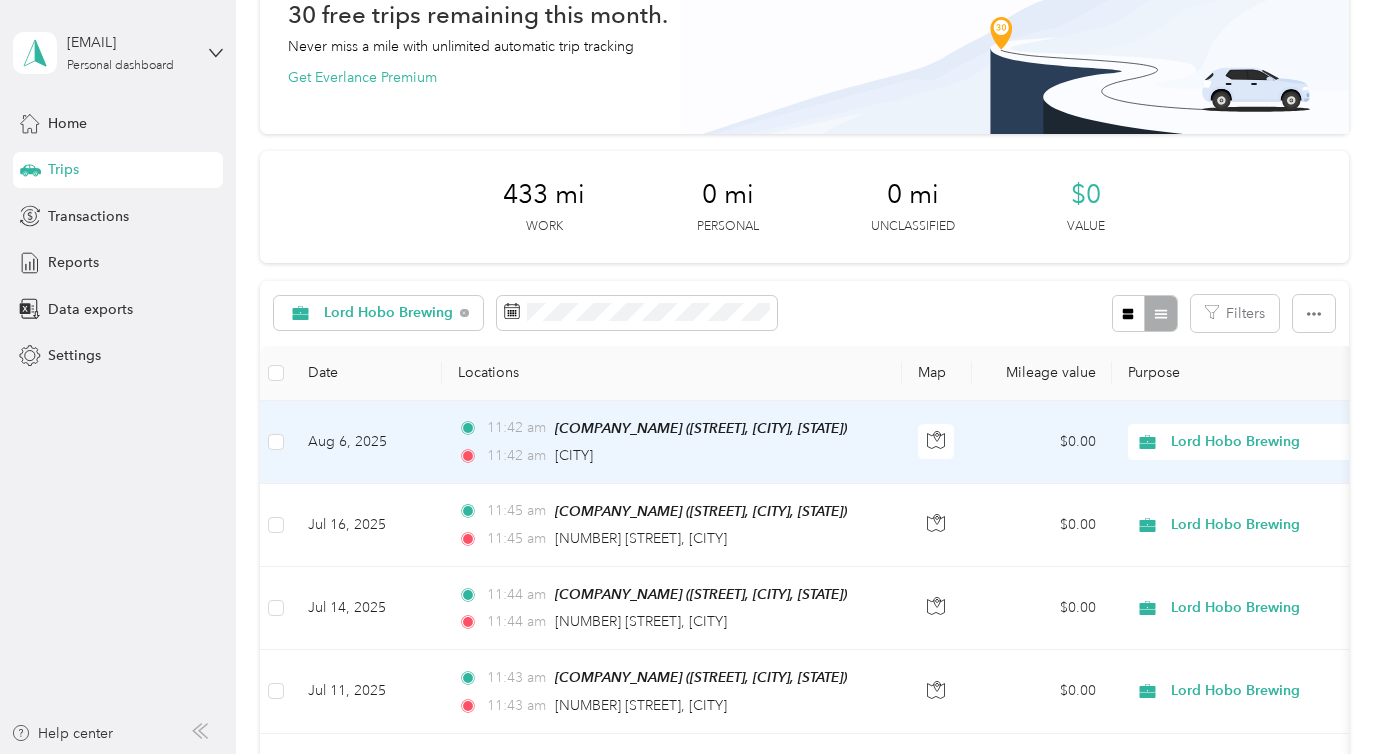 click on "$0.00" at bounding box center [1042, 442] 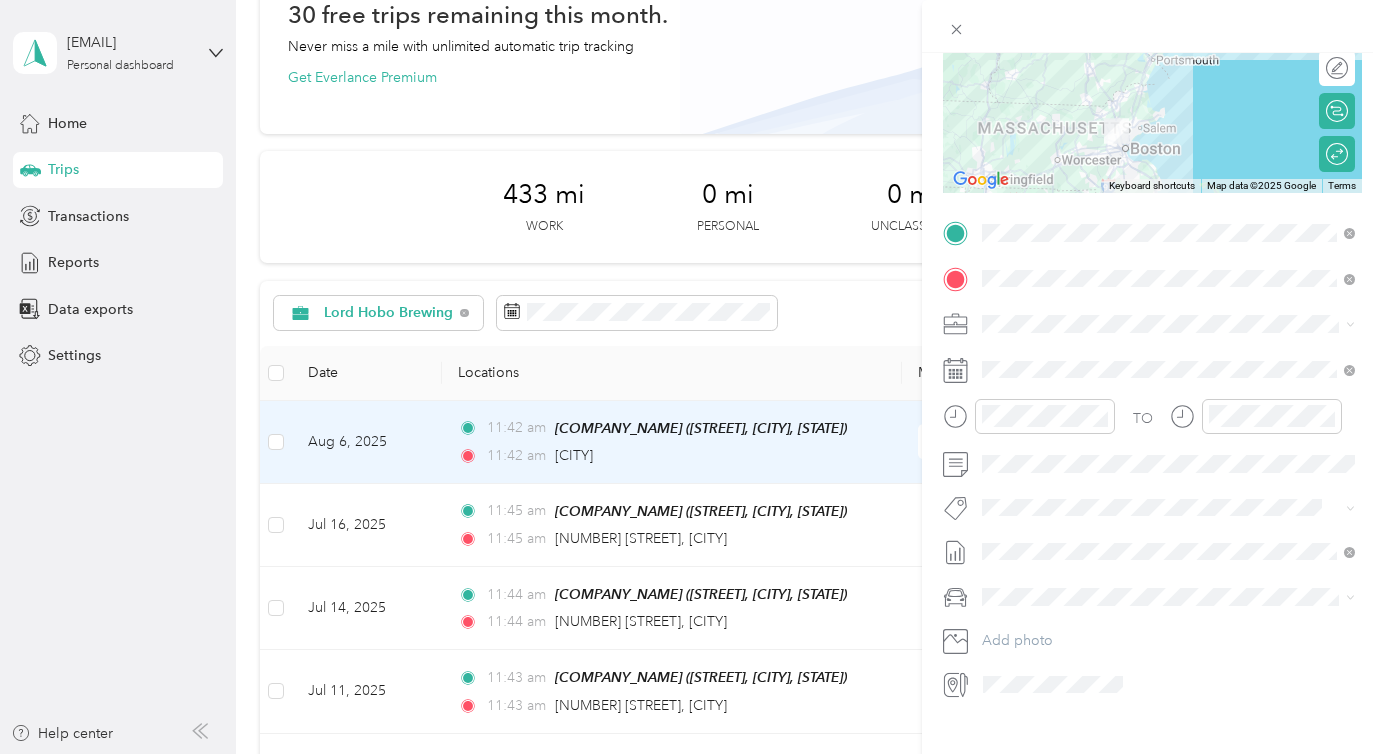 scroll, scrollTop: 280, scrollLeft: 0, axis: vertical 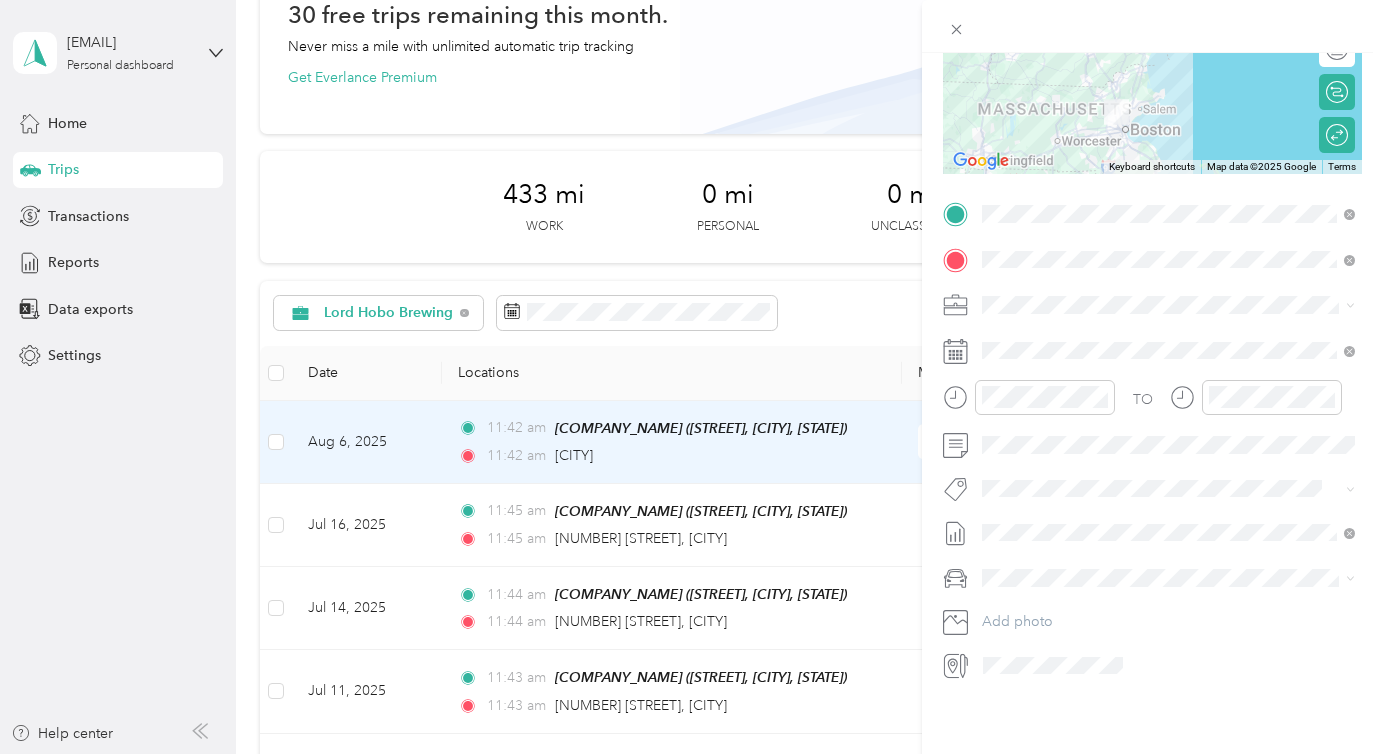 click on "Trip details Save This trip cannot be edited because it is either under review, approved, or paid. Contact your Team Manager to edit it. Miles ← Move left → Move right ↑ Move up ↓ Move down + Zoom in - Zoom out Home Jump left by 75% End Jump right by 75% Page Up Jump up by 75% Page Down Jump down by 75% Keyboard shortcuts Map Data Map data ©2025 Google Map data ©2025 Google 50 km  Click to toggle between metric and imperial units Terms Report a map error Edit route Calculate route Round trip TO Add photo" at bounding box center [691, 377] 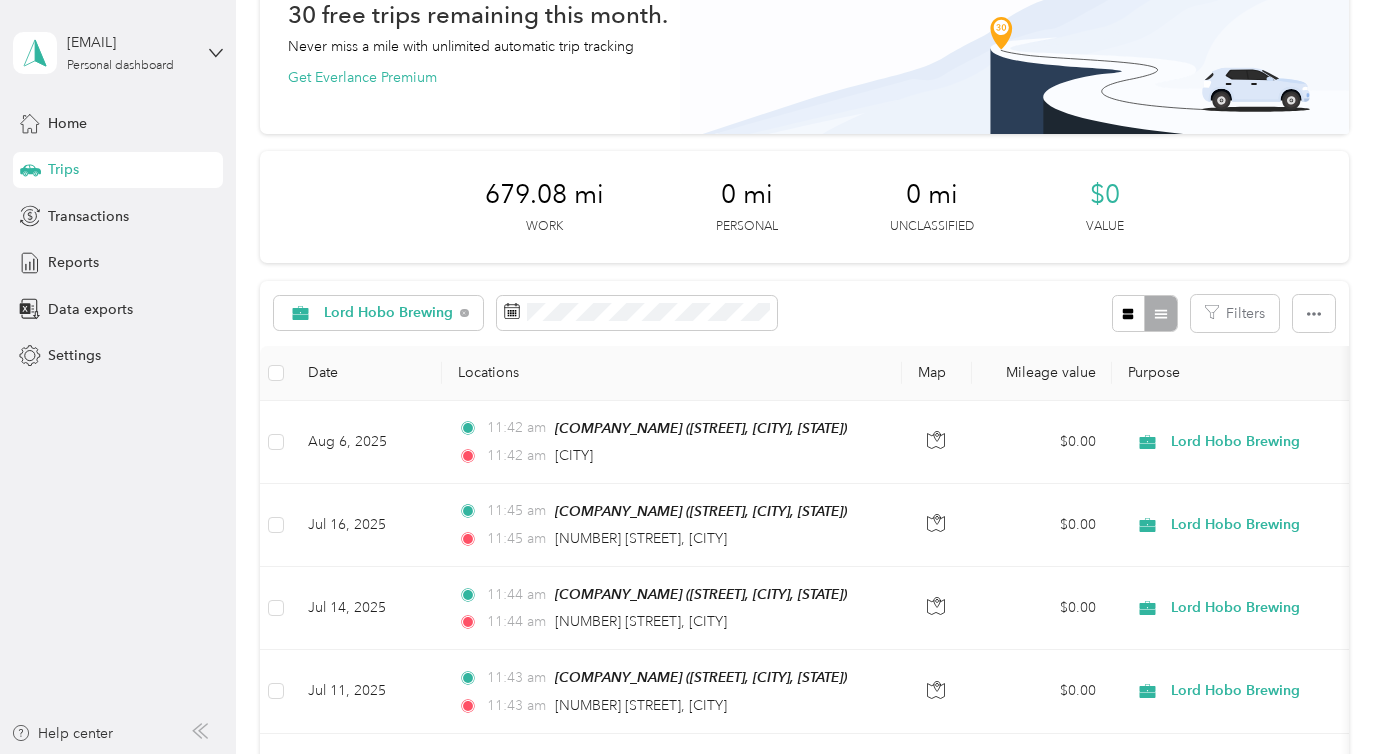 scroll, scrollTop: 0, scrollLeft: 0, axis: both 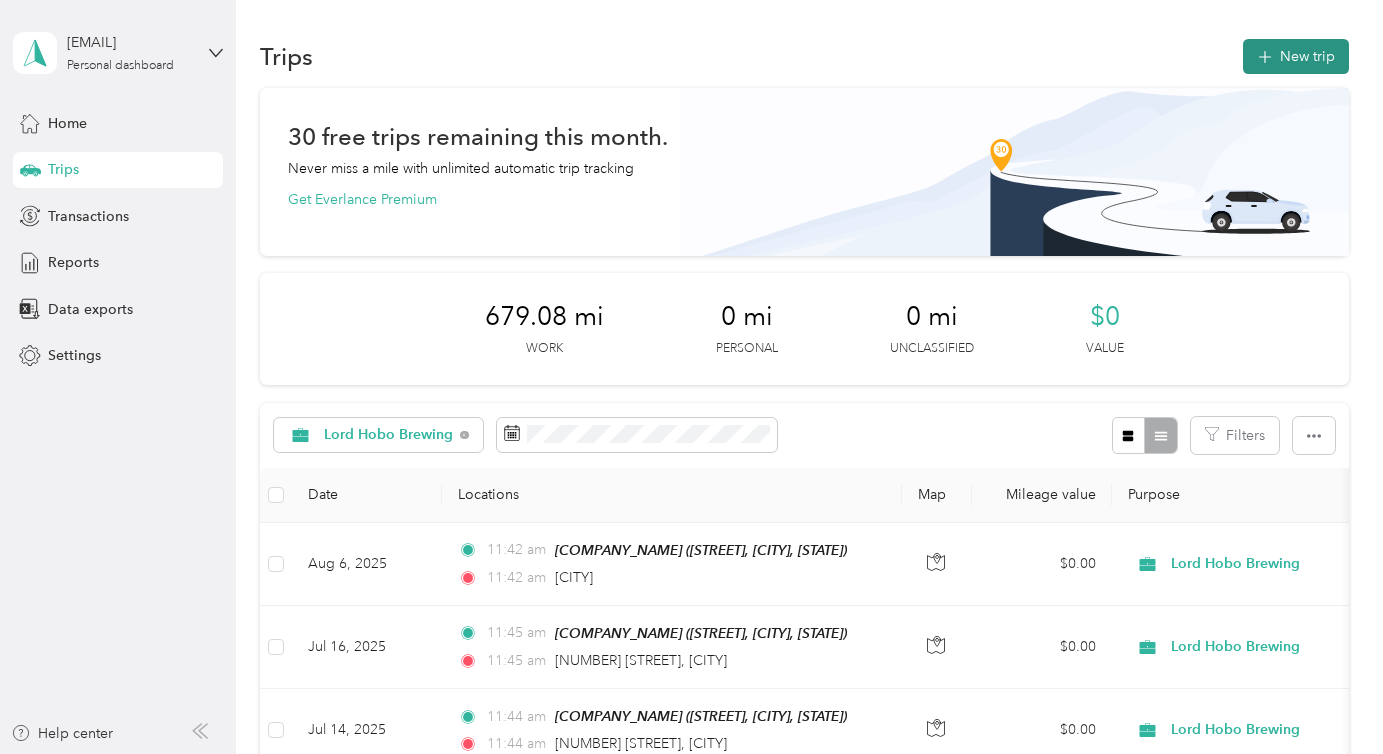 click on "New trip" at bounding box center (1296, 56) 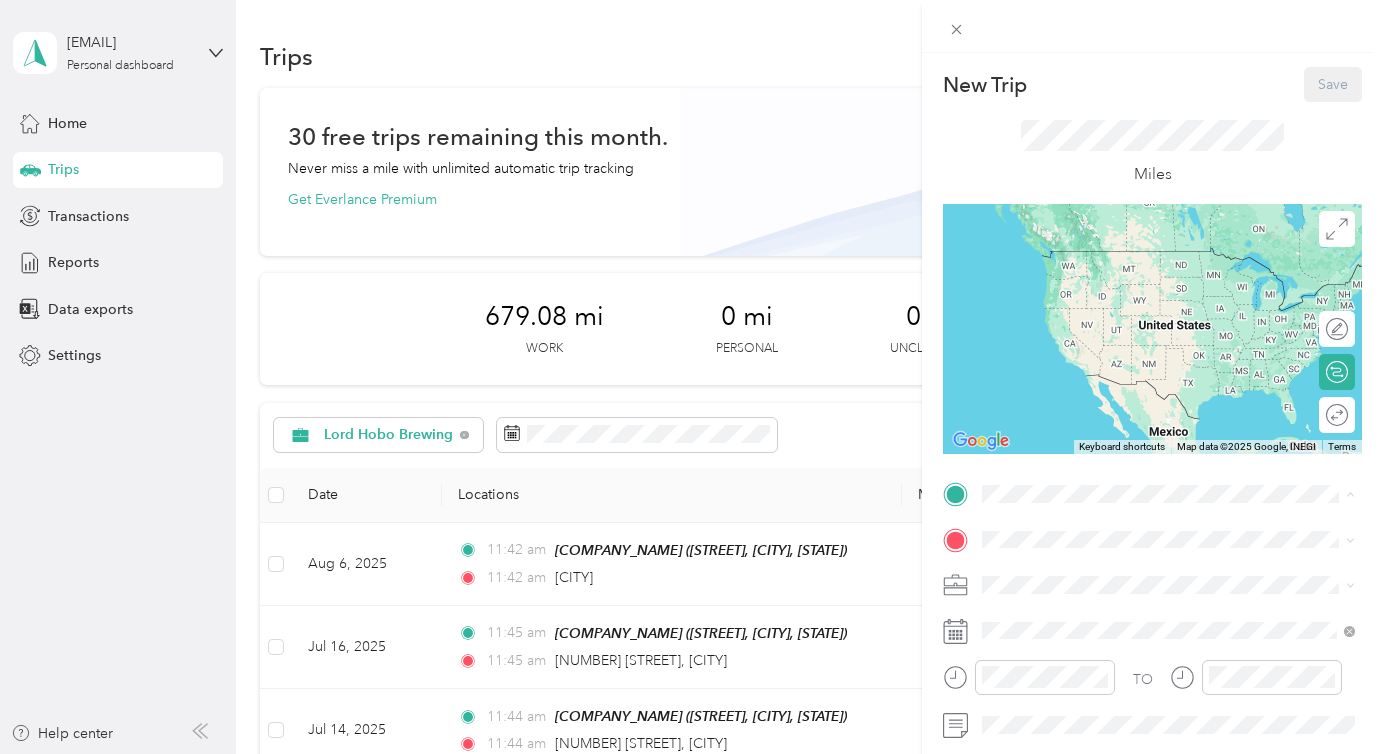 click on "TEAM Lord Hobo Brewery HQ - Work" at bounding box center (1184, 576) 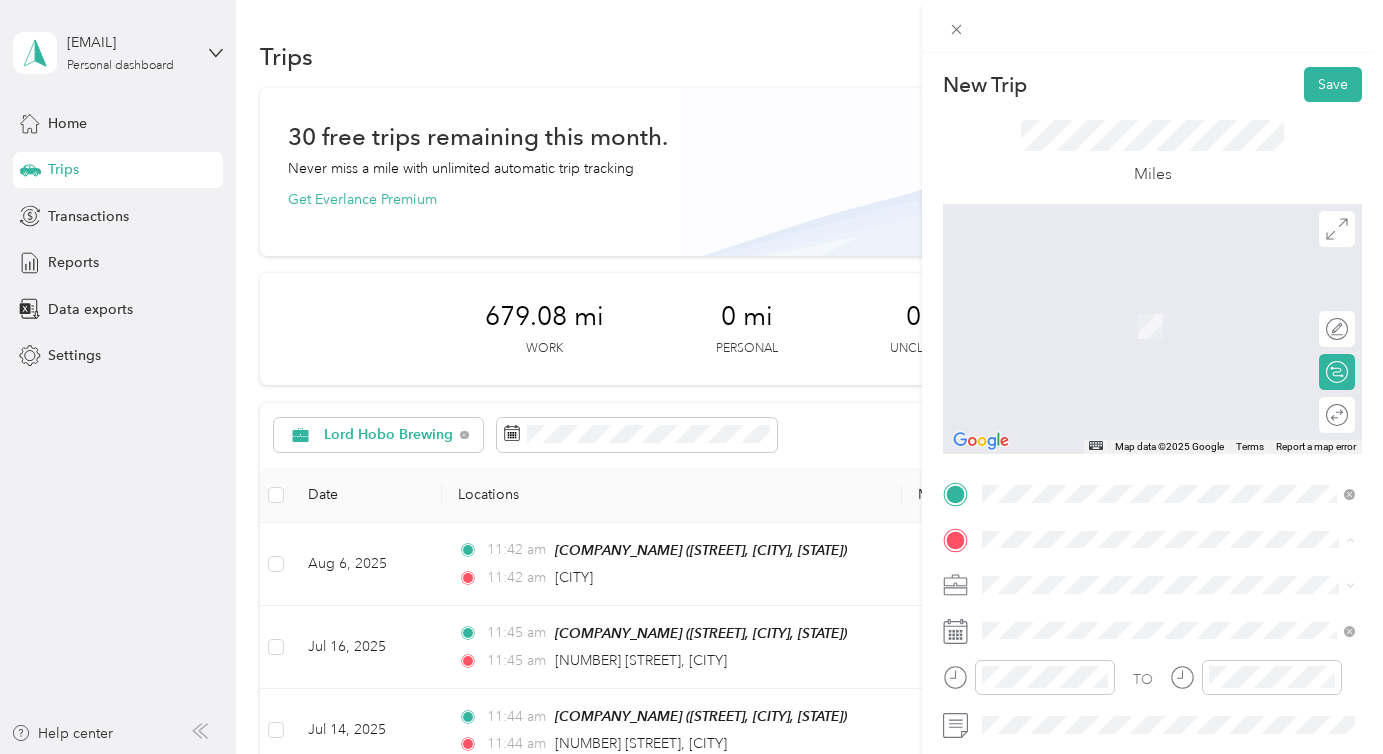 click on "[NUMBER] [STREET]
[CITY], [STATE] [POSTAL_CODE], [COUNTRY]" at bounding box center [1164, 620] 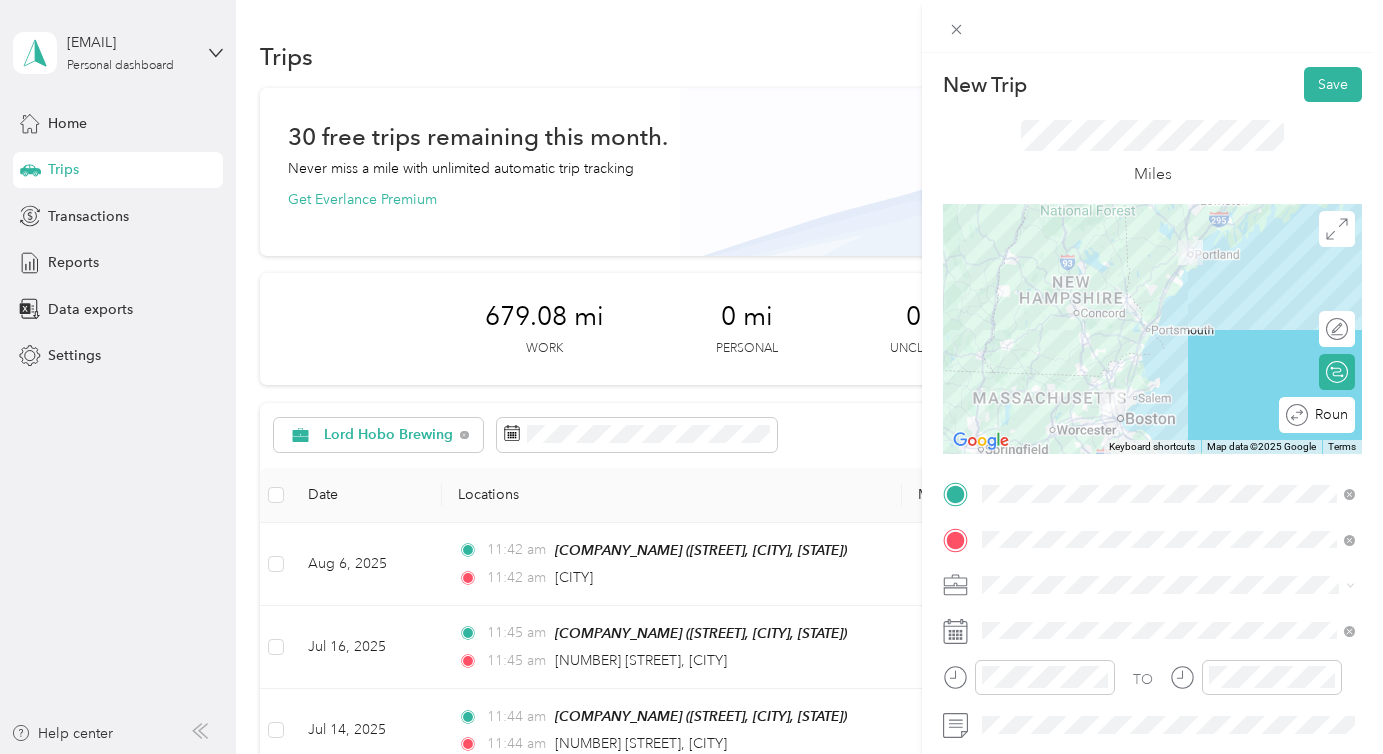 click on "Round trip" at bounding box center (1317, 415) 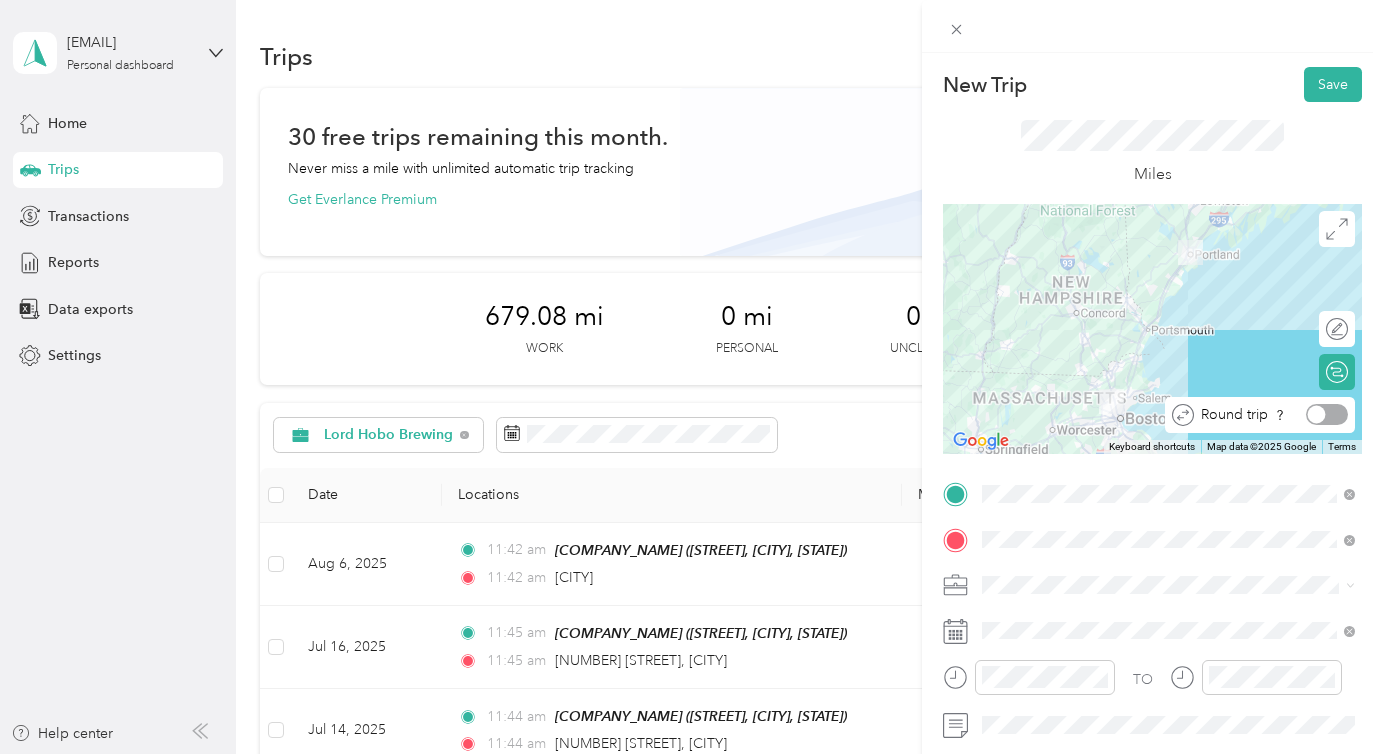 click at bounding box center (1327, 414) 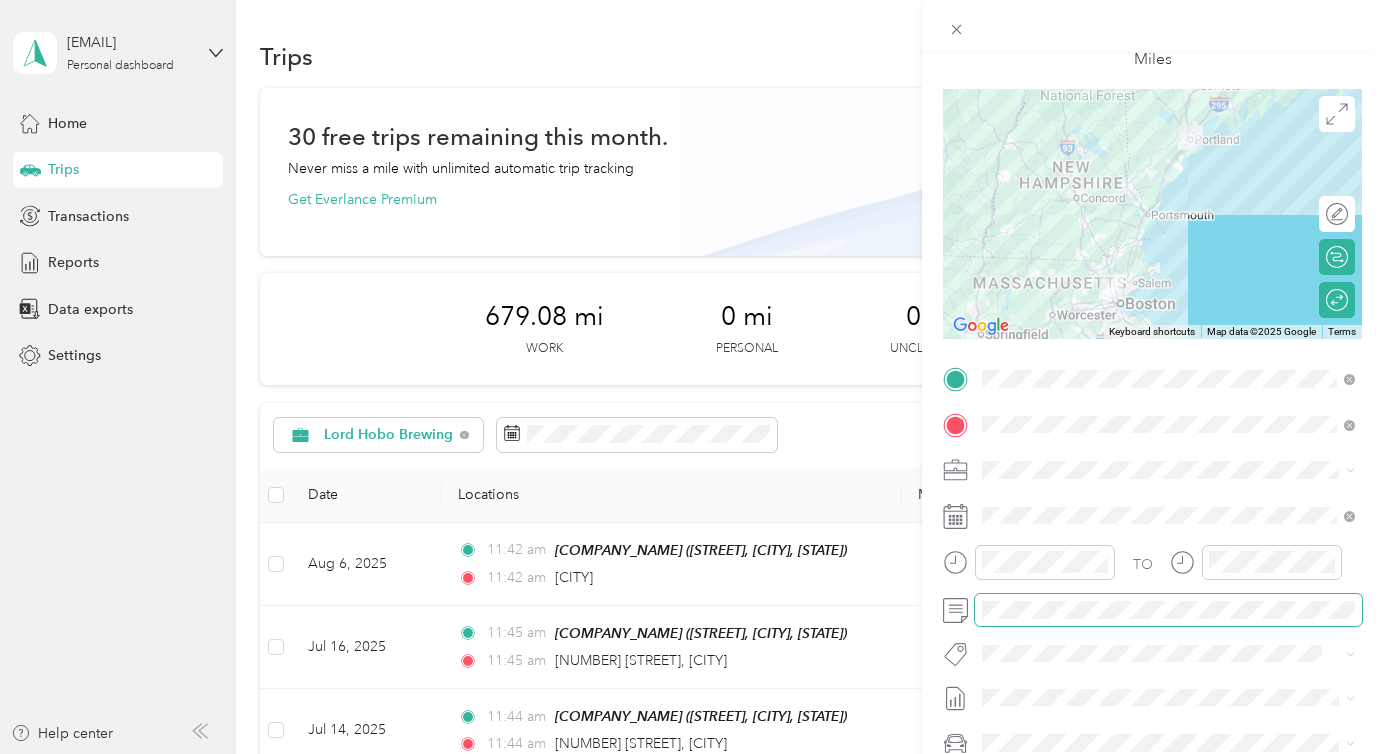 scroll, scrollTop: 137, scrollLeft: 0, axis: vertical 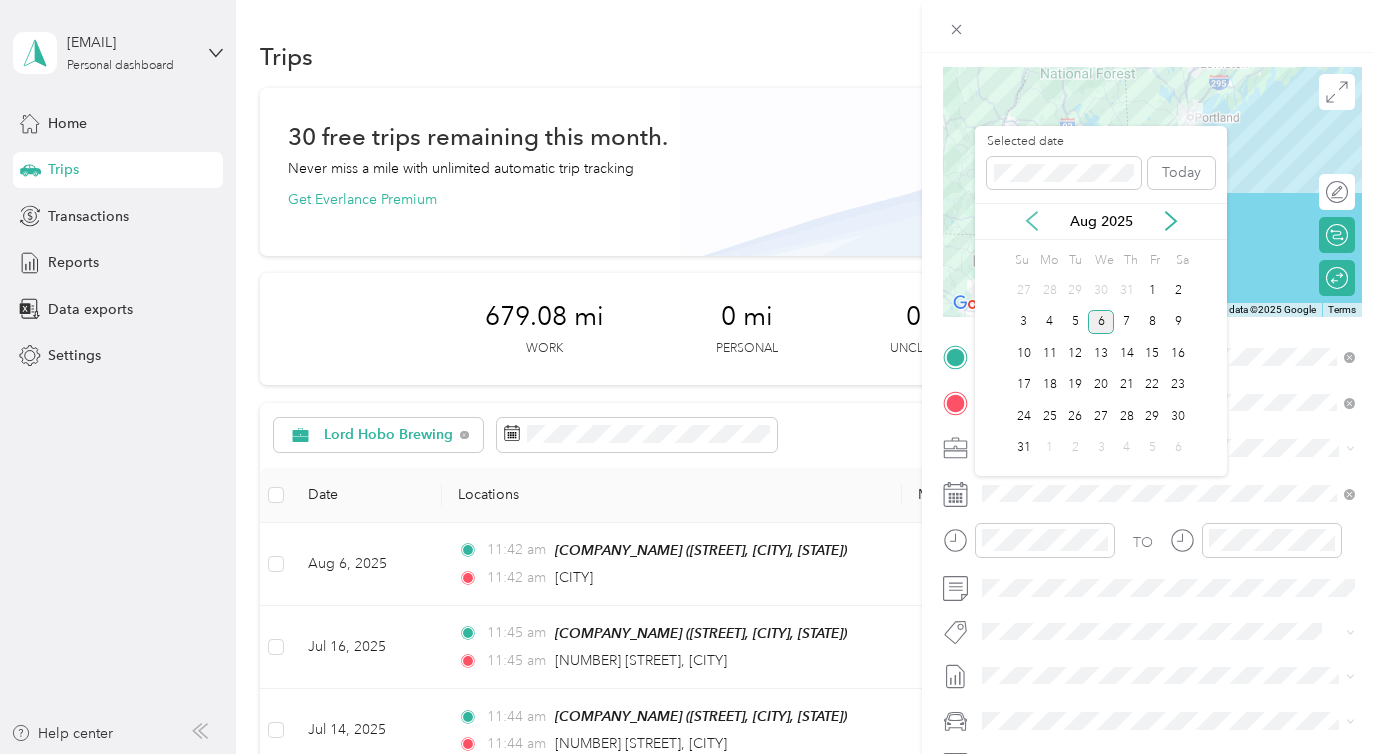 click 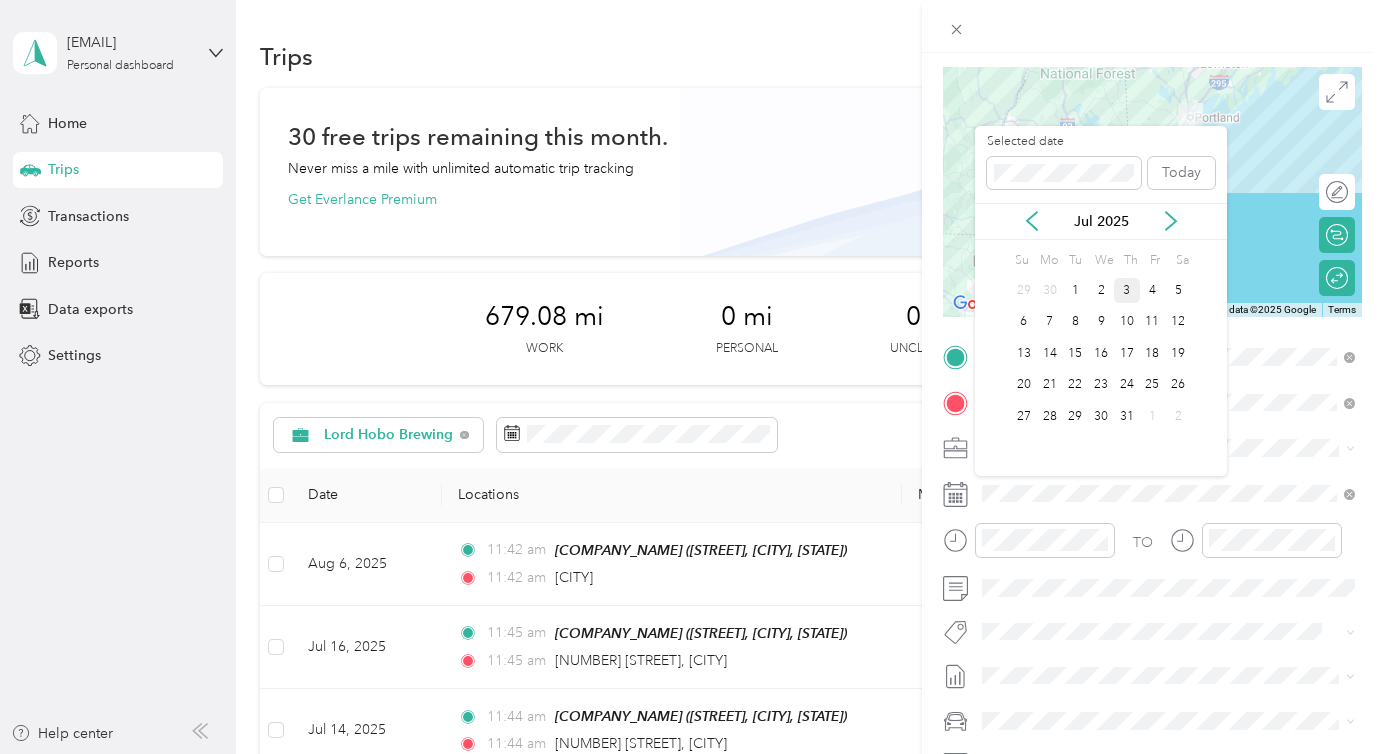 click on "3" at bounding box center [1127, 290] 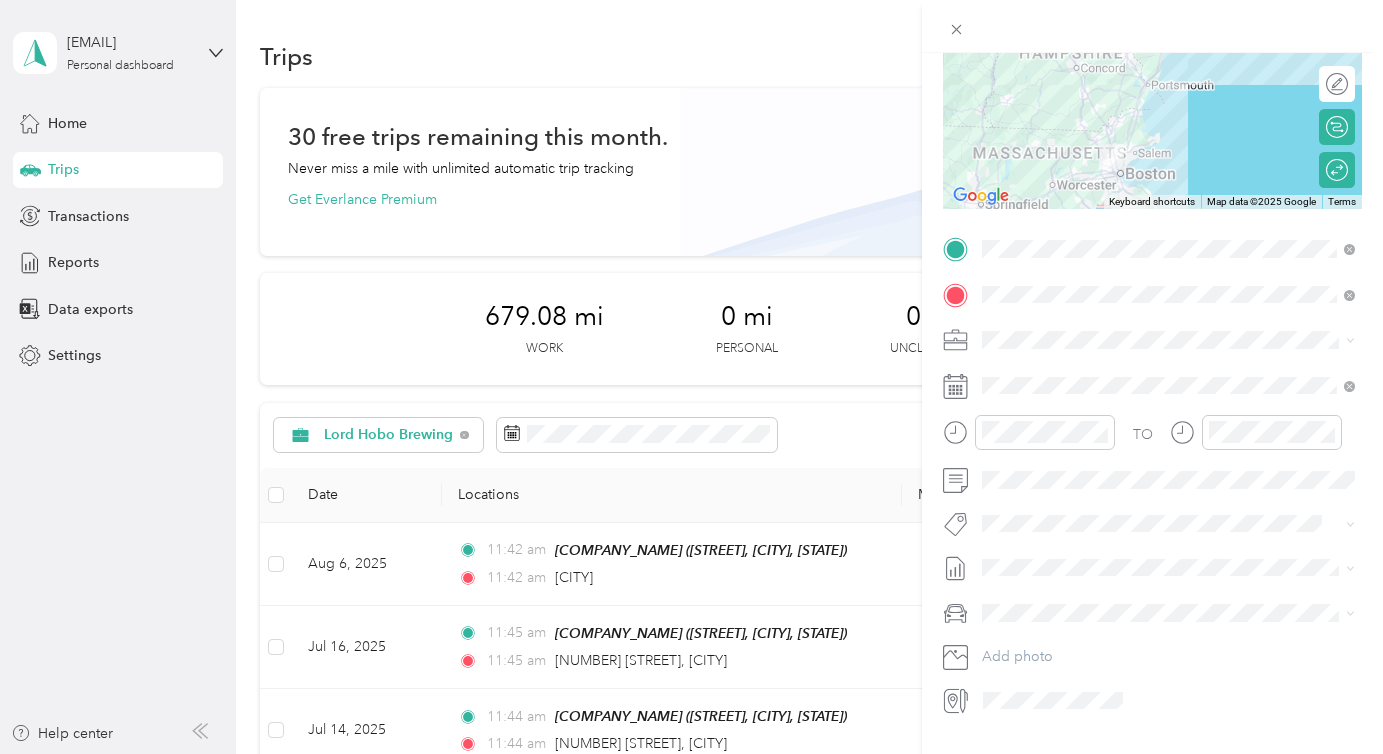 scroll, scrollTop: 278, scrollLeft: 0, axis: vertical 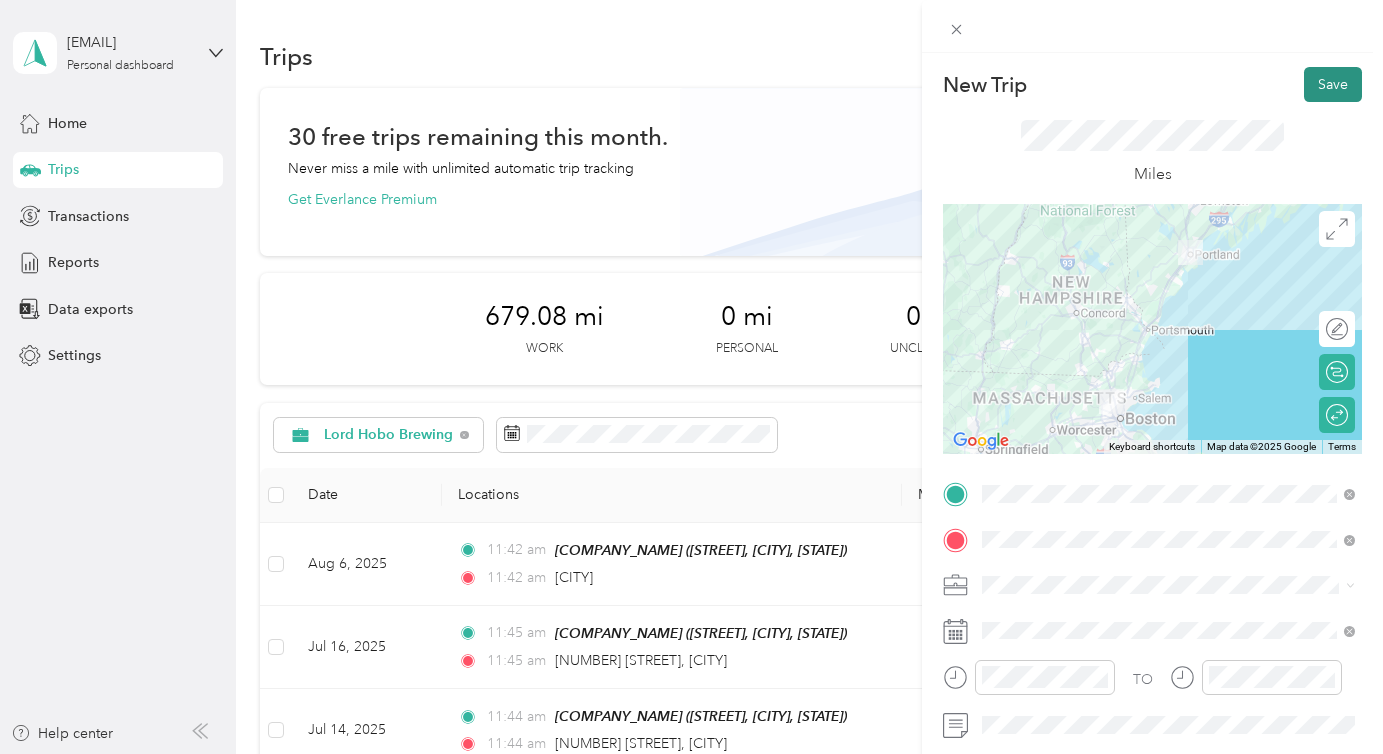 click on "Save" at bounding box center [1333, 84] 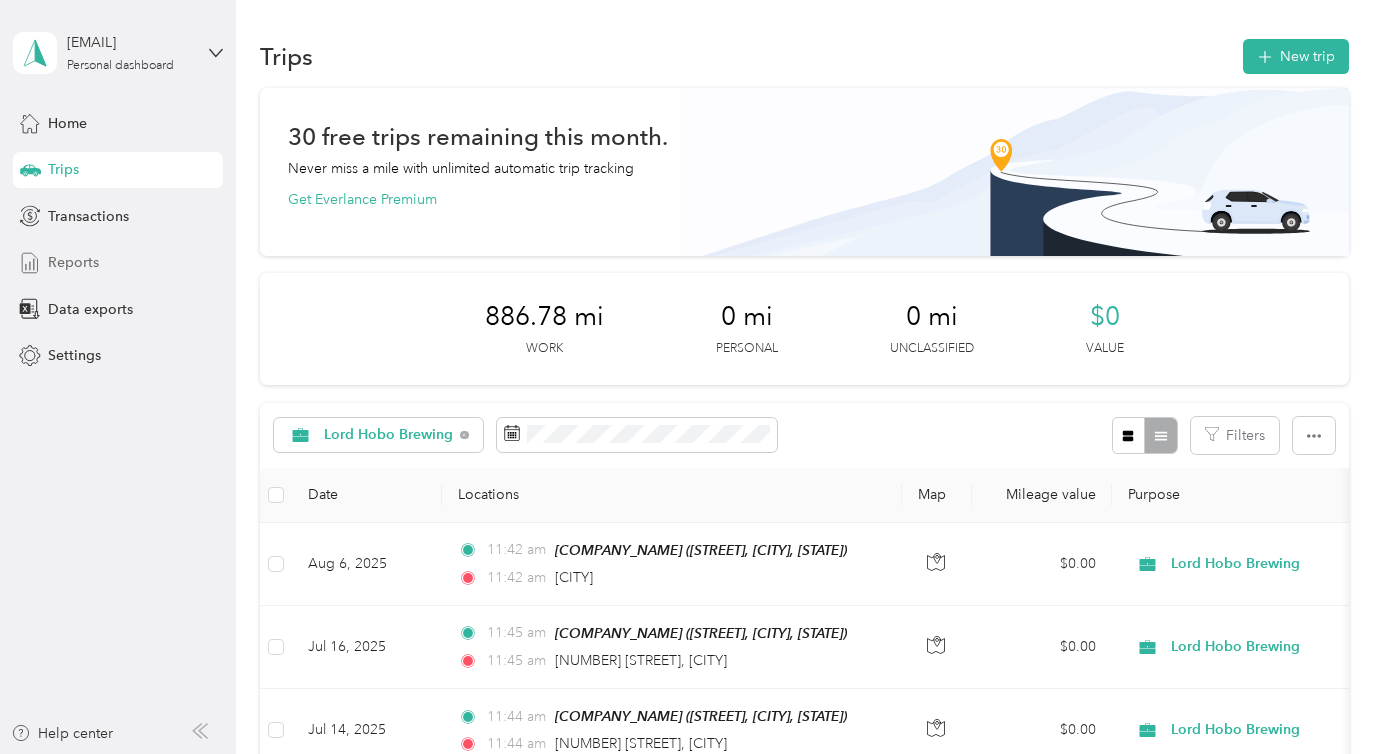 click on "Reports" at bounding box center [118, 263] 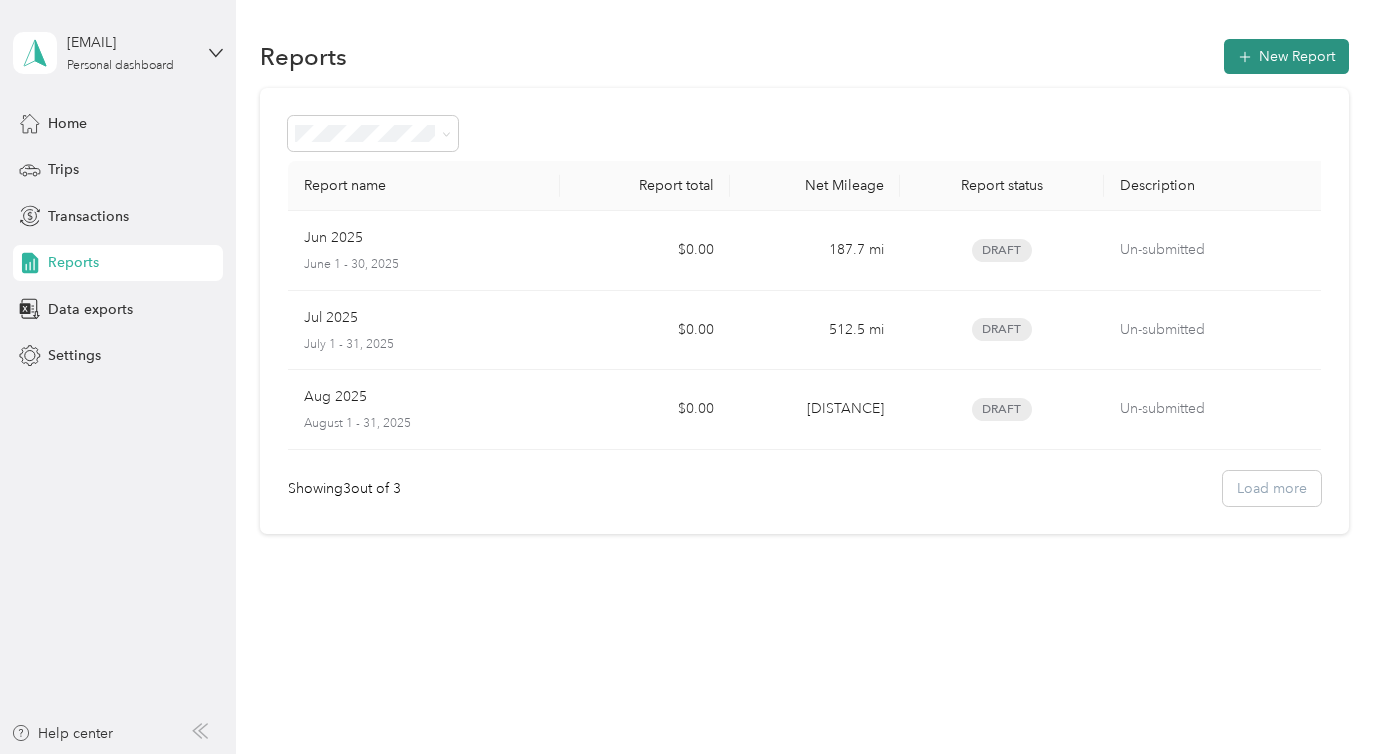 click on "New Report" at bounding box center [1286, 56] 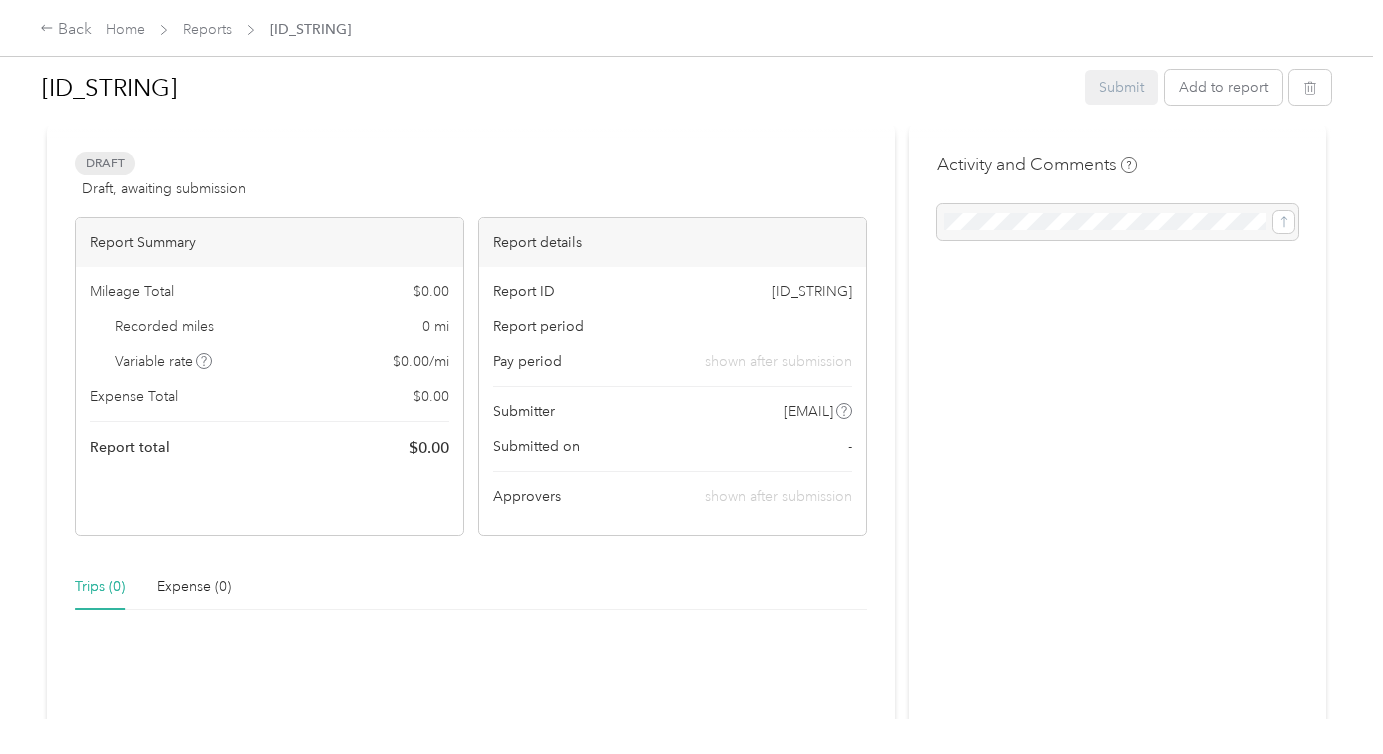 scroll, scrollTop: 57, scrollLeft: 0, axis: vertical 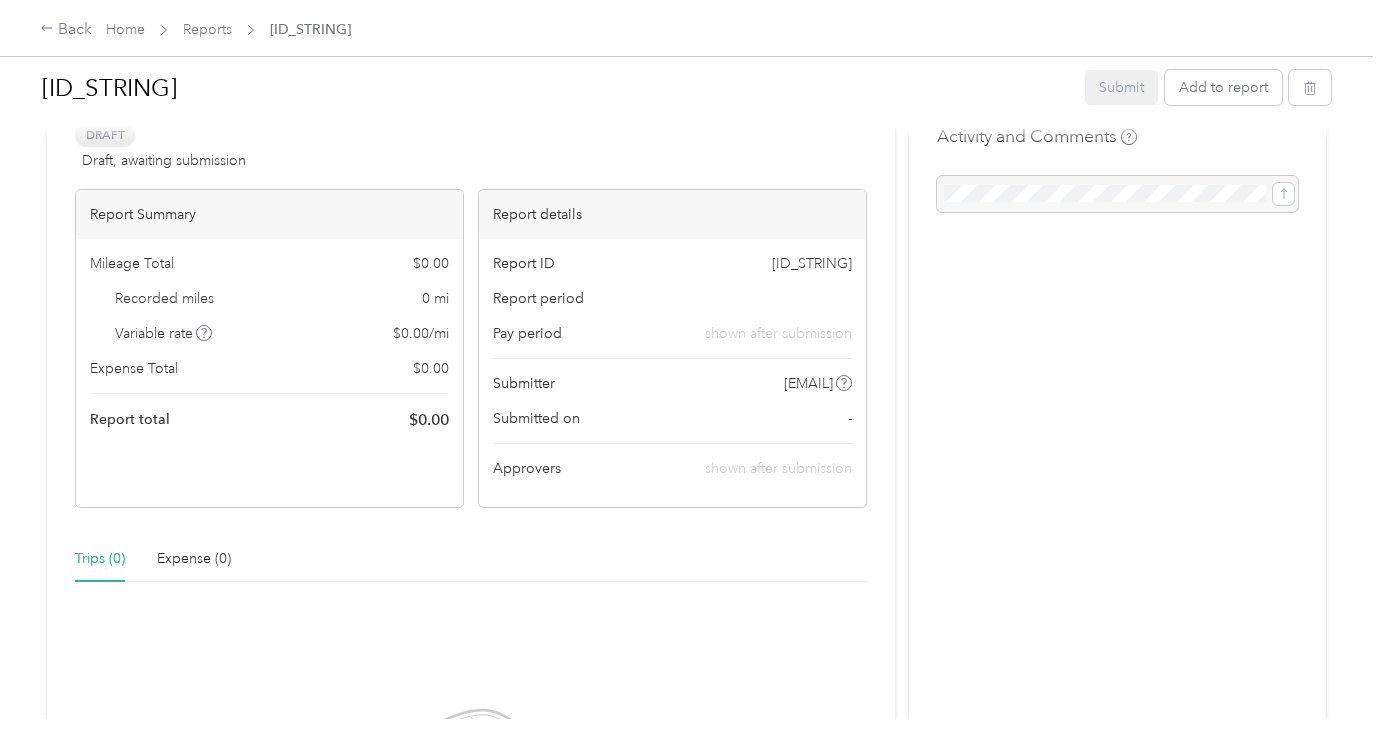 click on "Draft, awaiting submission" at bounding box center [164, 160] 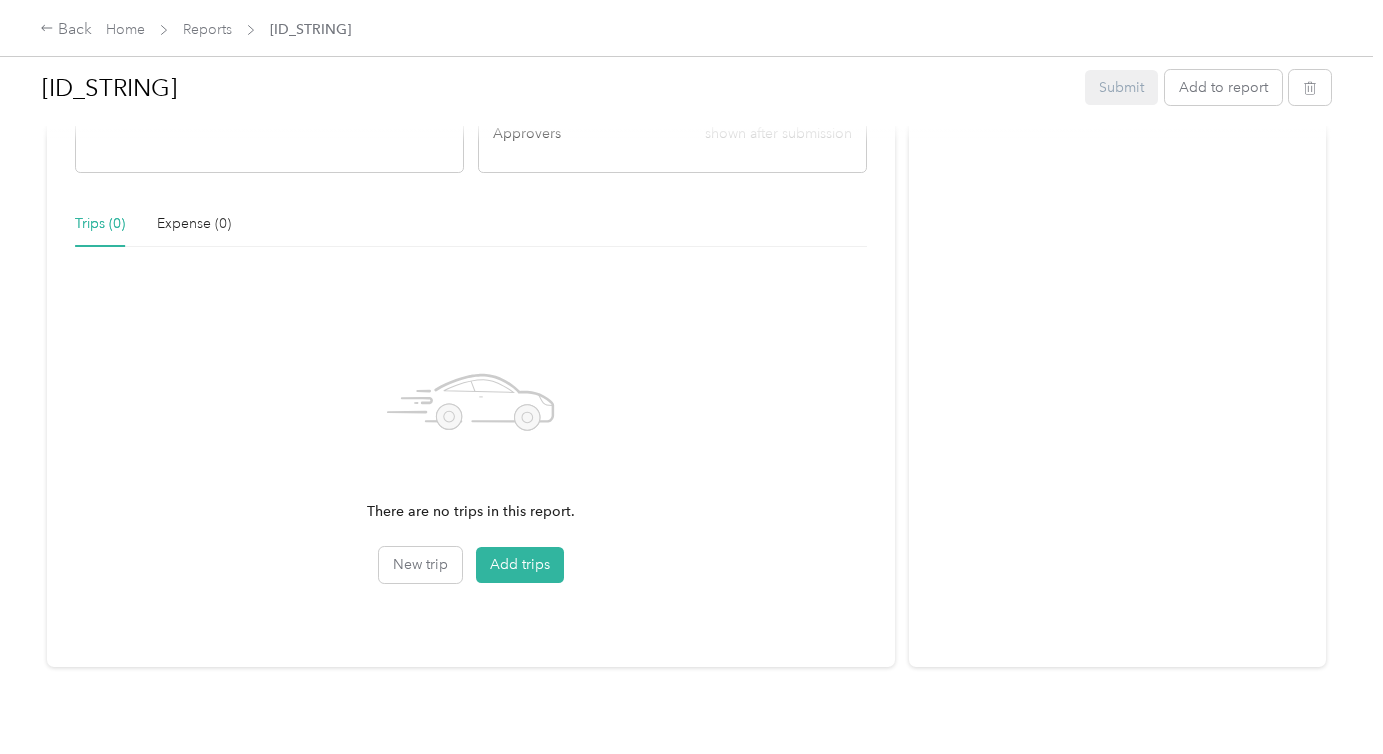 scroll, scrollTop: 410, scrollLeft: 0, axis: vertical 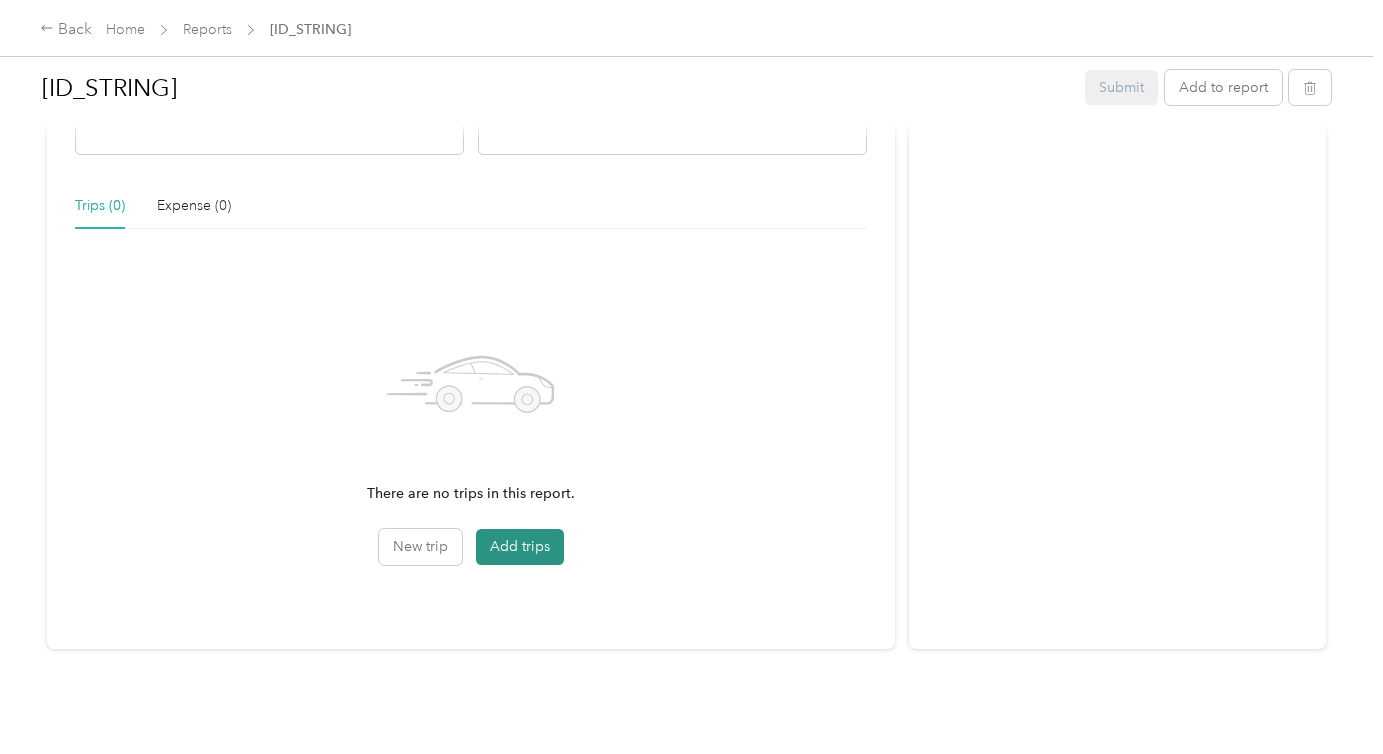 click on "Add trips" at bounding box center [520, 547] 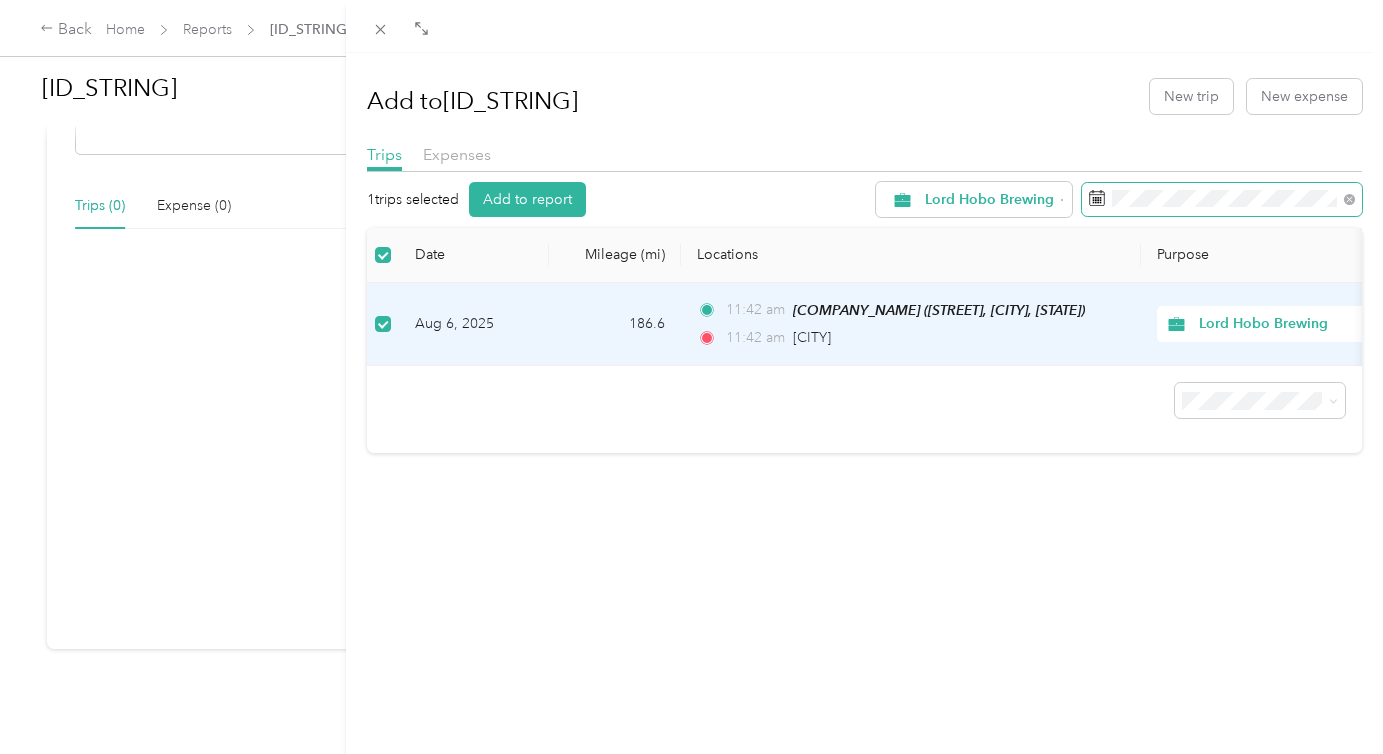 click at bounding box center (1222, 200) 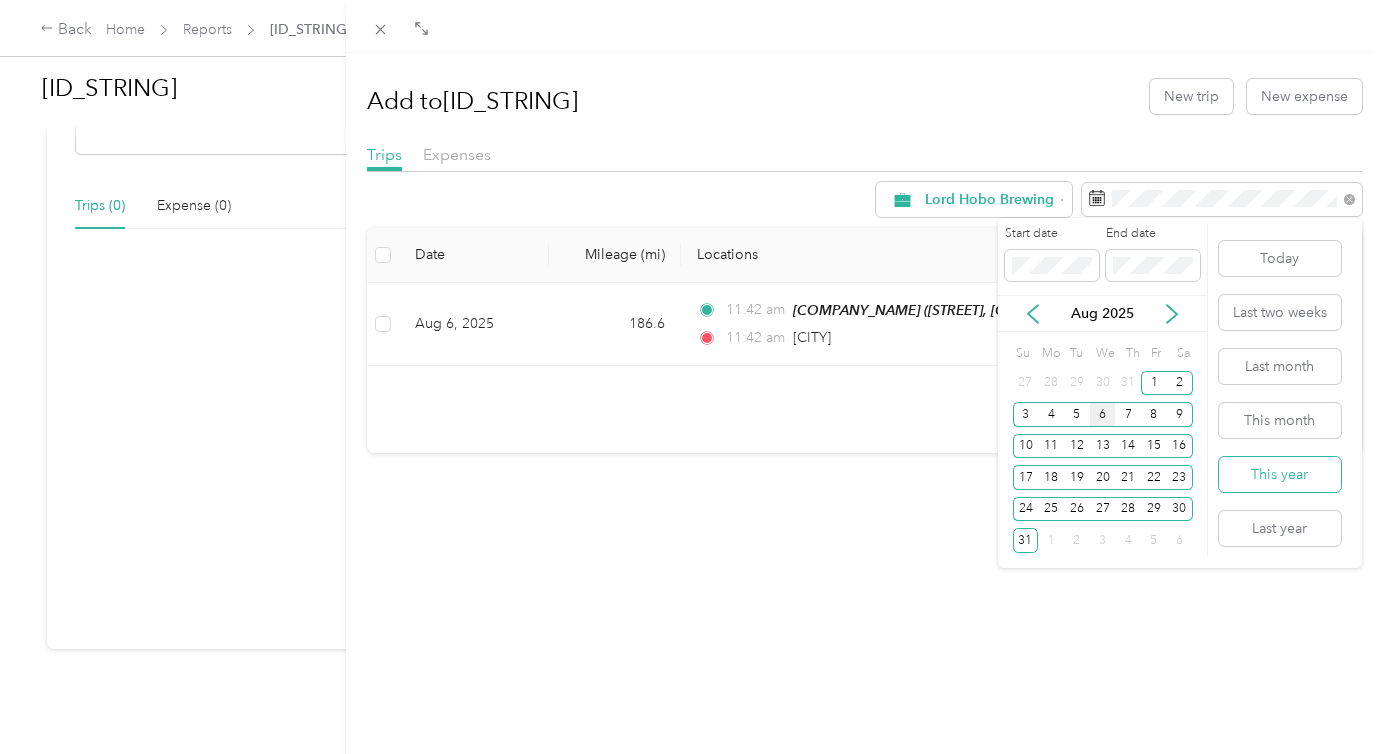click on "This year" at bounding box center [1280, 474] 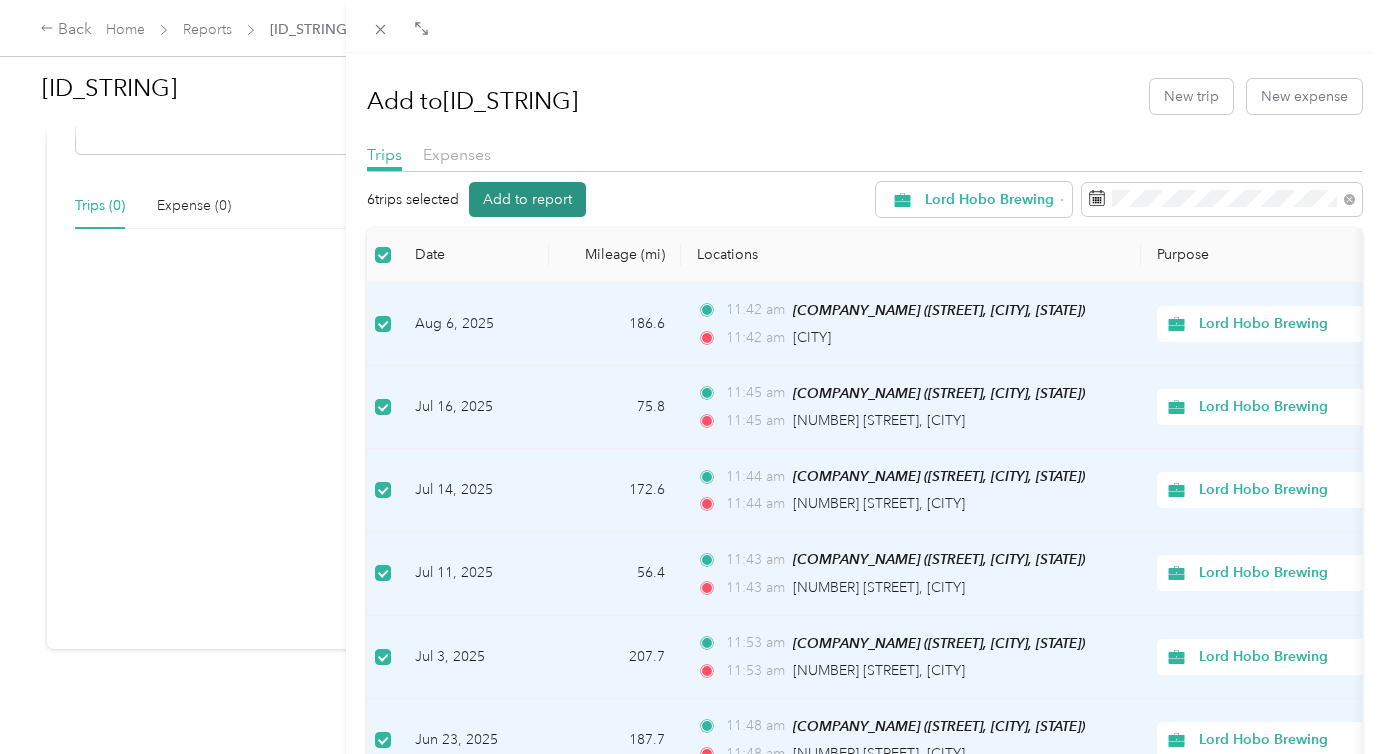 click on "Add to report" at bounding box center (527, 199) 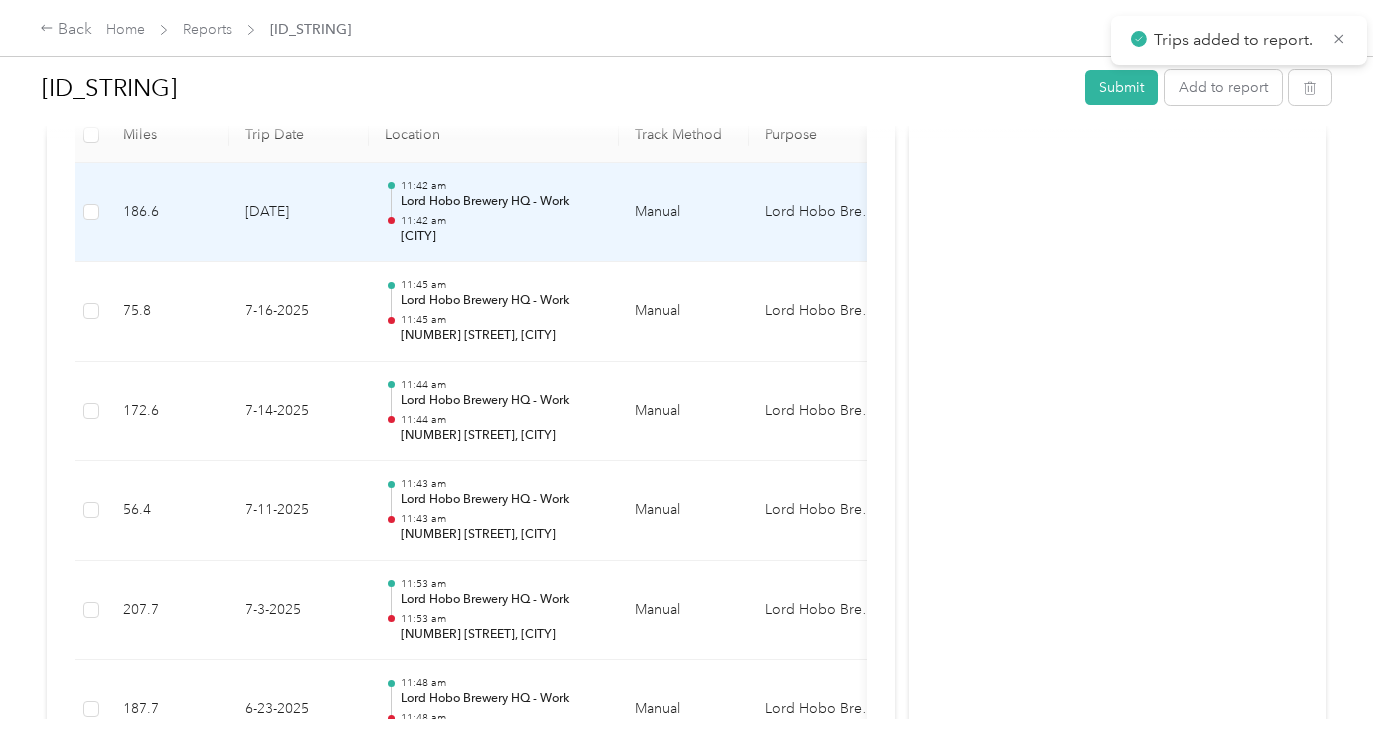 scroll, scrollTop: 721, scrollLeft: 0, axis: vertical 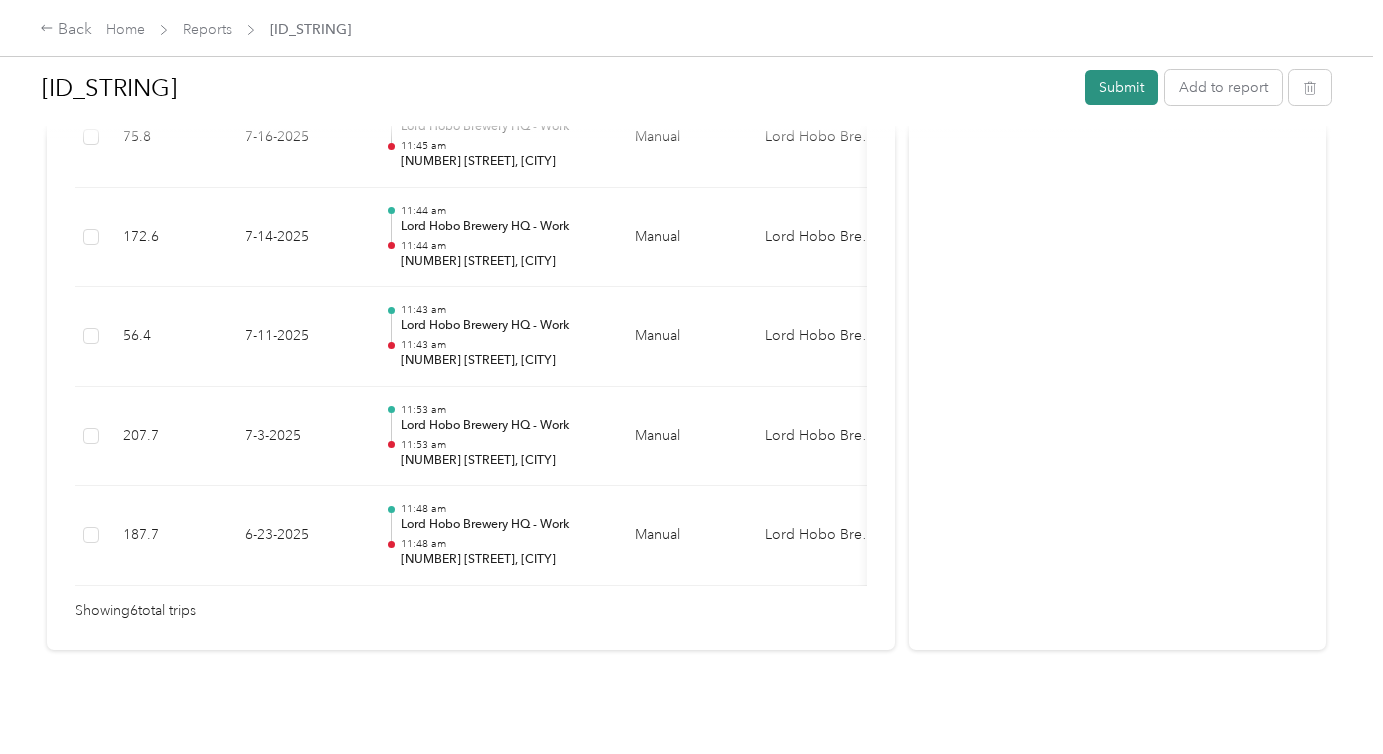 click on "Submit" at bounding box center (1121, 87) 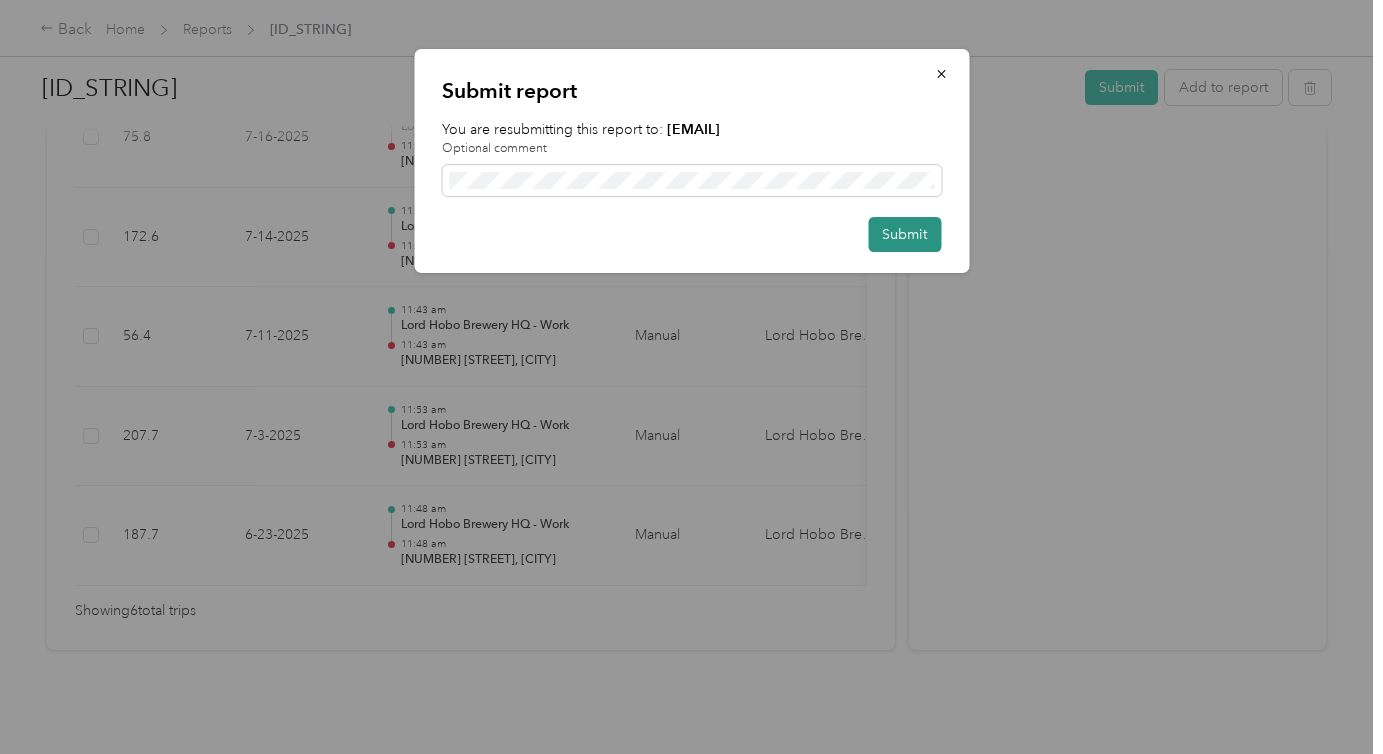 click on "Submit" at bounding box center (904, 234) 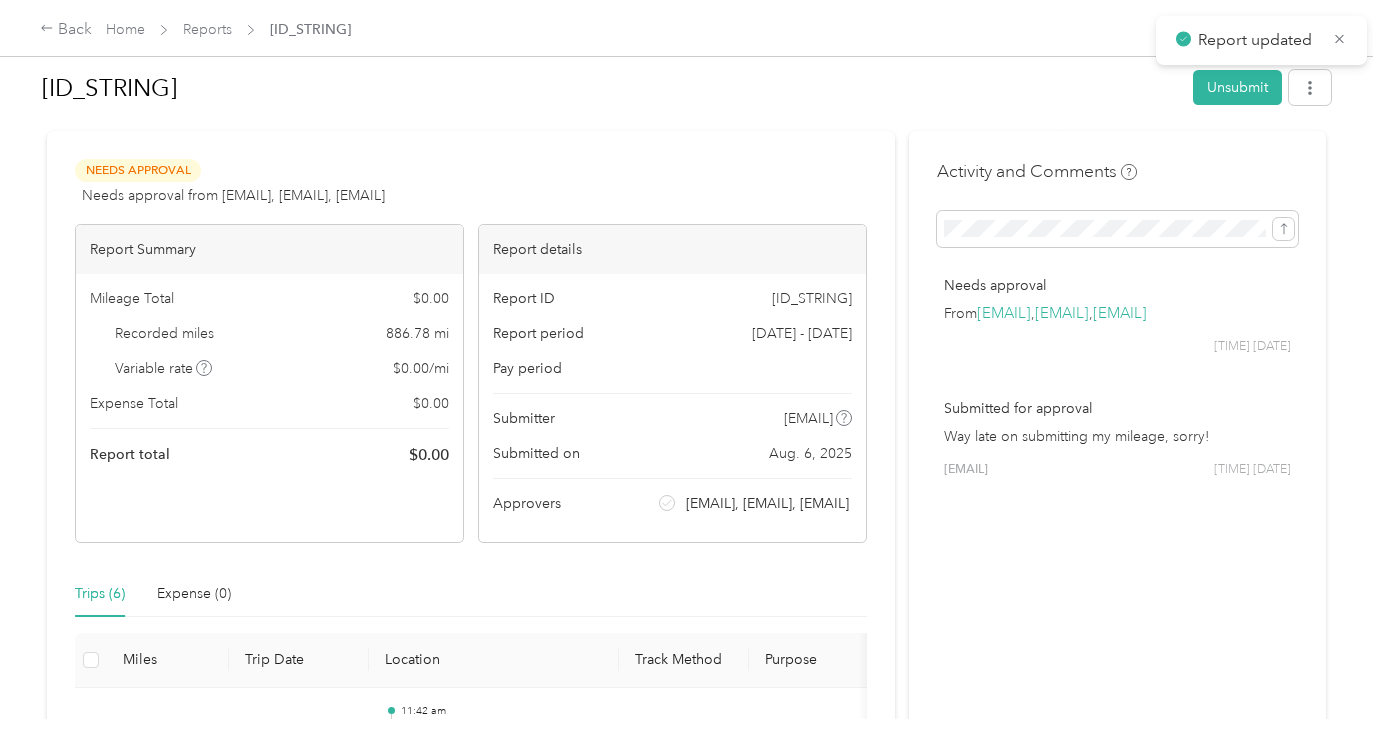 scroll, scrollTop: 0, scrollLeft: 0, axis: both 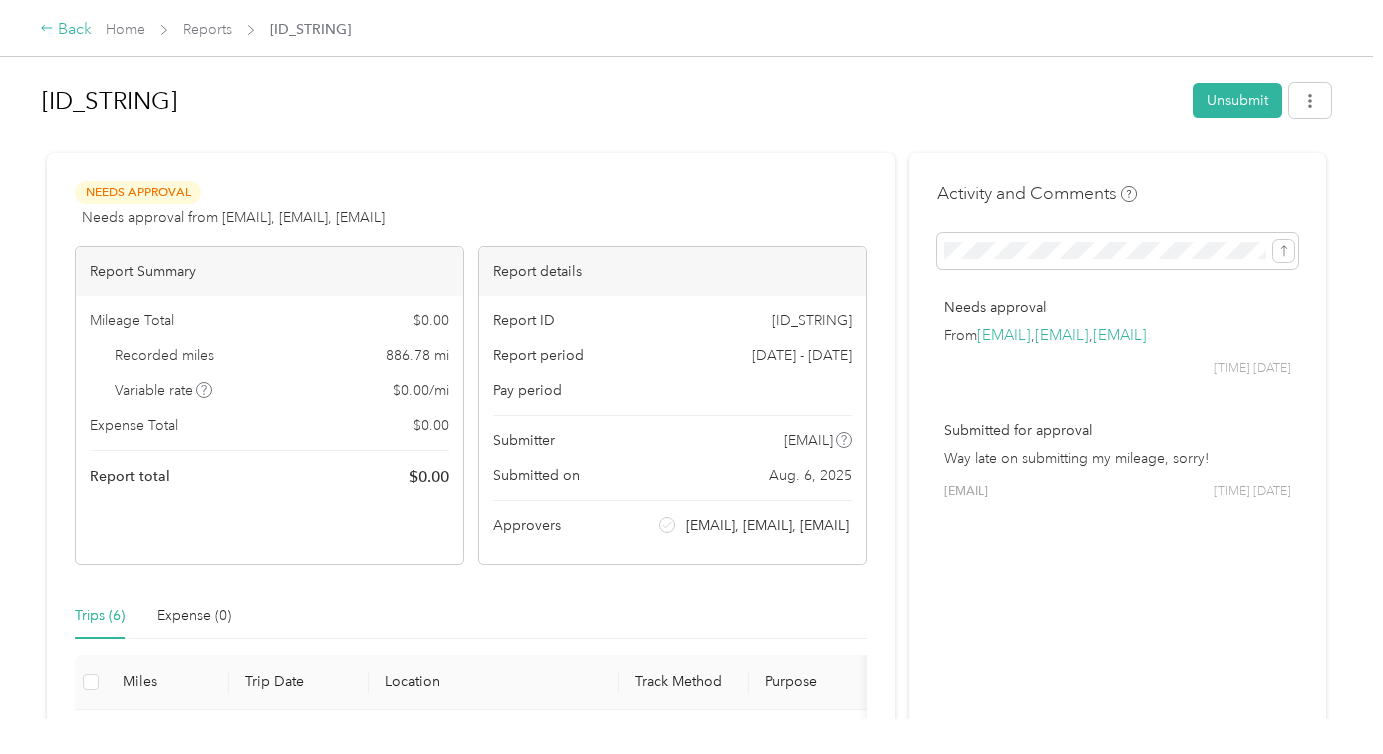 click on "Back" at bounding box center (66, 30) 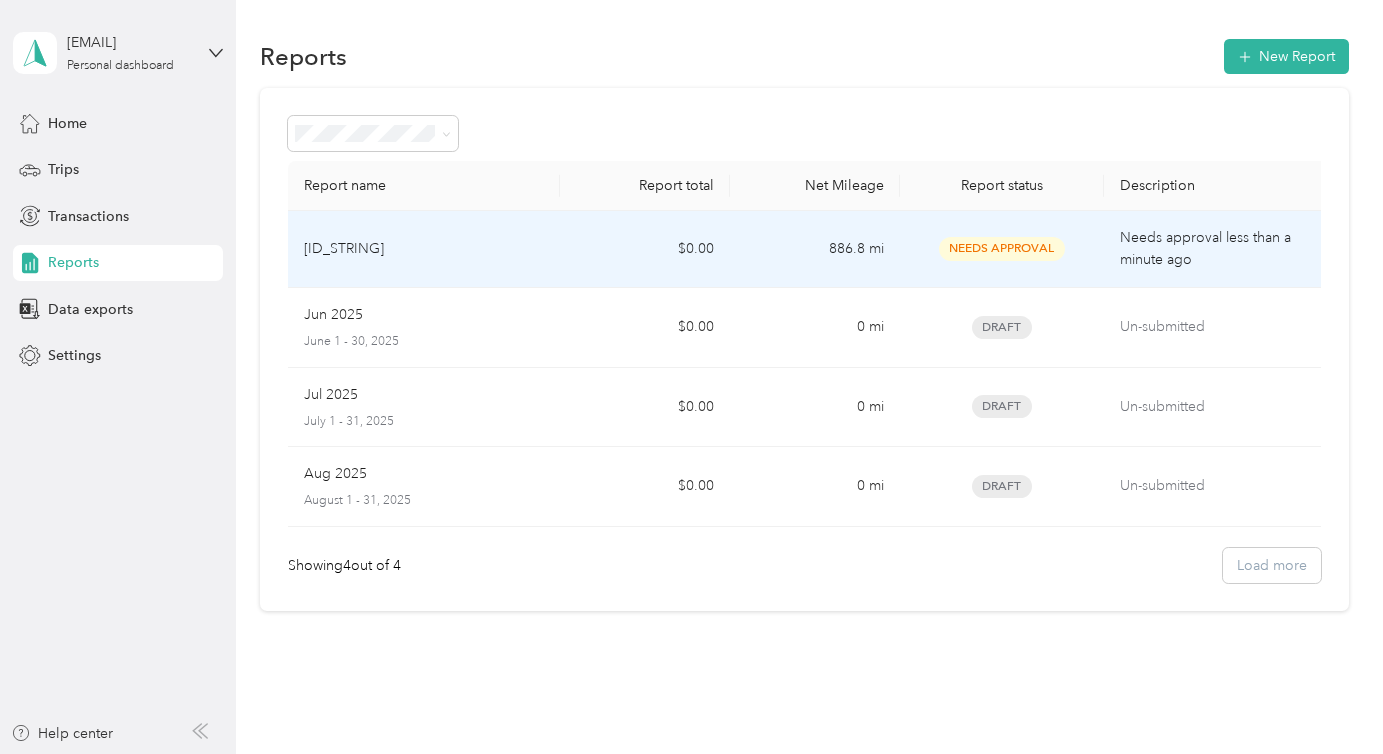 click on "Needs approval less than a minute ago" at bounding box center [1217, 249] 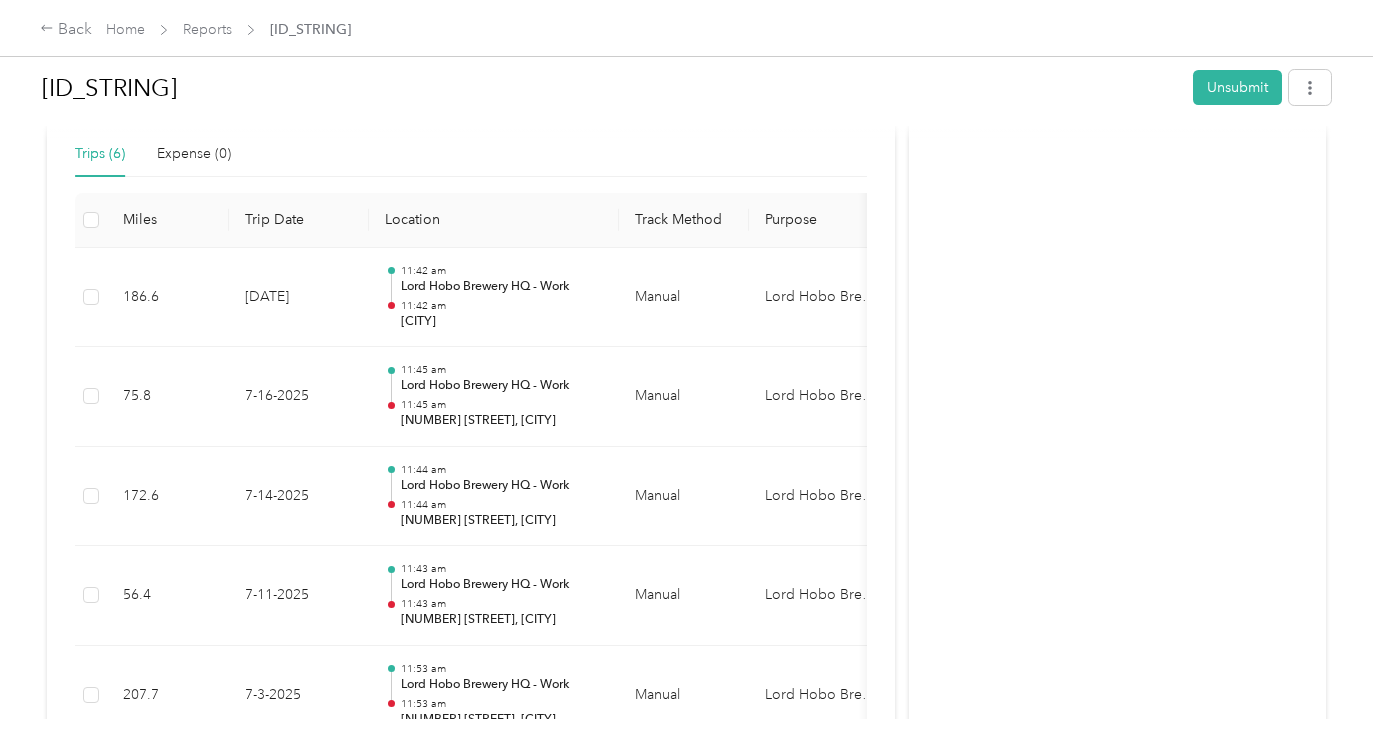scroll, scrollTop: 763, scrollLeft: 0, axis: vertical 